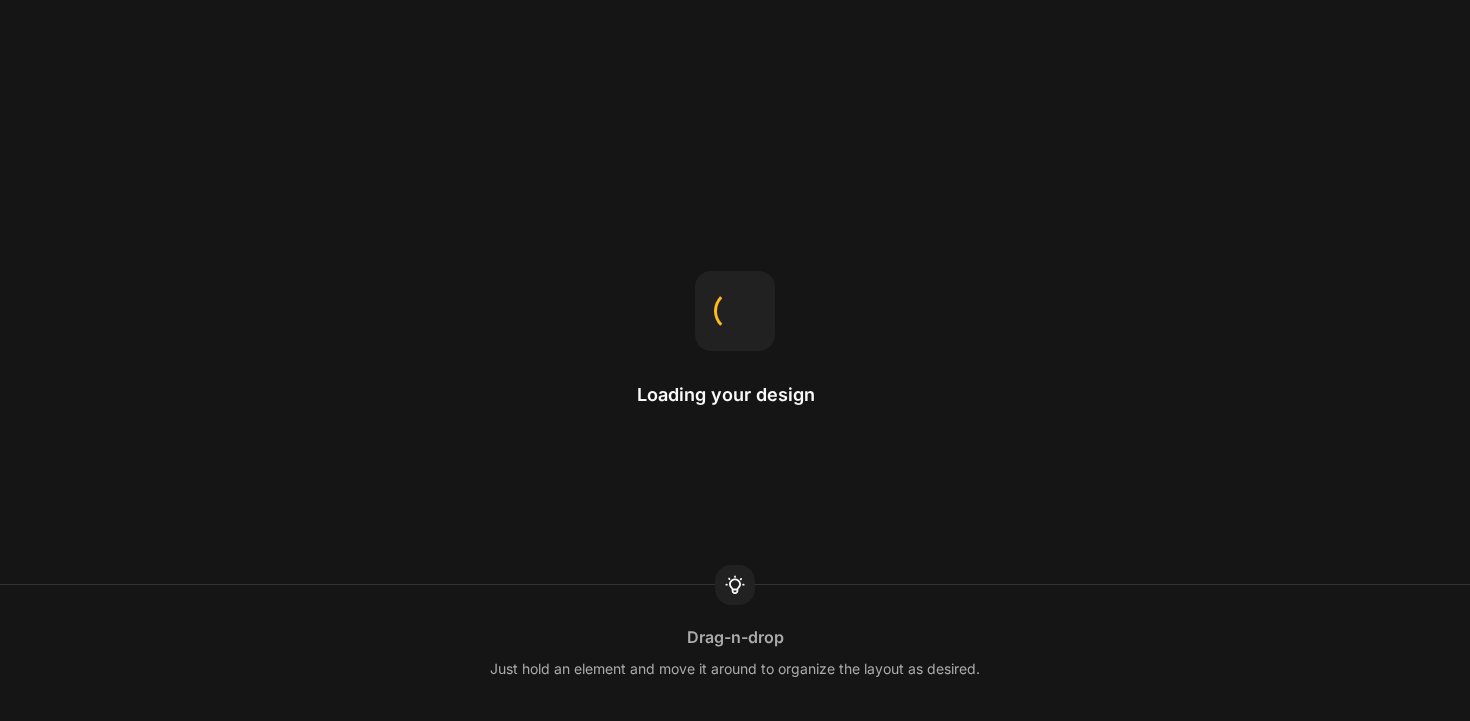 scroll, scrollTop: 0, scrollLeft: 0, axis: both 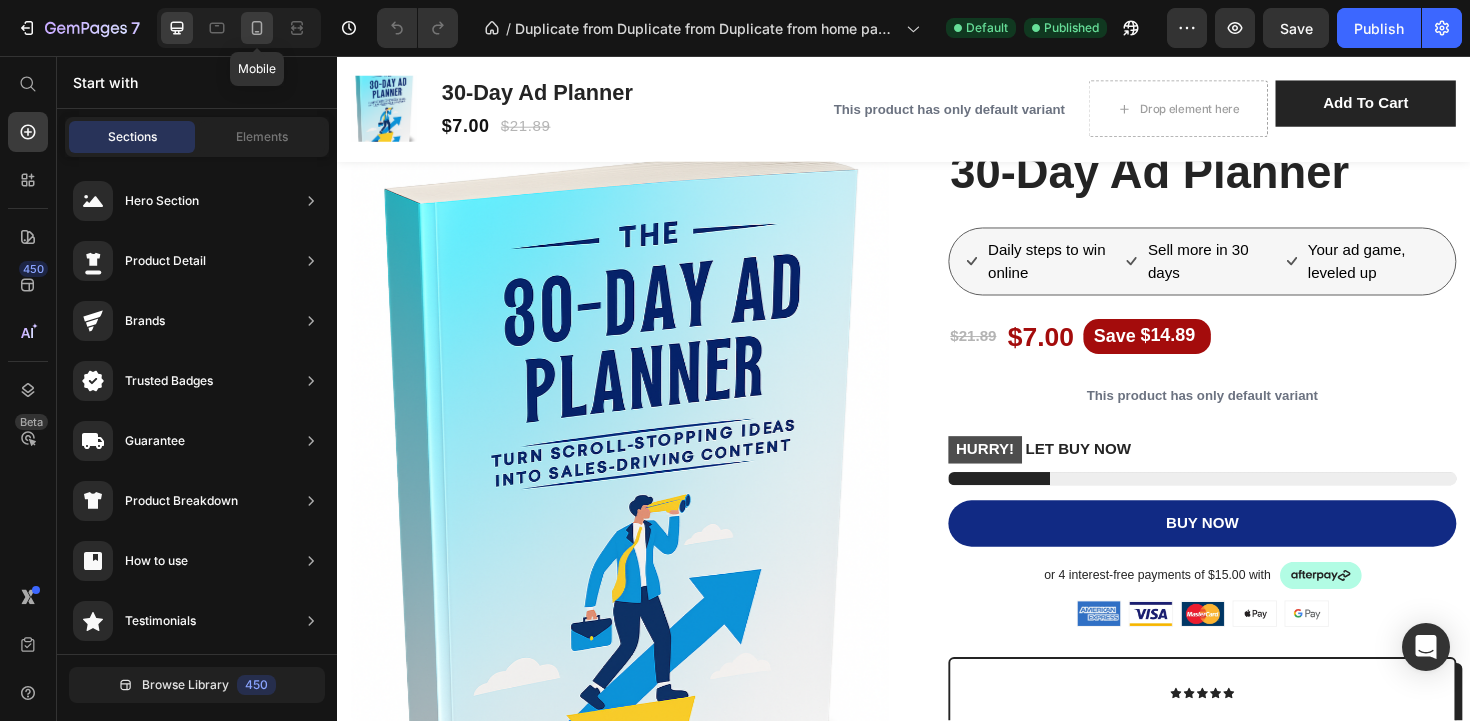 click 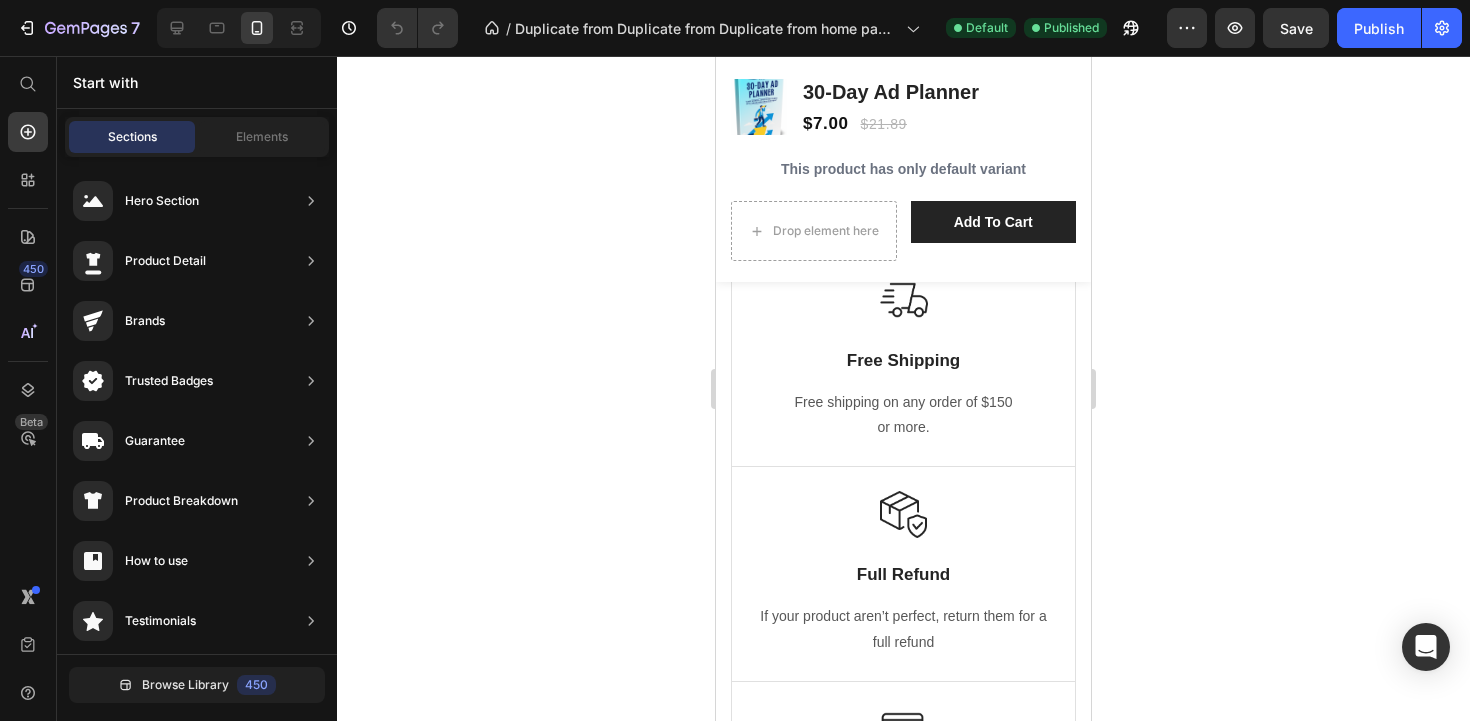 scroll, scrollTop: 3242, scrollLeft: 0, axis: vertical 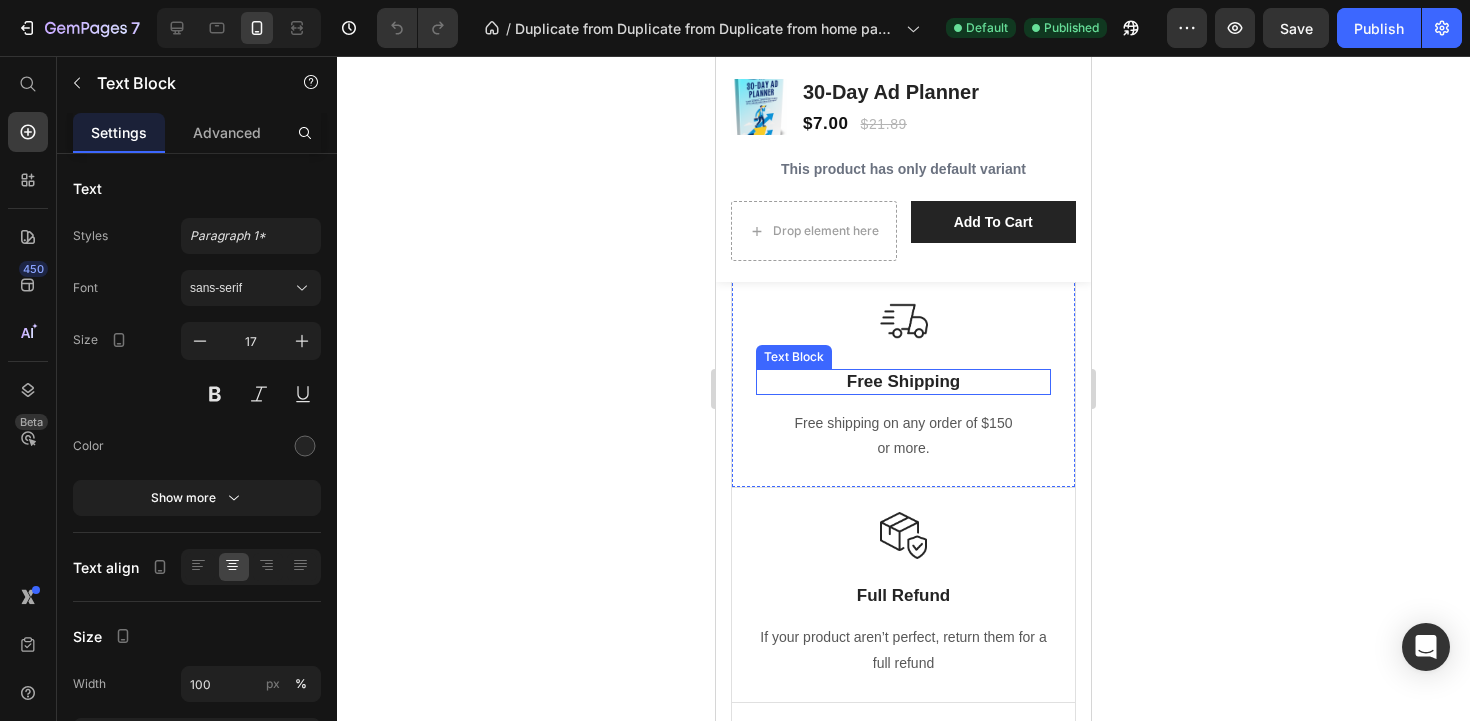 click on "Image Free Shipping Text Block Free shipping on any order of $150  or more. Text block" at bounding box center (903, 380) 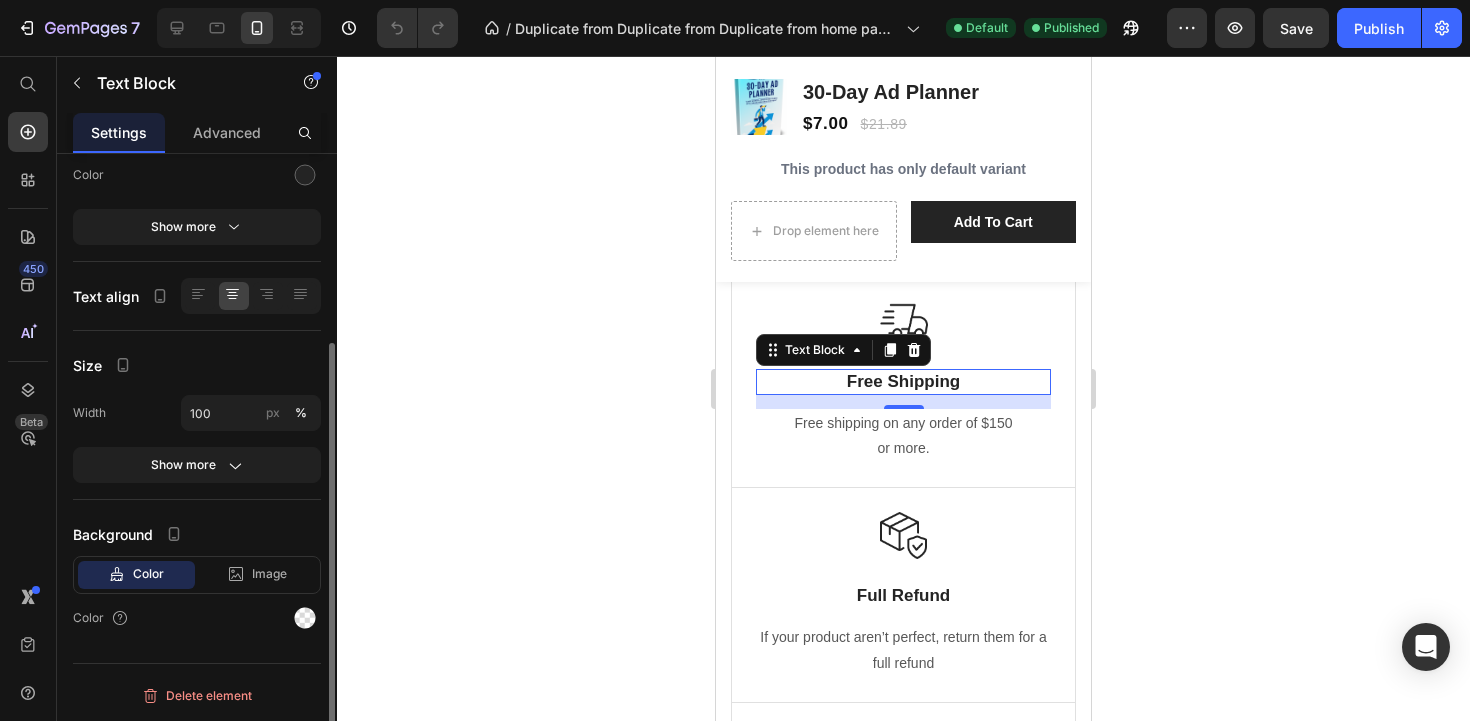 scroll, scrollTop: 0, scrollLeft: 0, axis: both 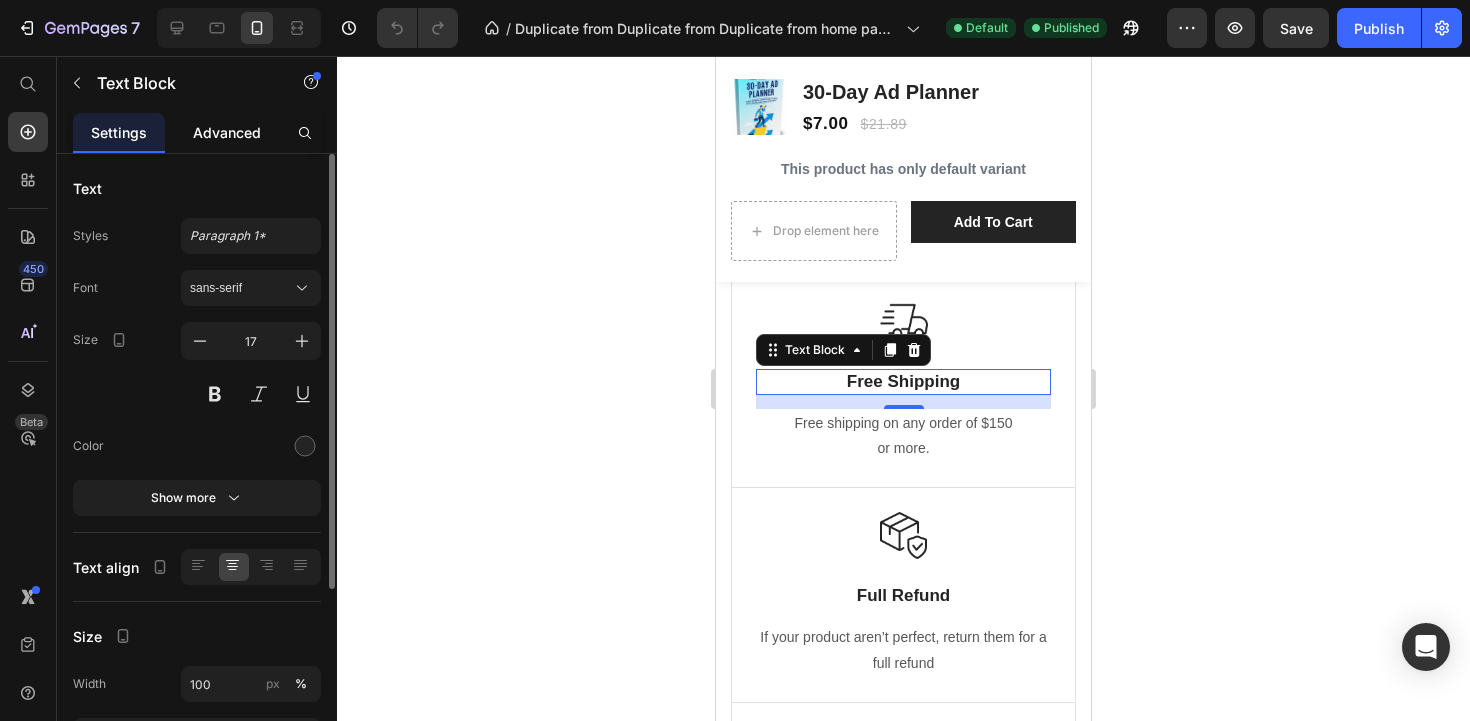 click on "Advanced" at bounding box center [227, 132] 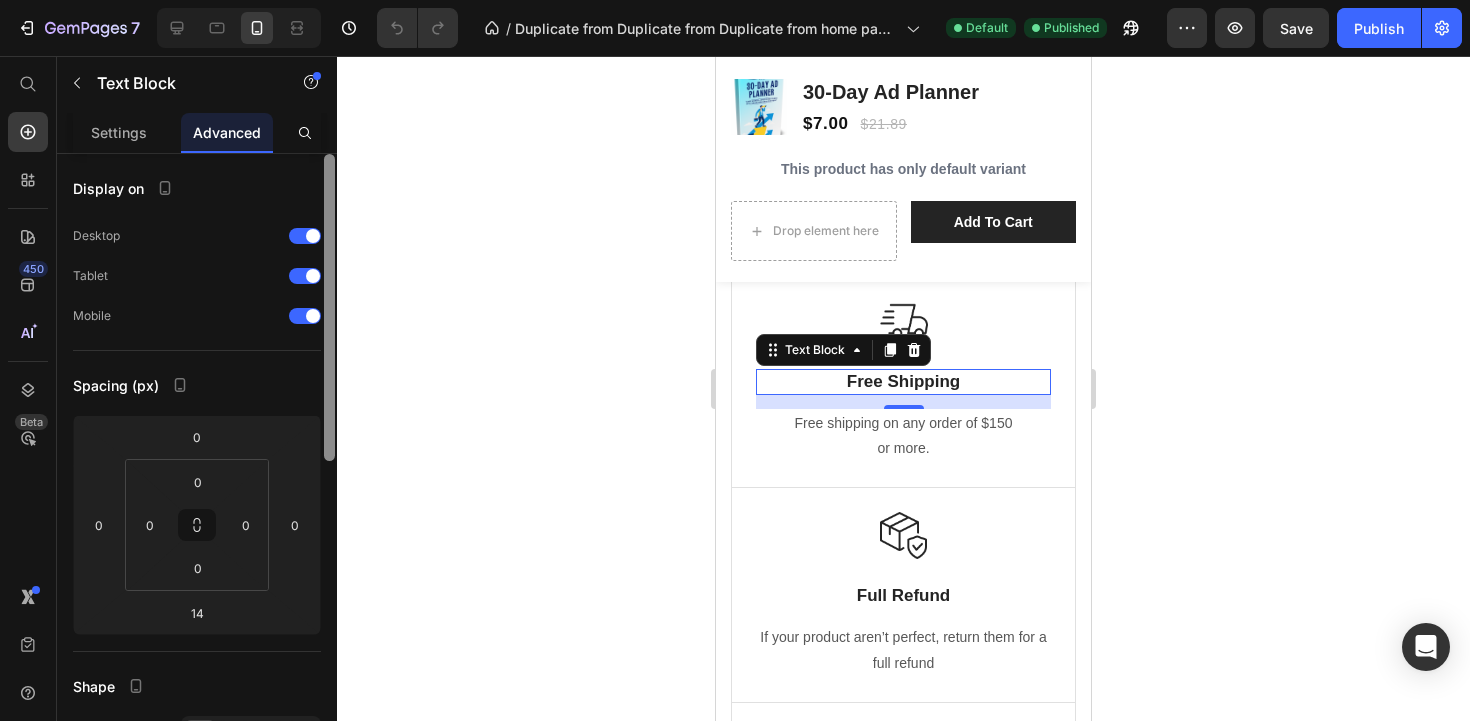scroll, scrollTop: 624, scrollLeft: 0, axis: vertical 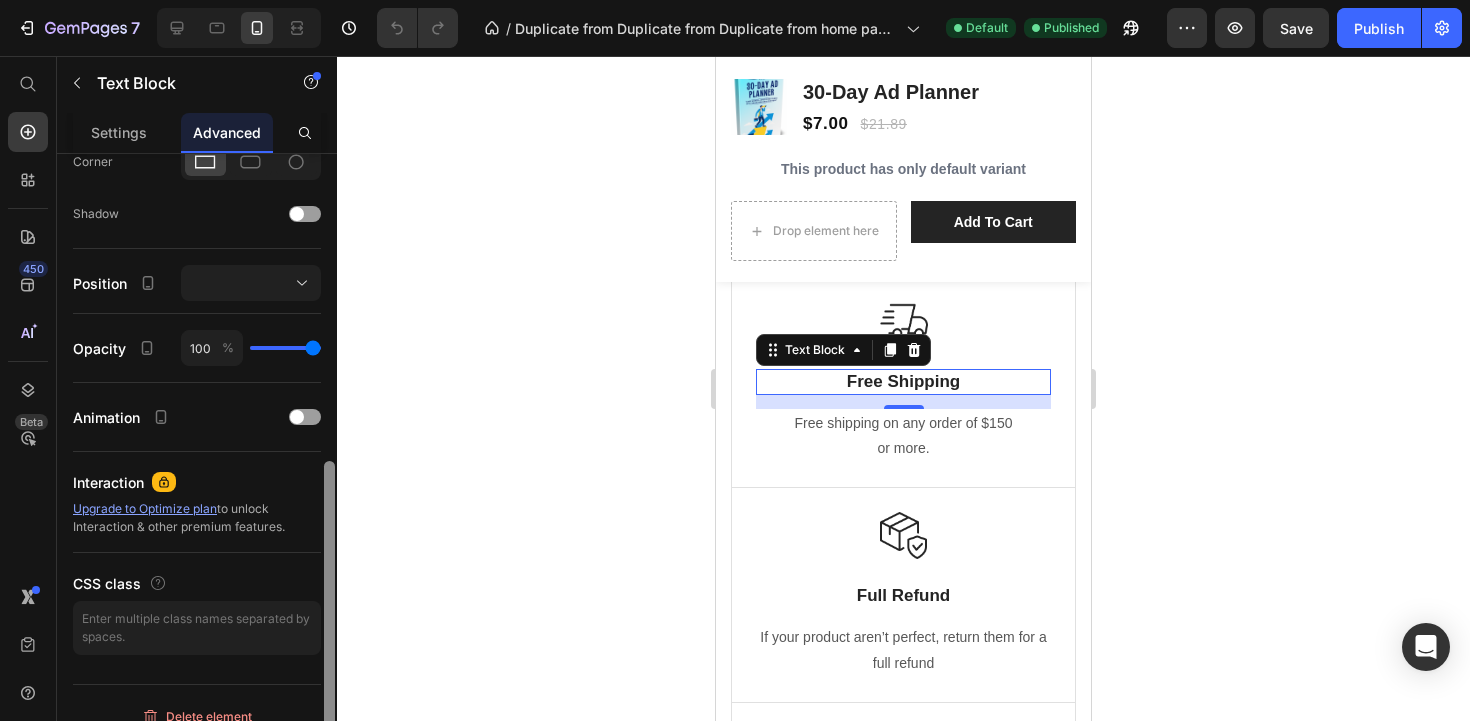 click at bounding box center (329, 466) 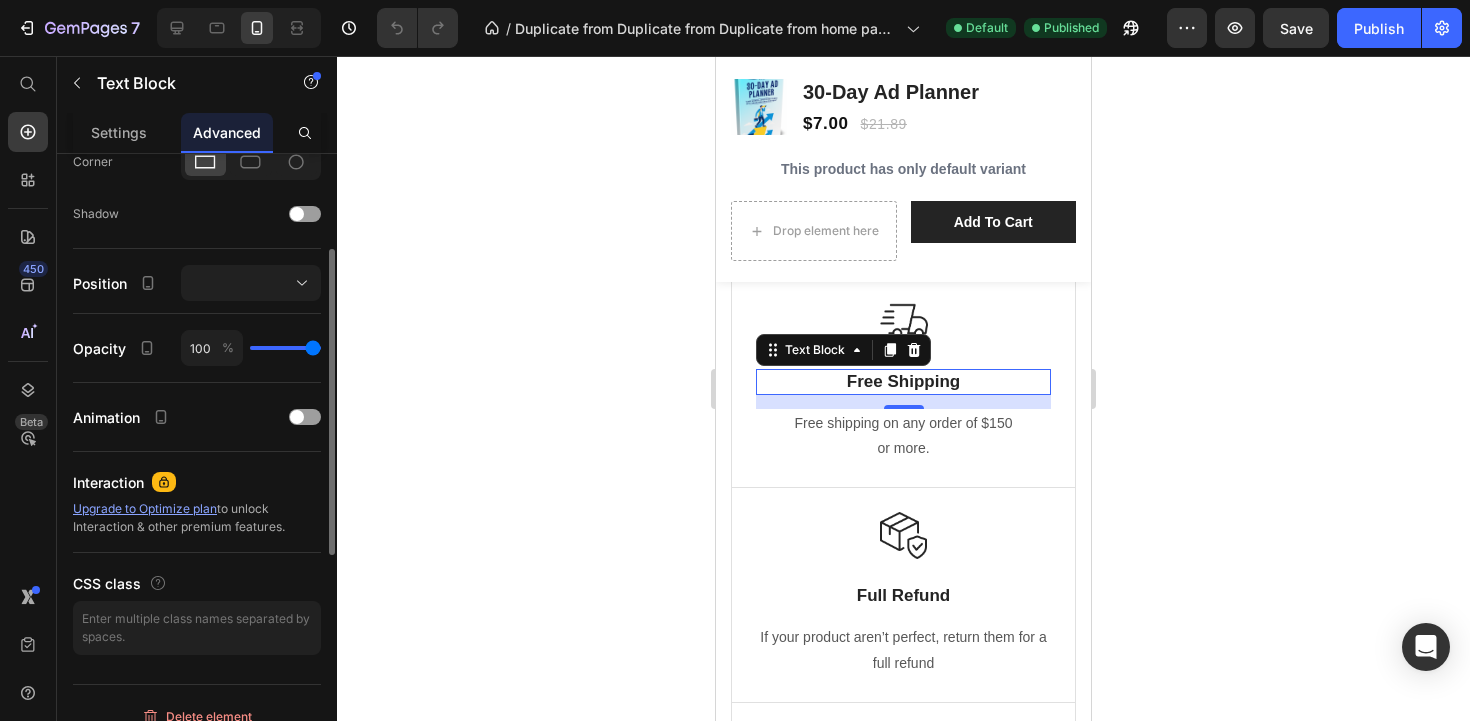 scroll, scrollTop: 0, scrollLeft: 0, axis: both 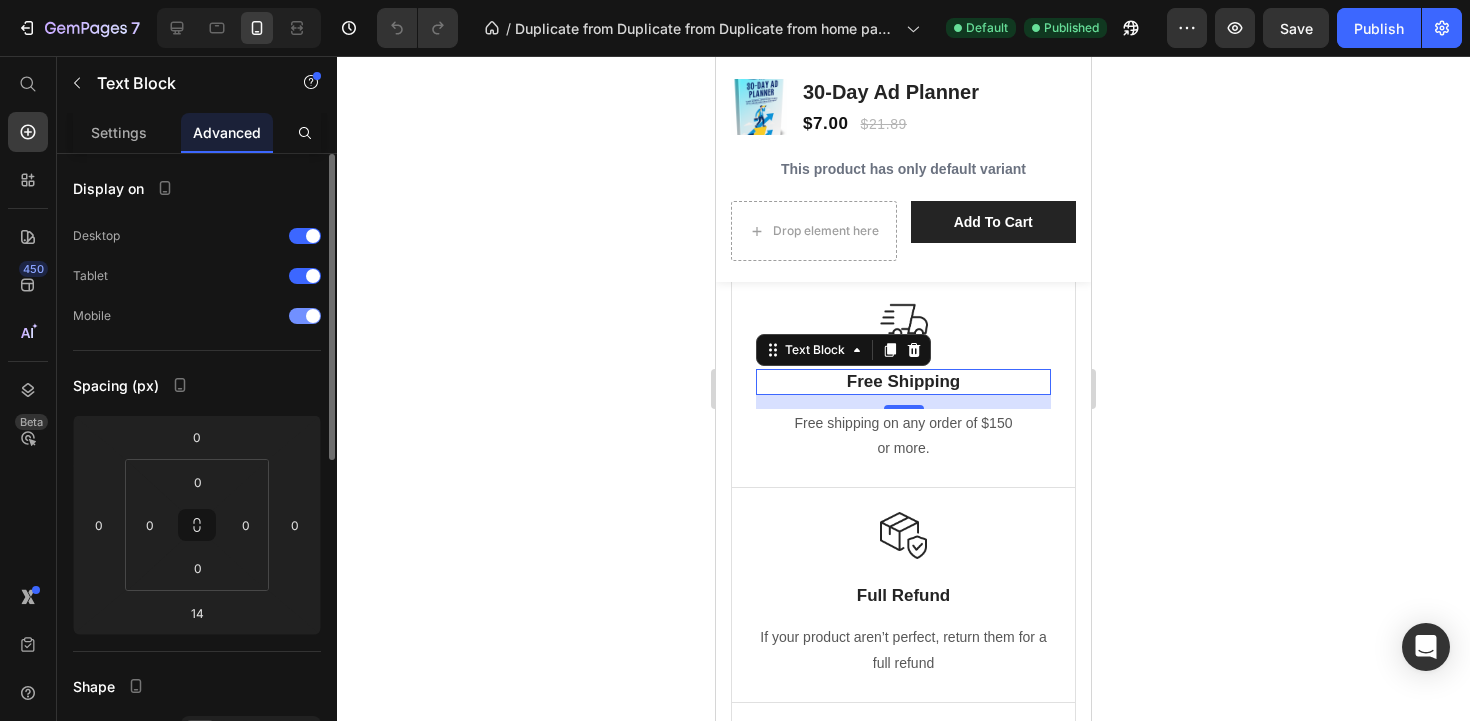 click at bounding box center (305, 316) 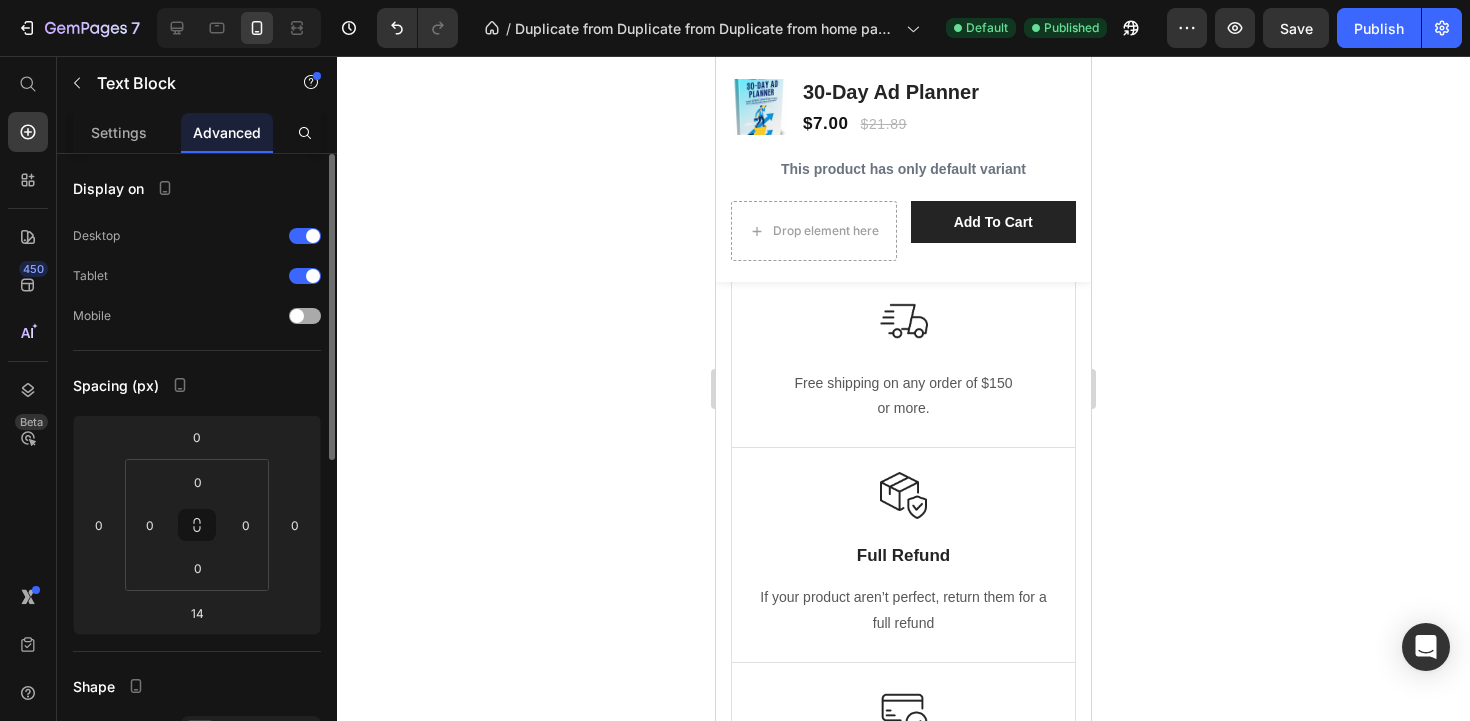 click at bounding box center [305, 316] 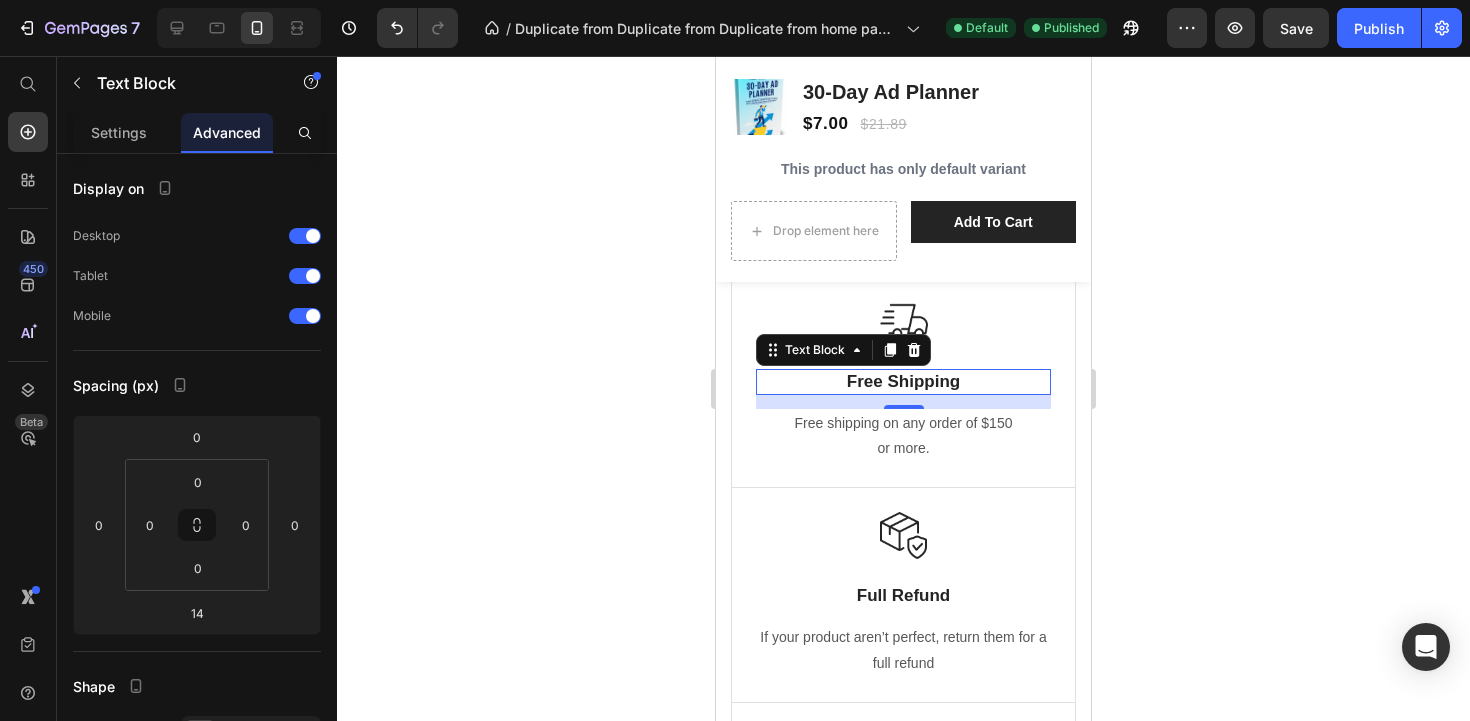click on "14" at bounding box center [904, 425] 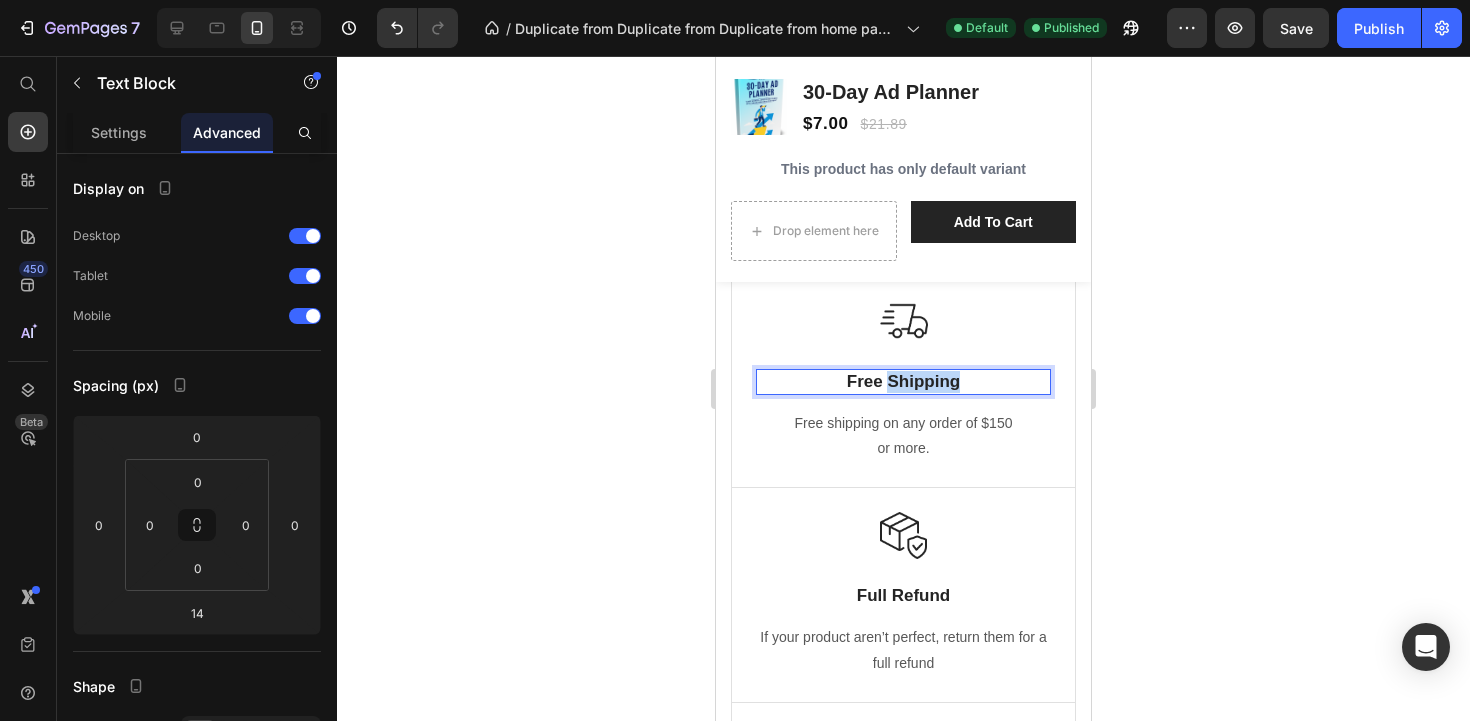 click on "Free Shipping" at bounding box center (903, 382) 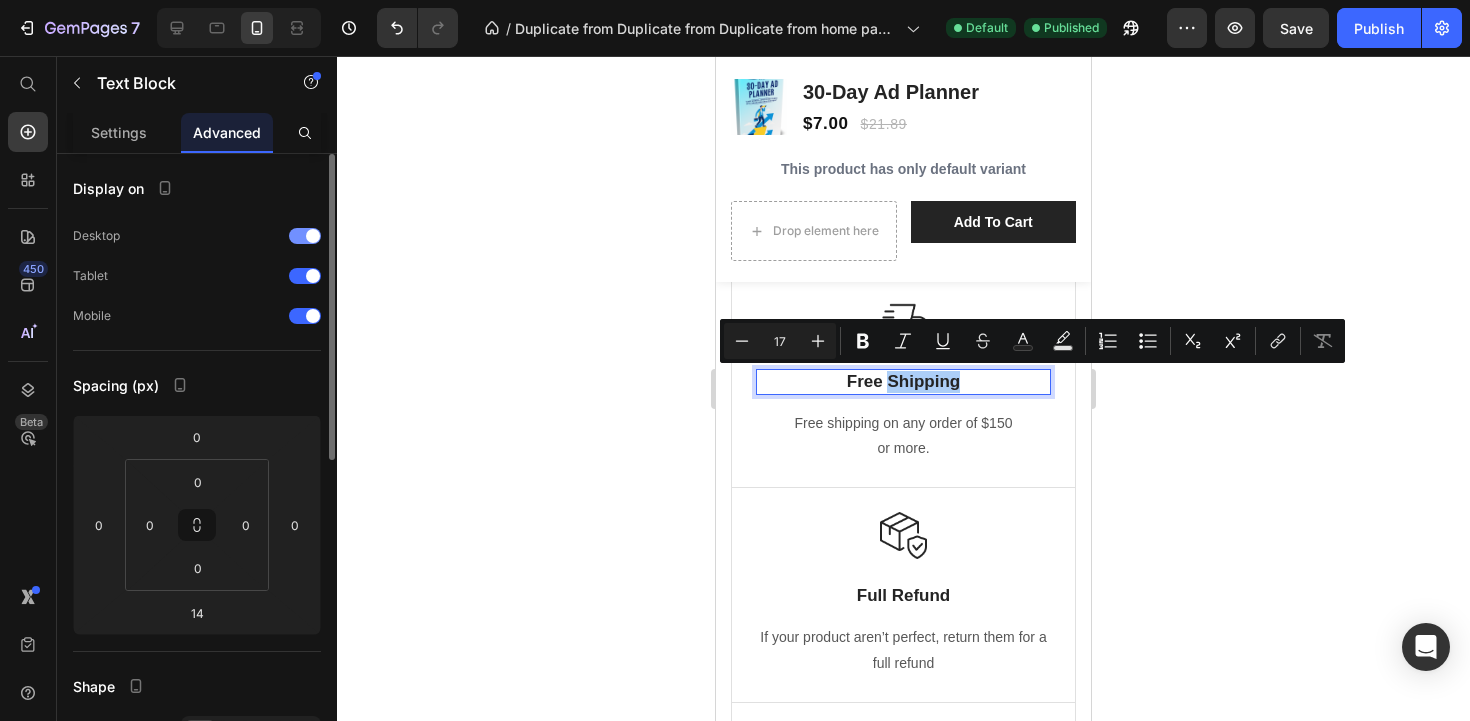 click at bounding box center [313, 236] 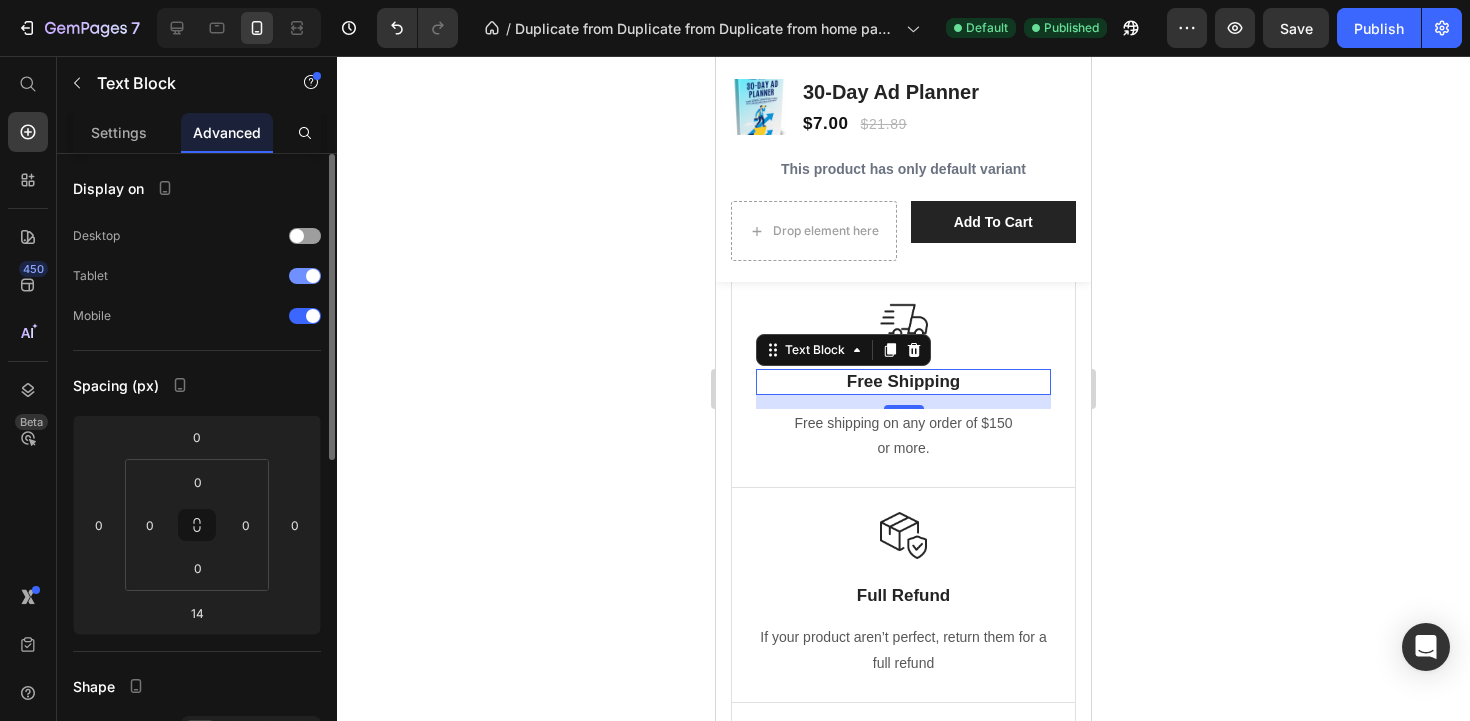 click at bounding box center [313, 276] 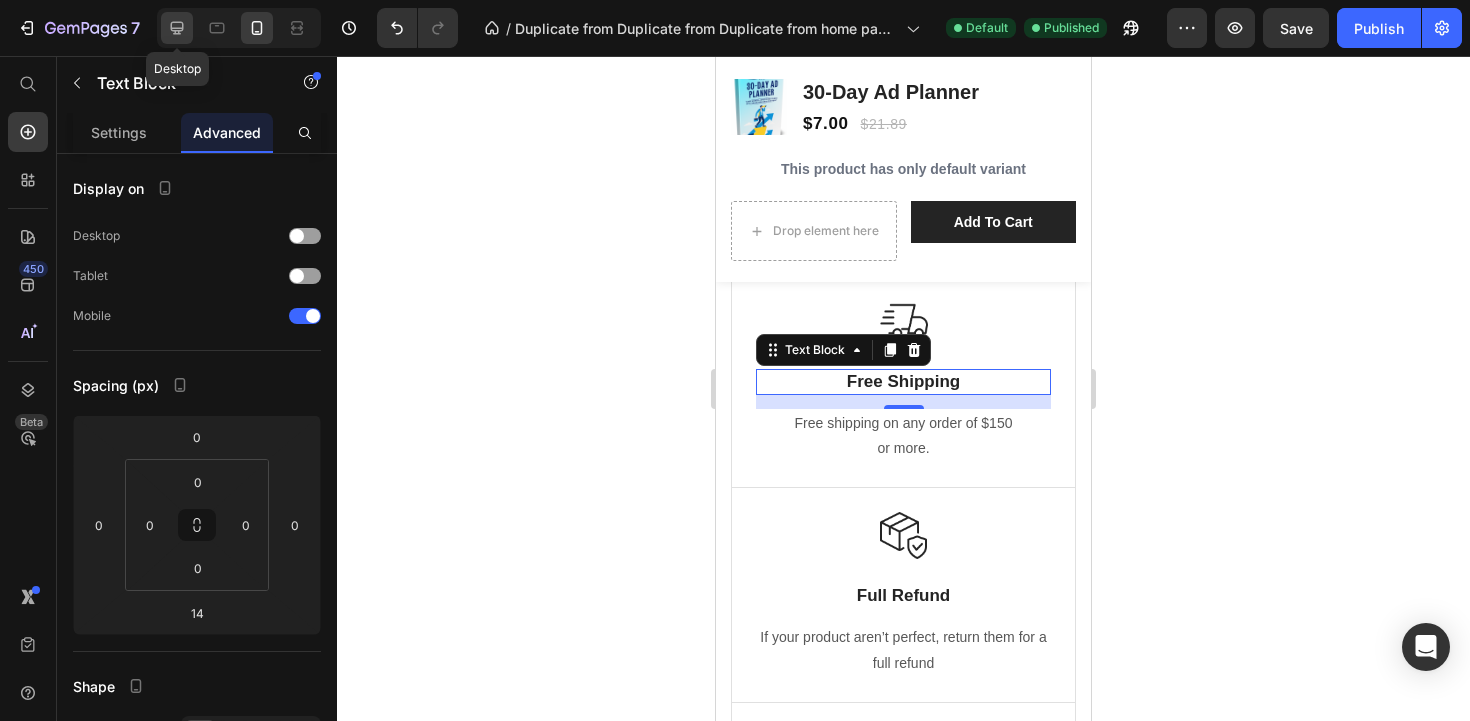 click 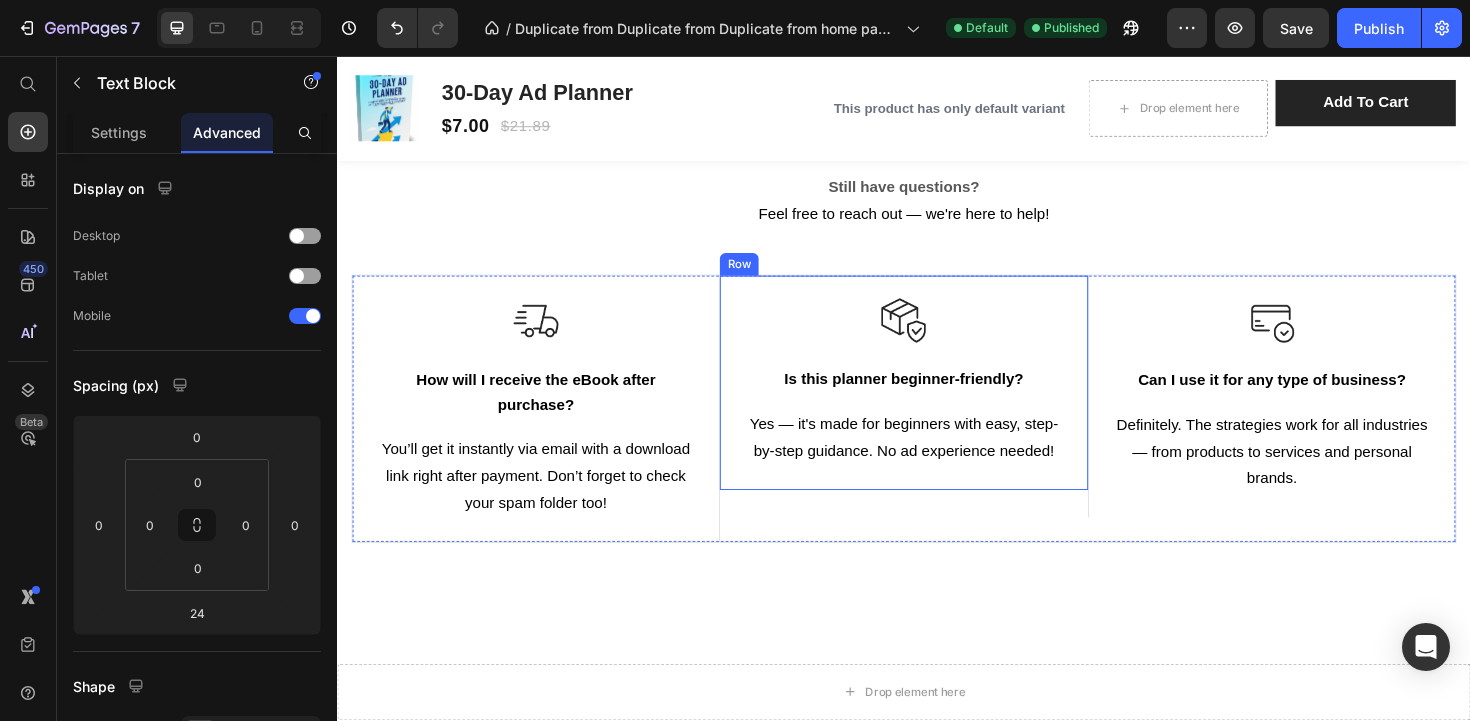 scroll, scrollTop: 2859, scrollLeft: 0, axis: vertical 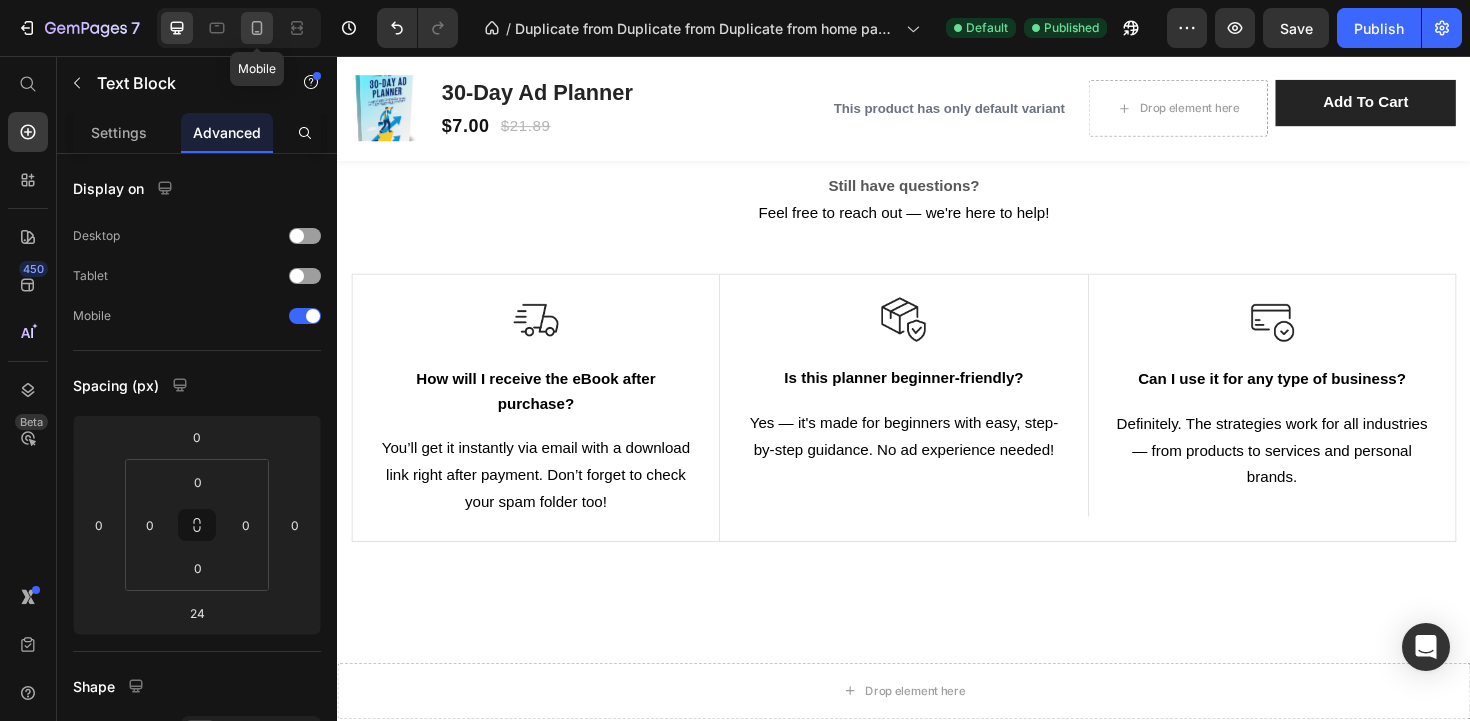 click 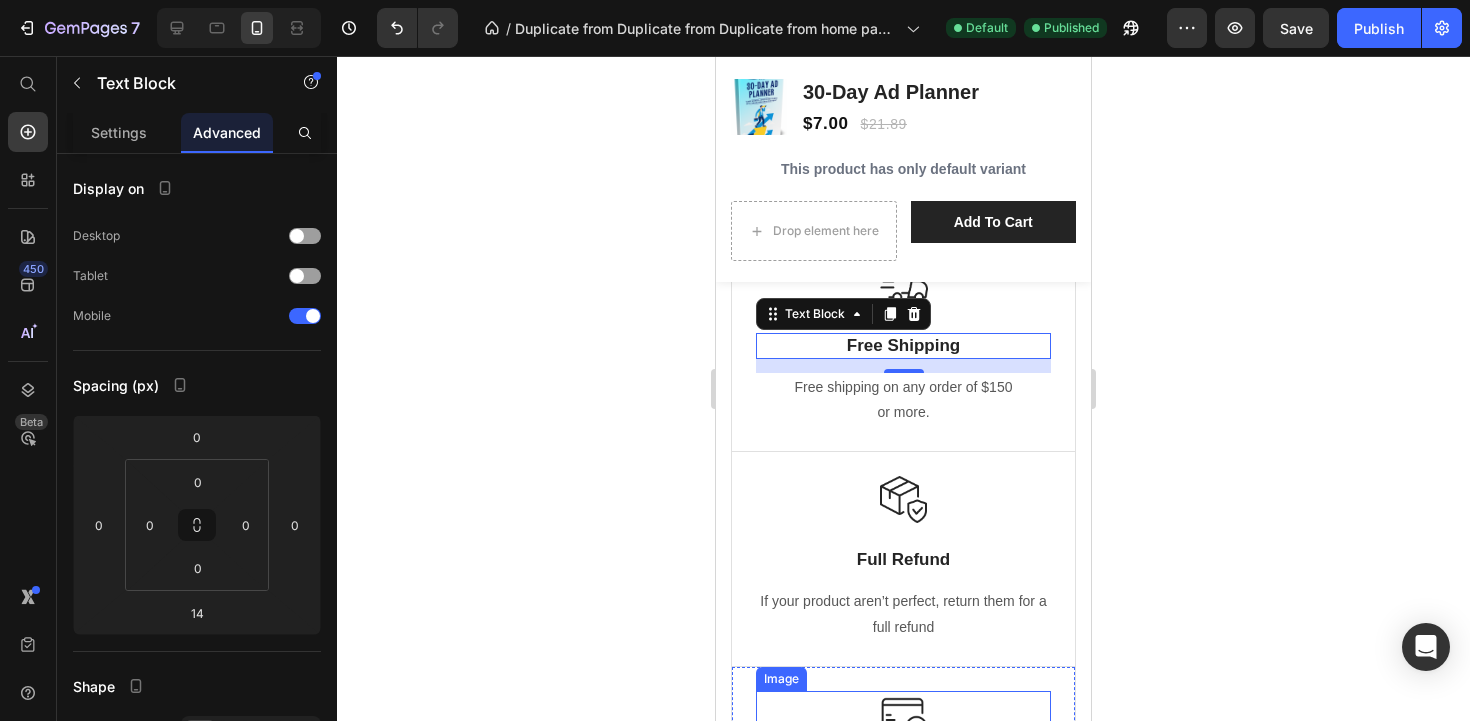 scroll, scrollTop: 3212, scrollLeft: 0, axis: vertical 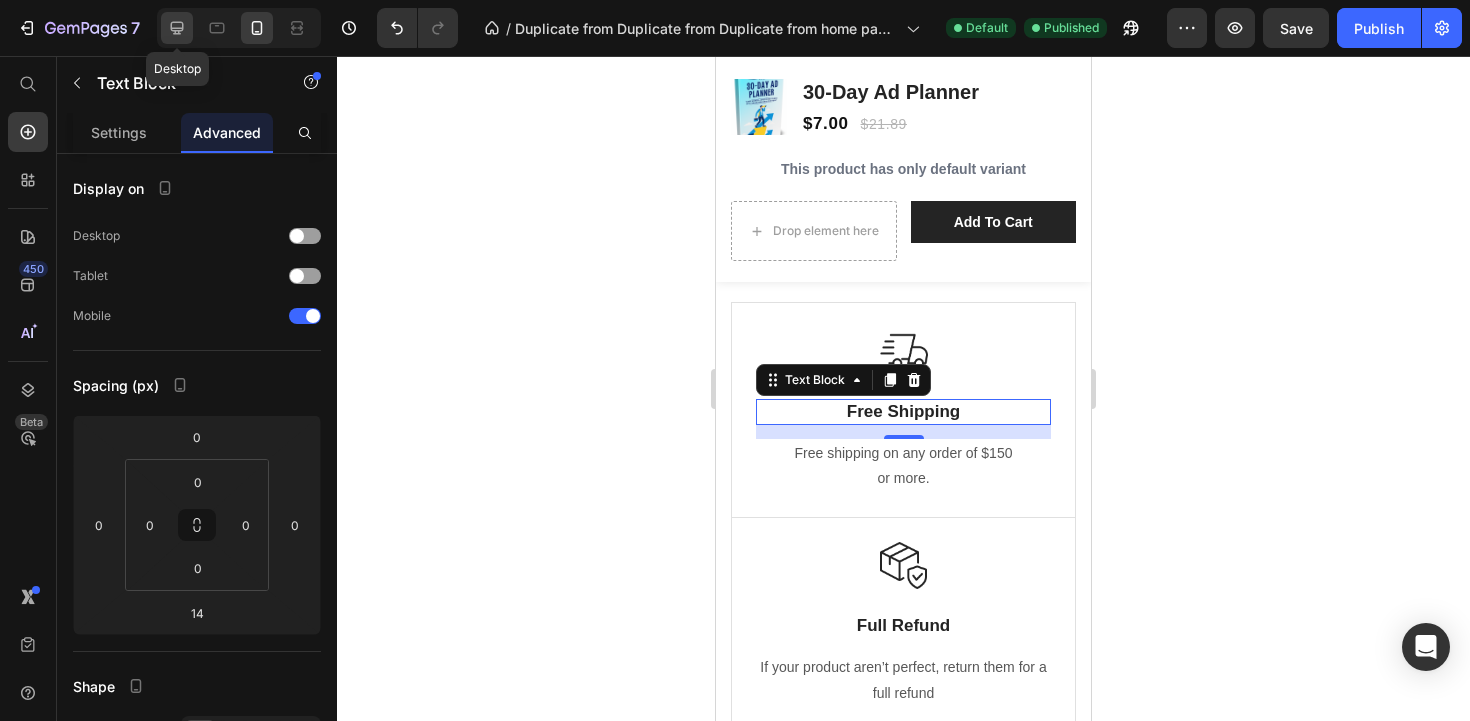 click 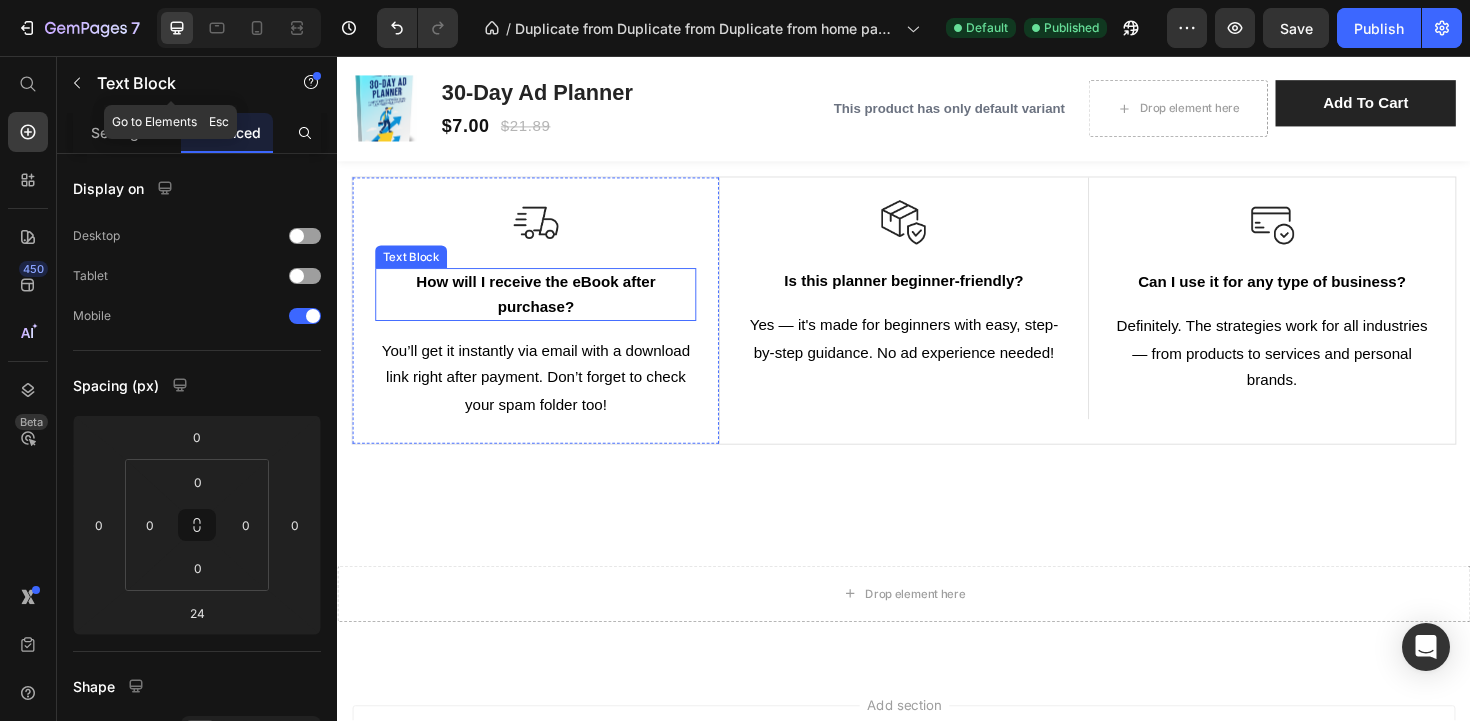 scroll, scrollTop: 2892, scrollLeft: 0, axis: vertical 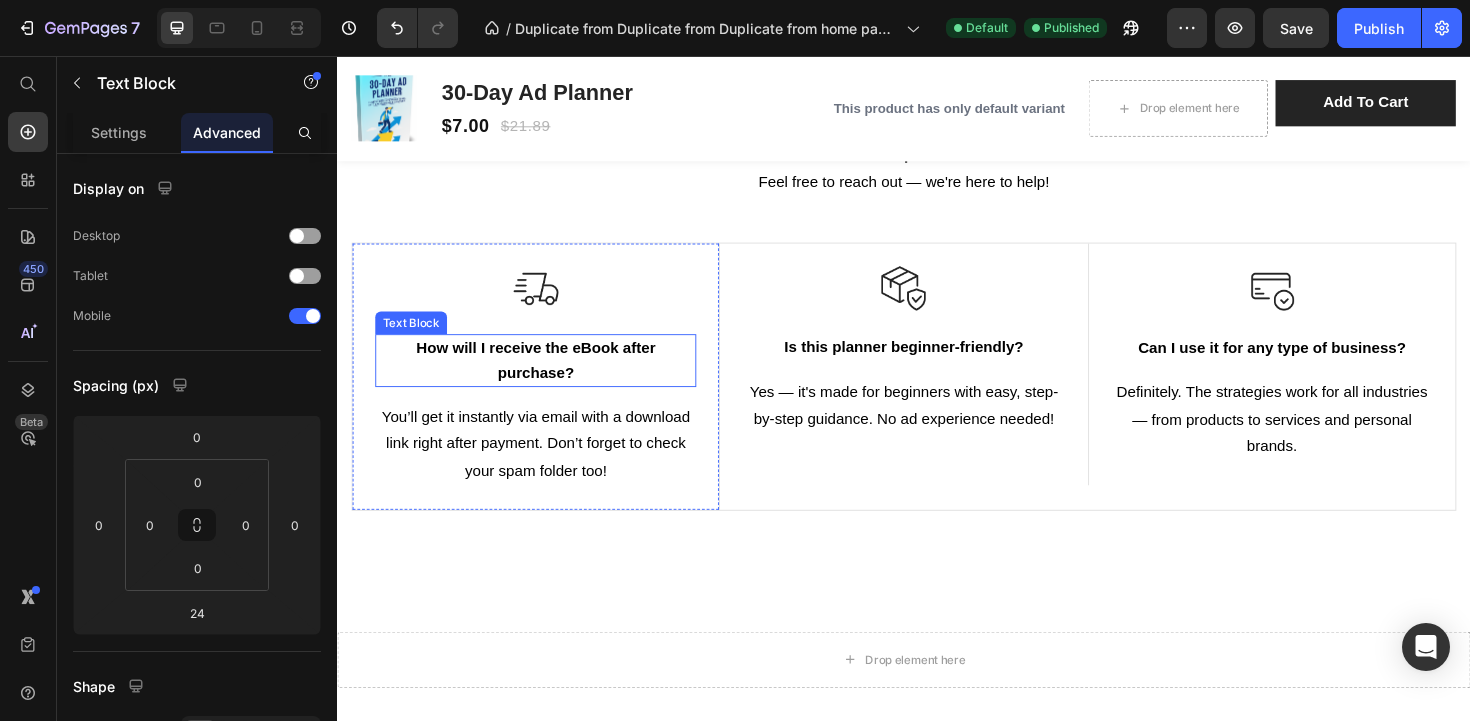 click on "How will I receive the eBook after purchase?" at bounding box center [546, 378] 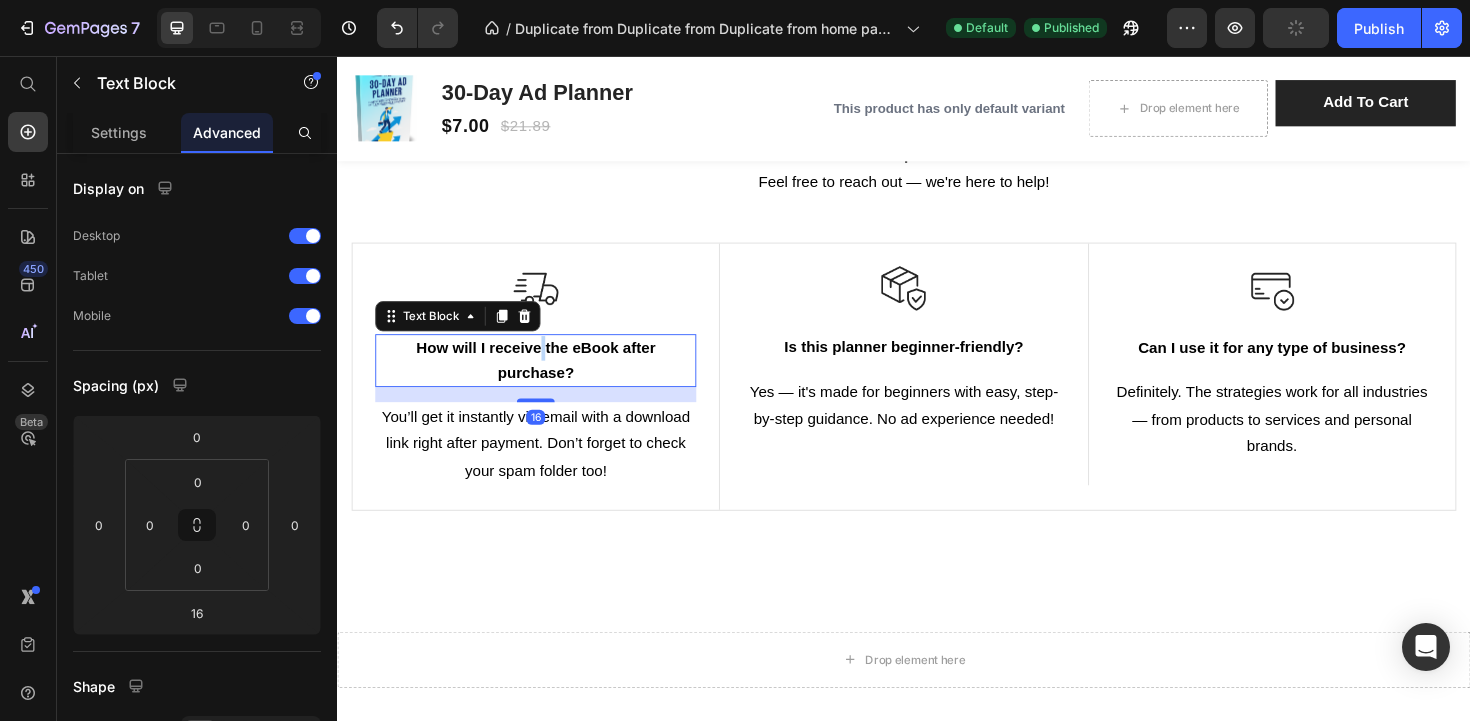 click on "How will I receive the eBook after purchase?" at bounding box center (546, 378) 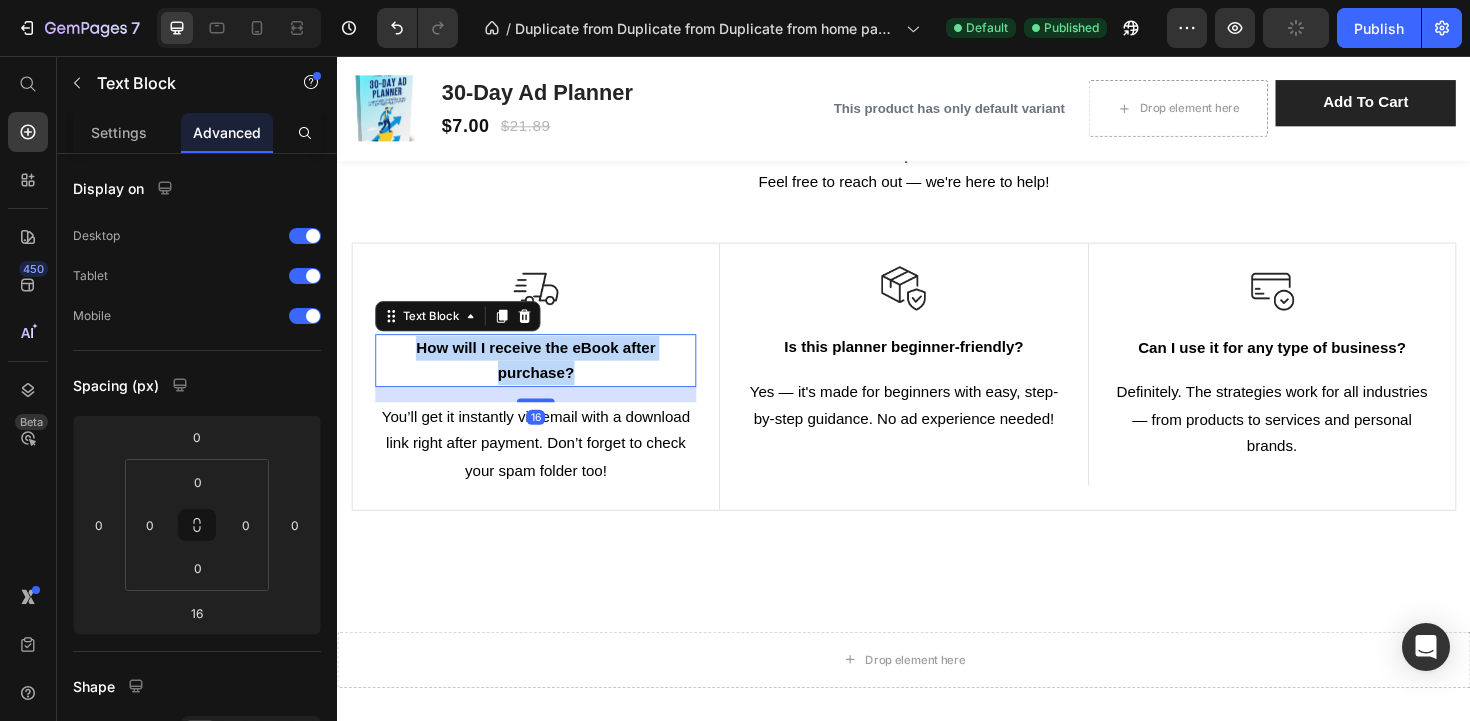 click on "How will I receive the eBook after purchase?" at bounding box center [546, 378] 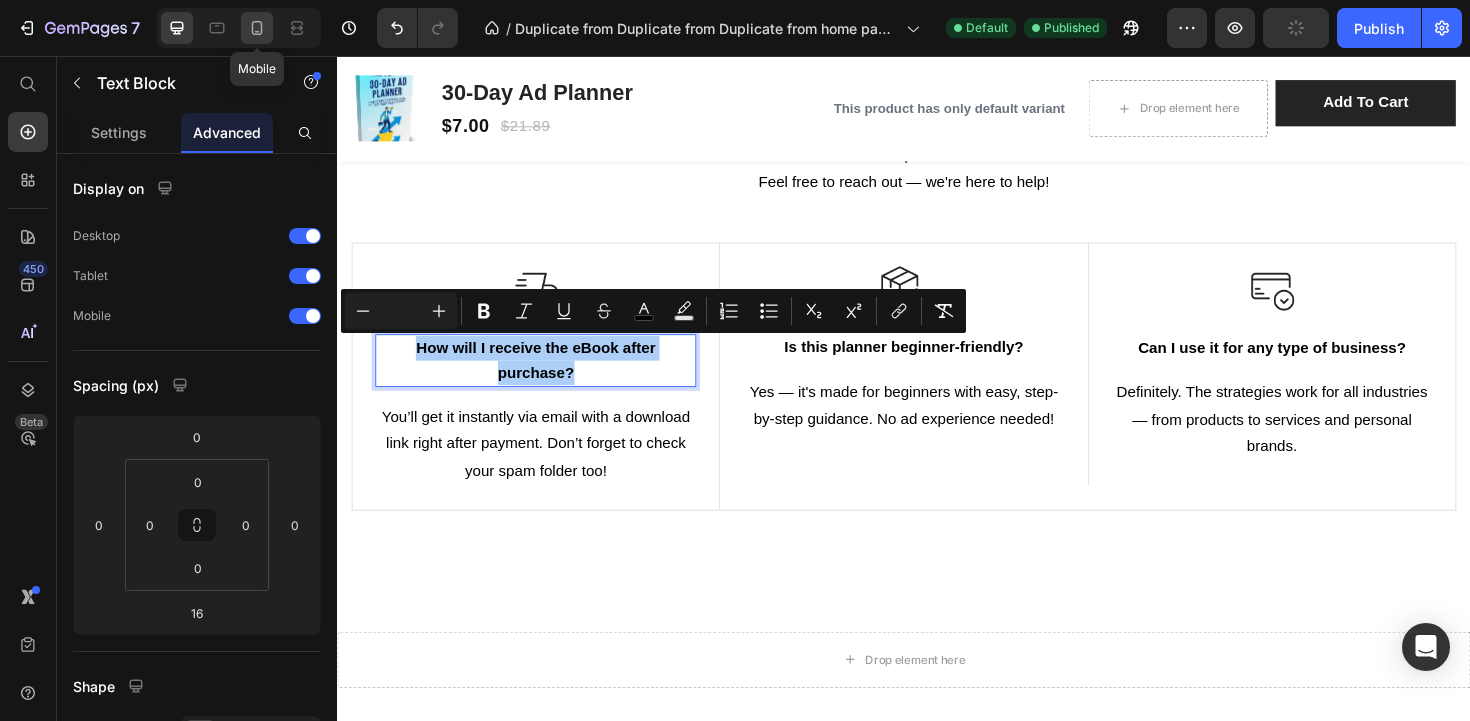 click 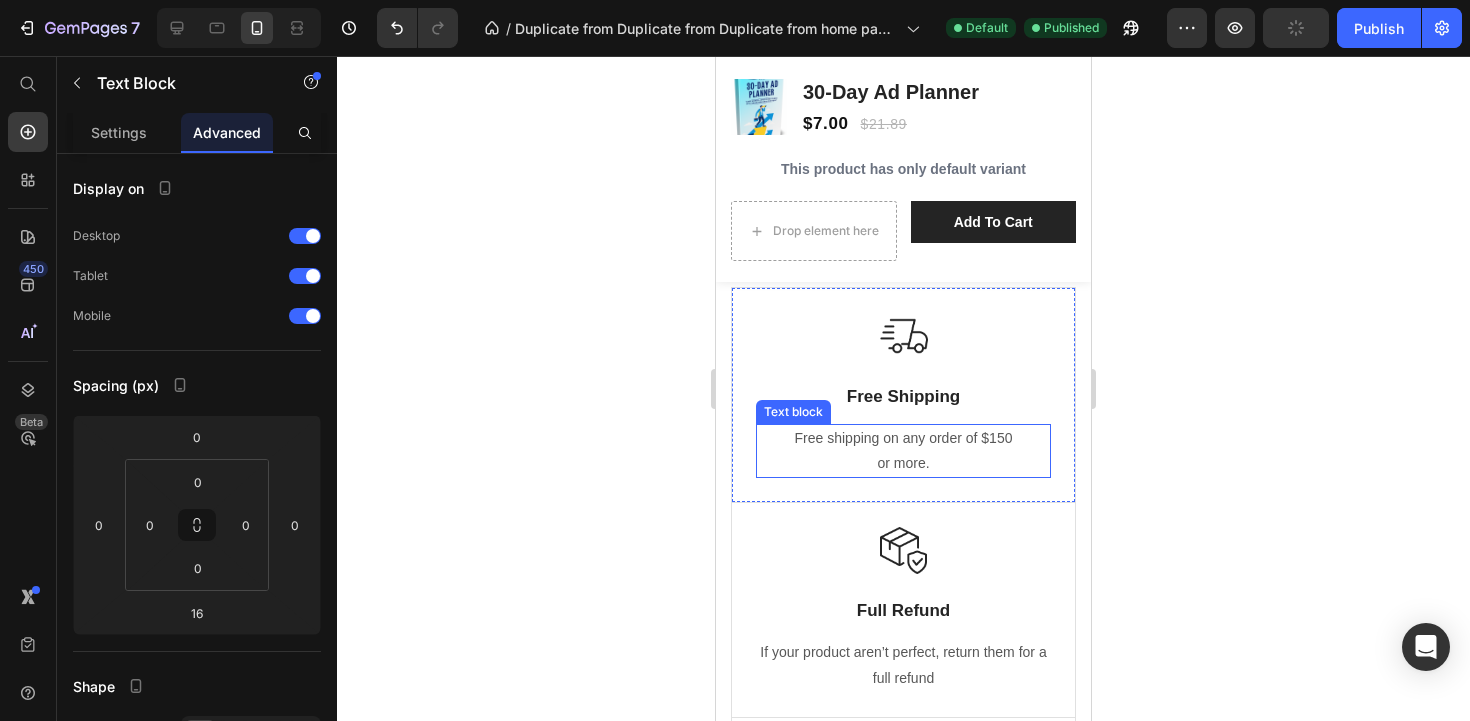 scroll, scrollTop: 3157, scrollLeft: 0, axis: vertical 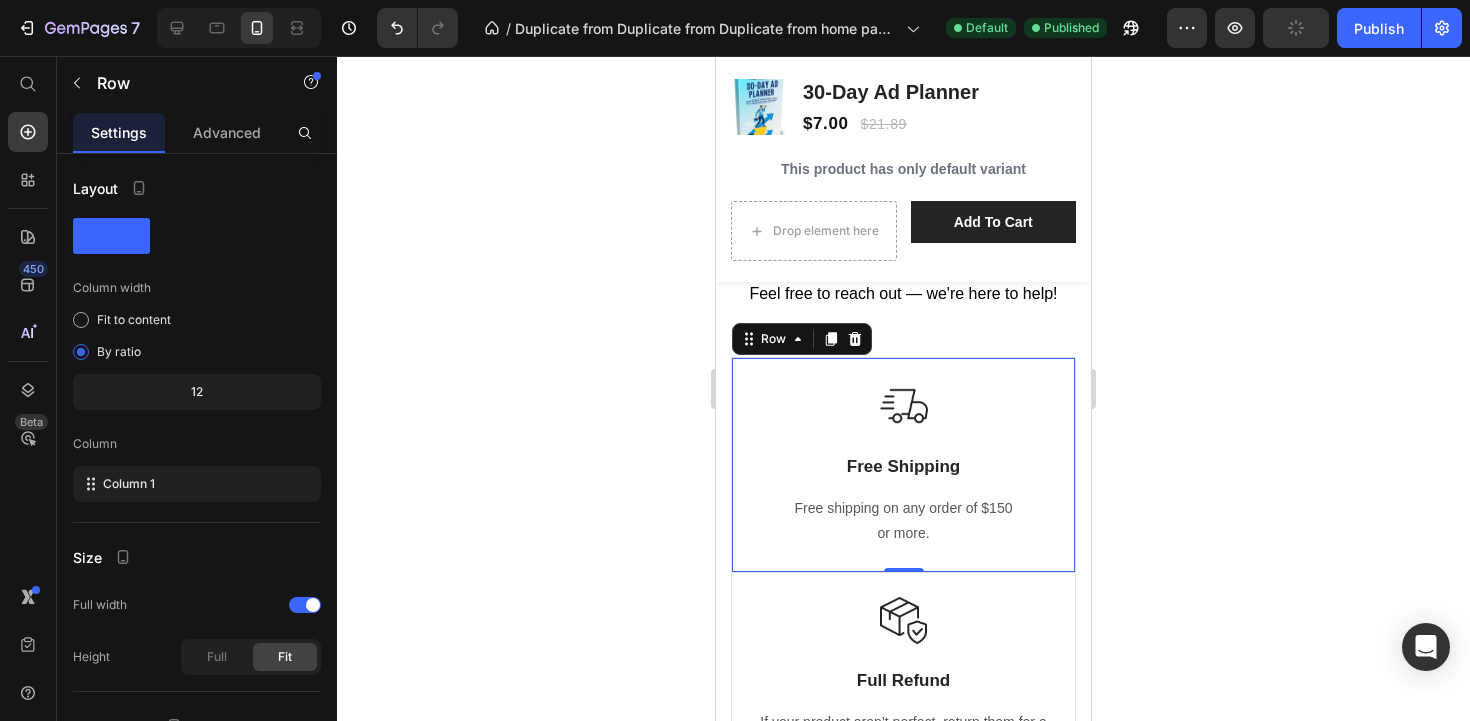click on "Image Free Shipping Text Block Free shipping on any order of $150  or more. Text block" at bounding box center (903, 465) 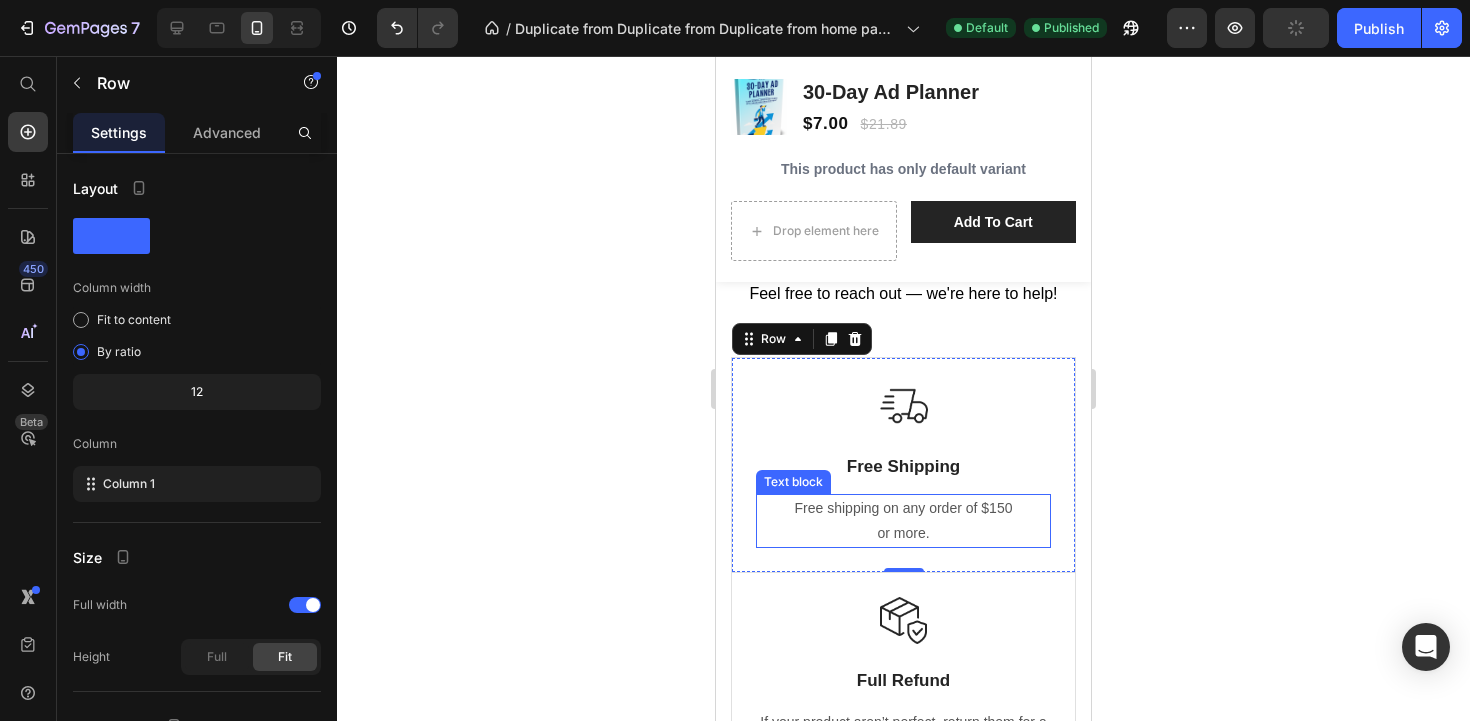click on "Free shipping on any order of $150" at bounding box center [903, 508] 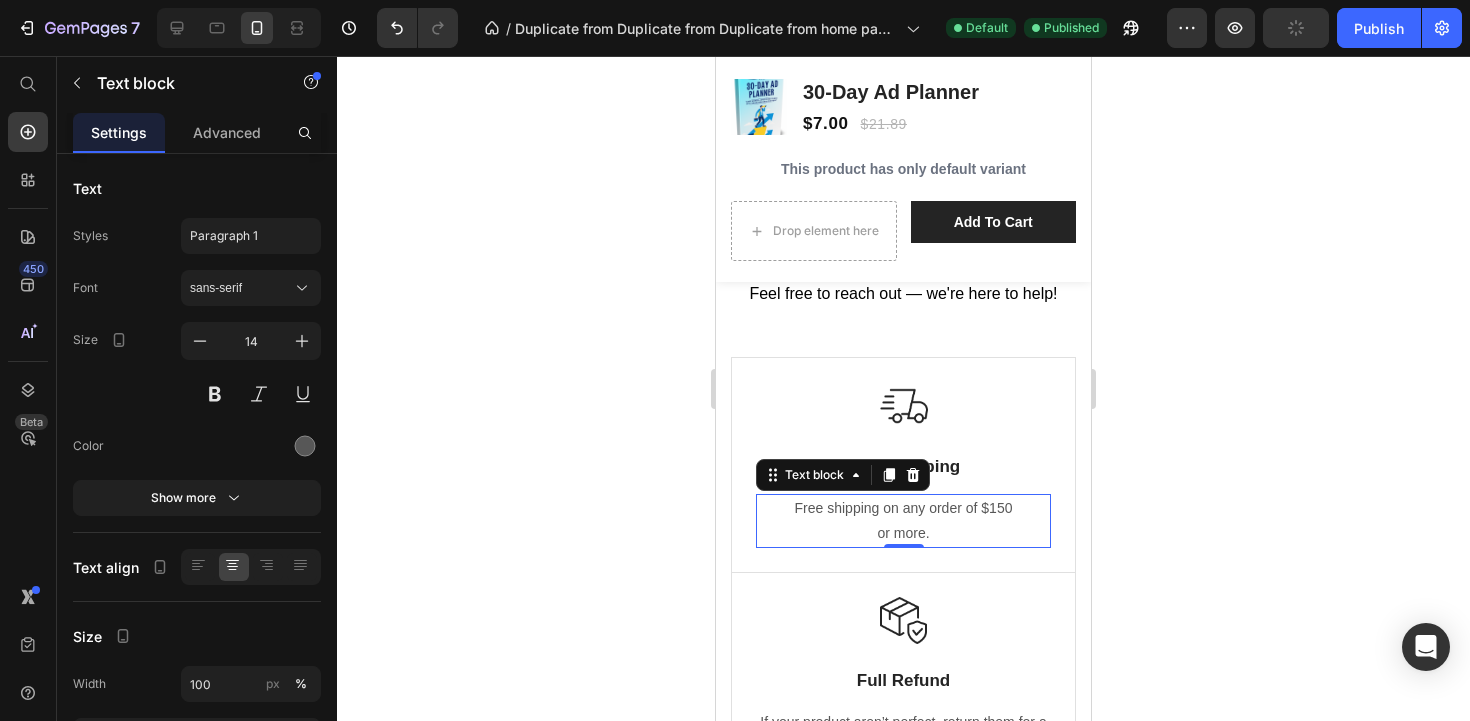 click on "Free shipping on any order of $150" at bounding box center (903, 508) 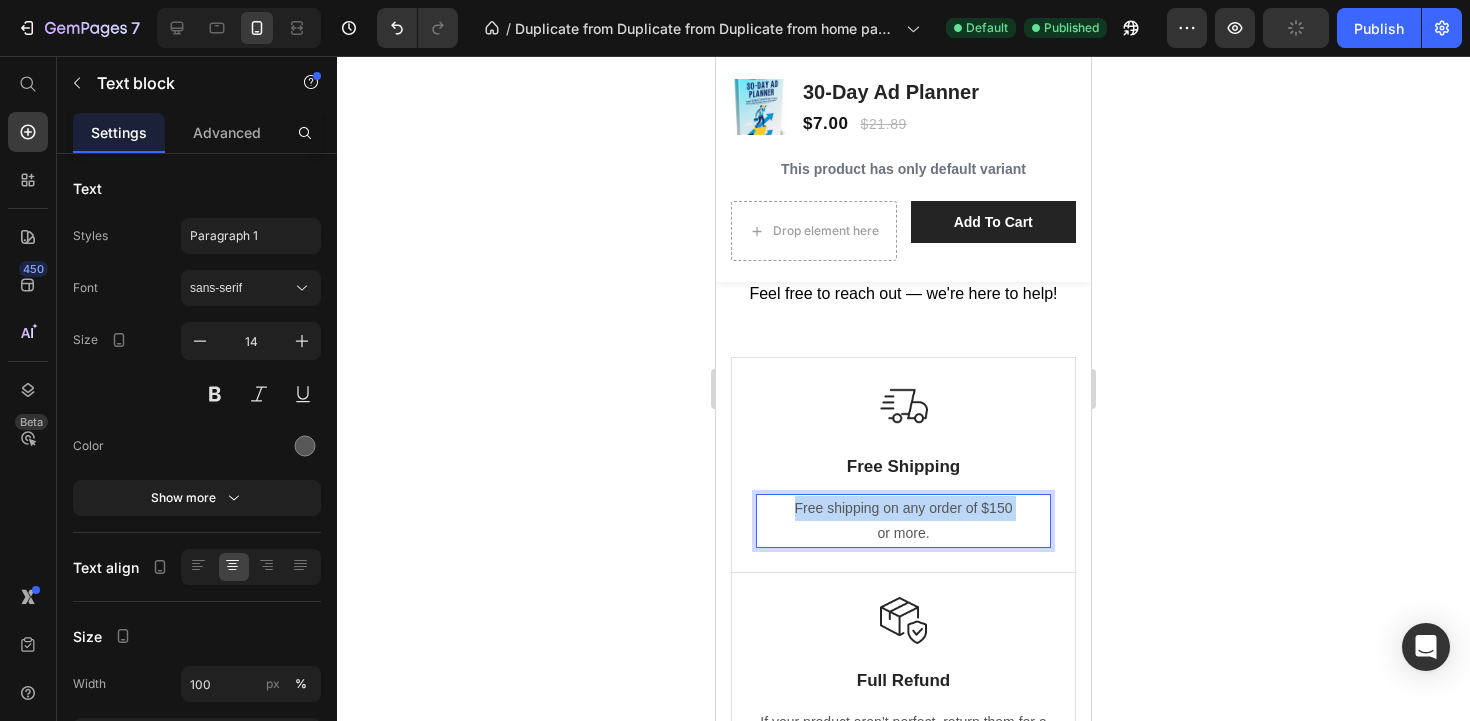 click on "Free shipping on any order of $150" at bounding box center (903, 508) 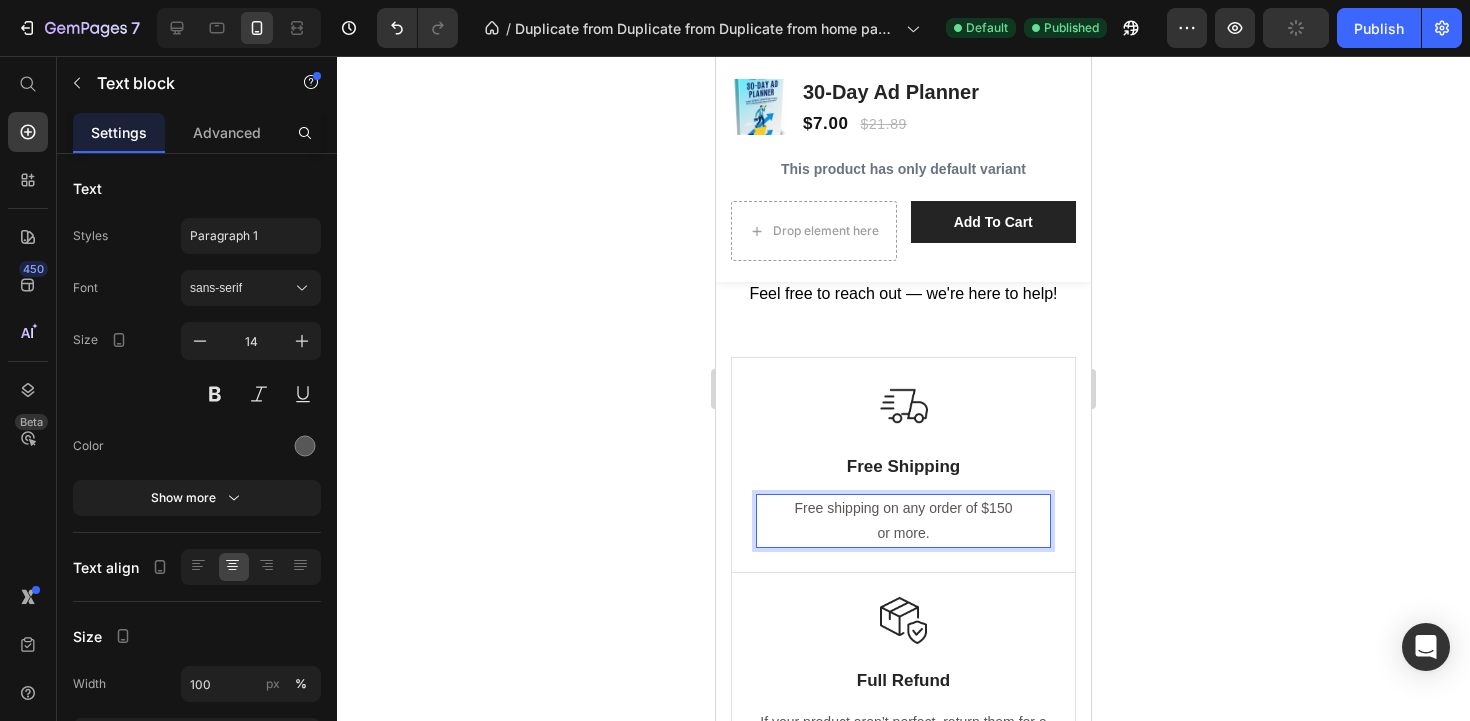 click on "or more." at bounding box center [903, 533] 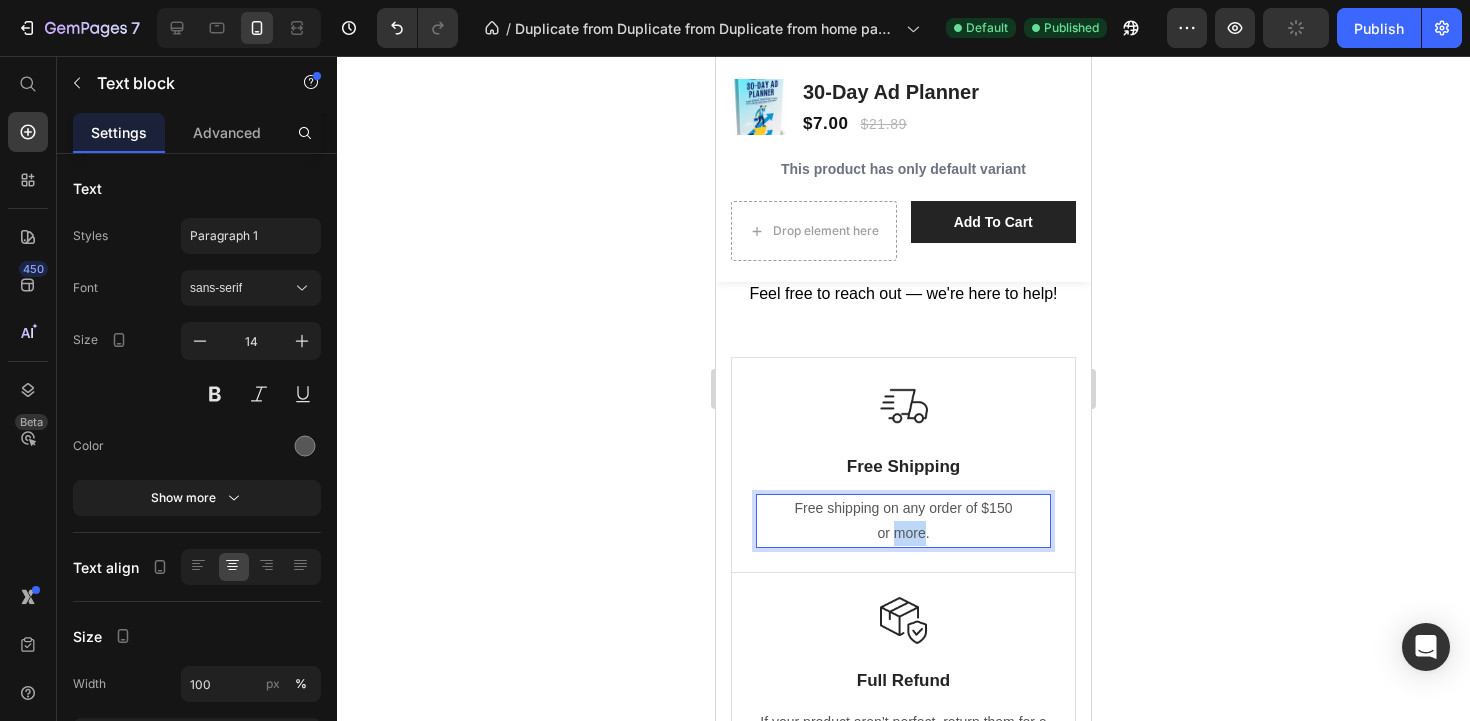 click on "or more." at bounding box center [903, 533] 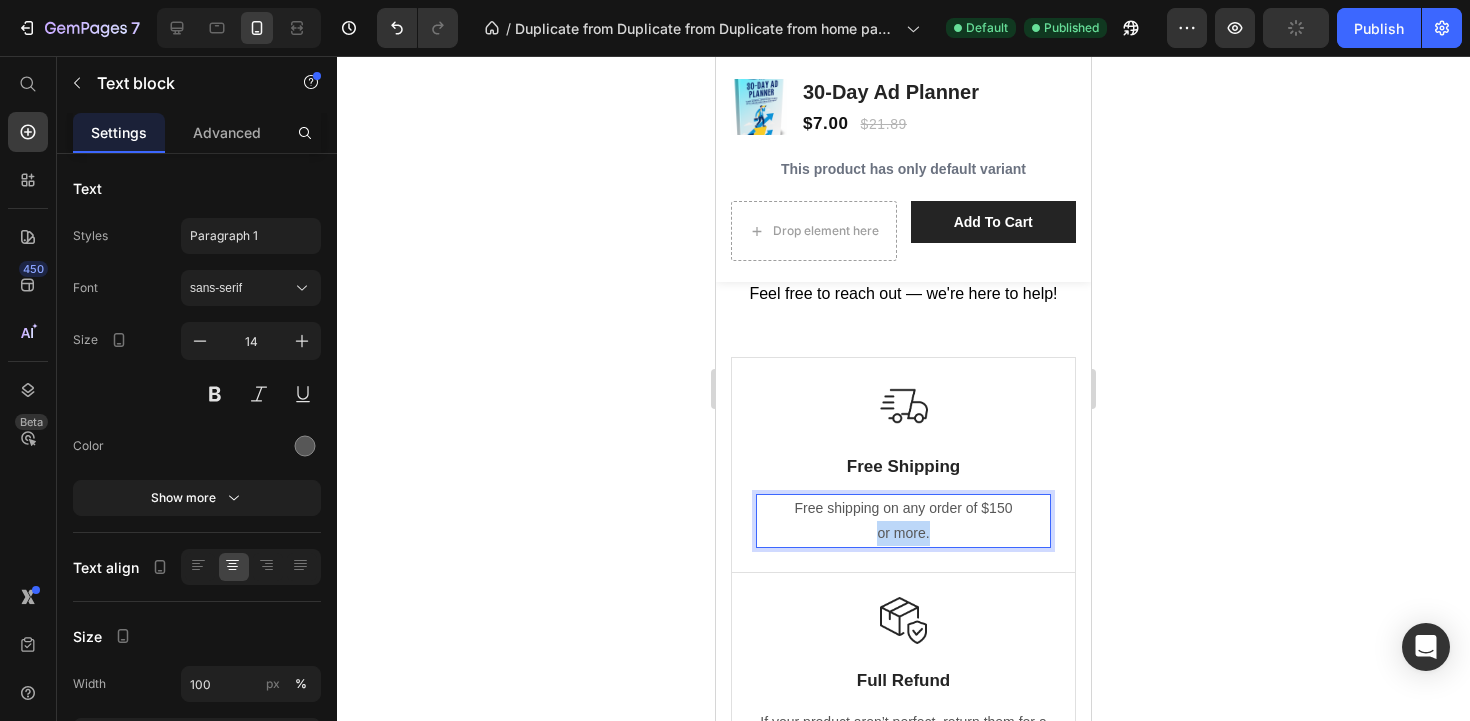 click on "or more." at bounding box center [903, 533] 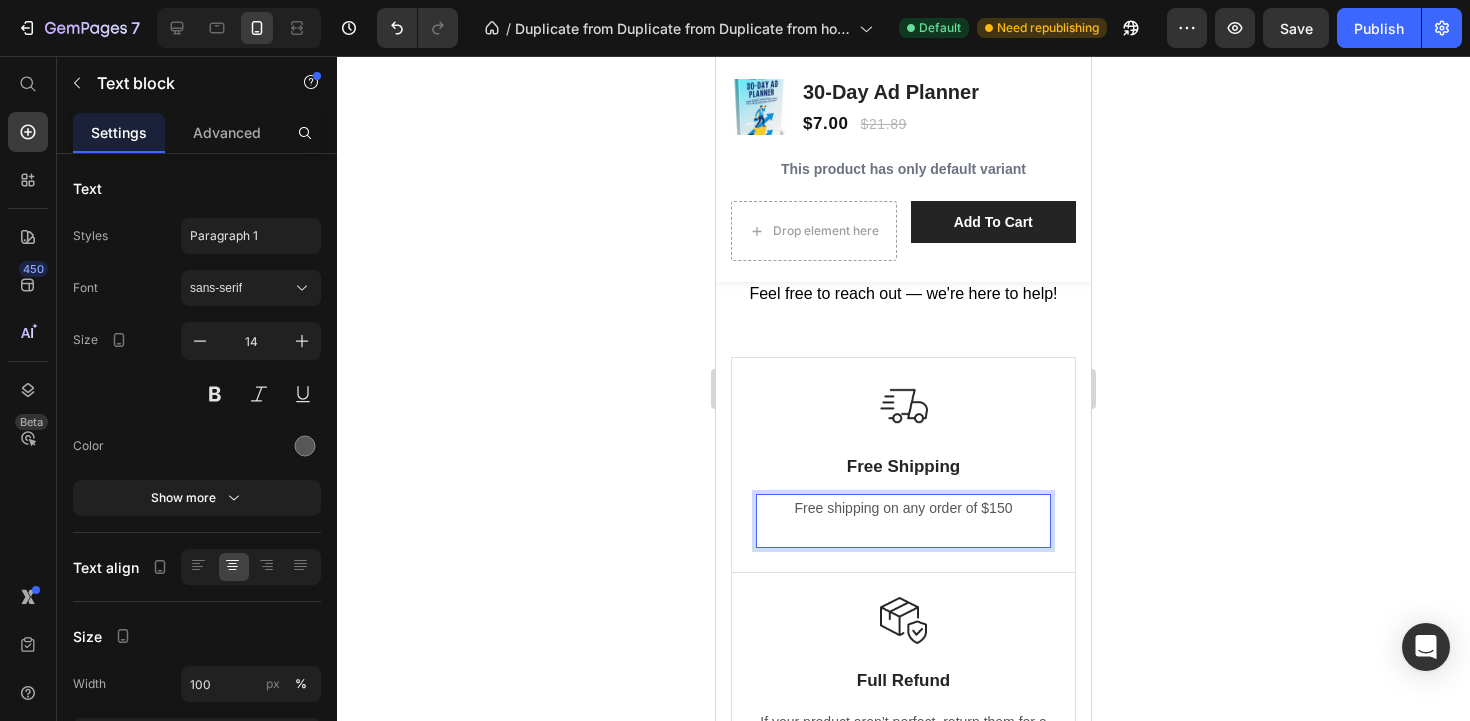 click on "Free shipping on any order of $150" at bounding box center [903, 508] 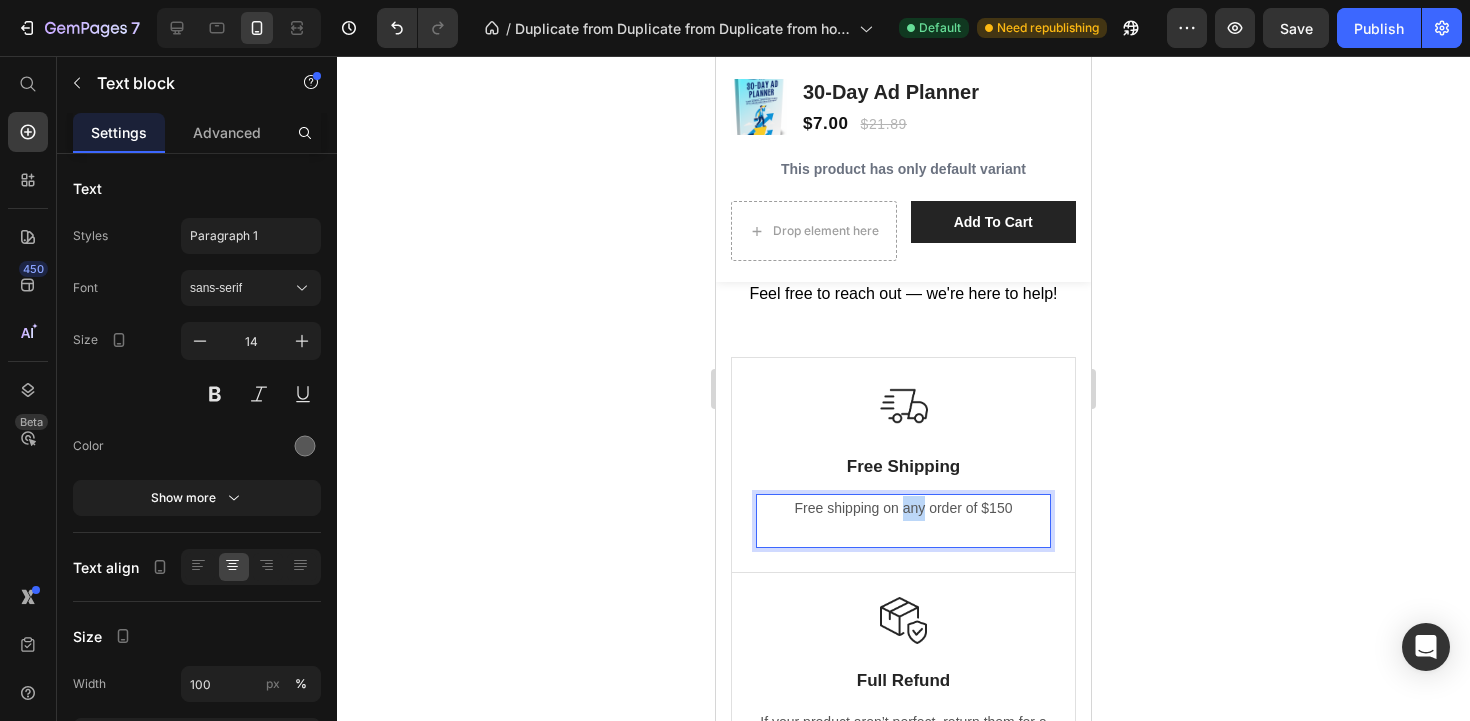 click on "Free shipping on any order of $150" at bounding box center (903, 508) 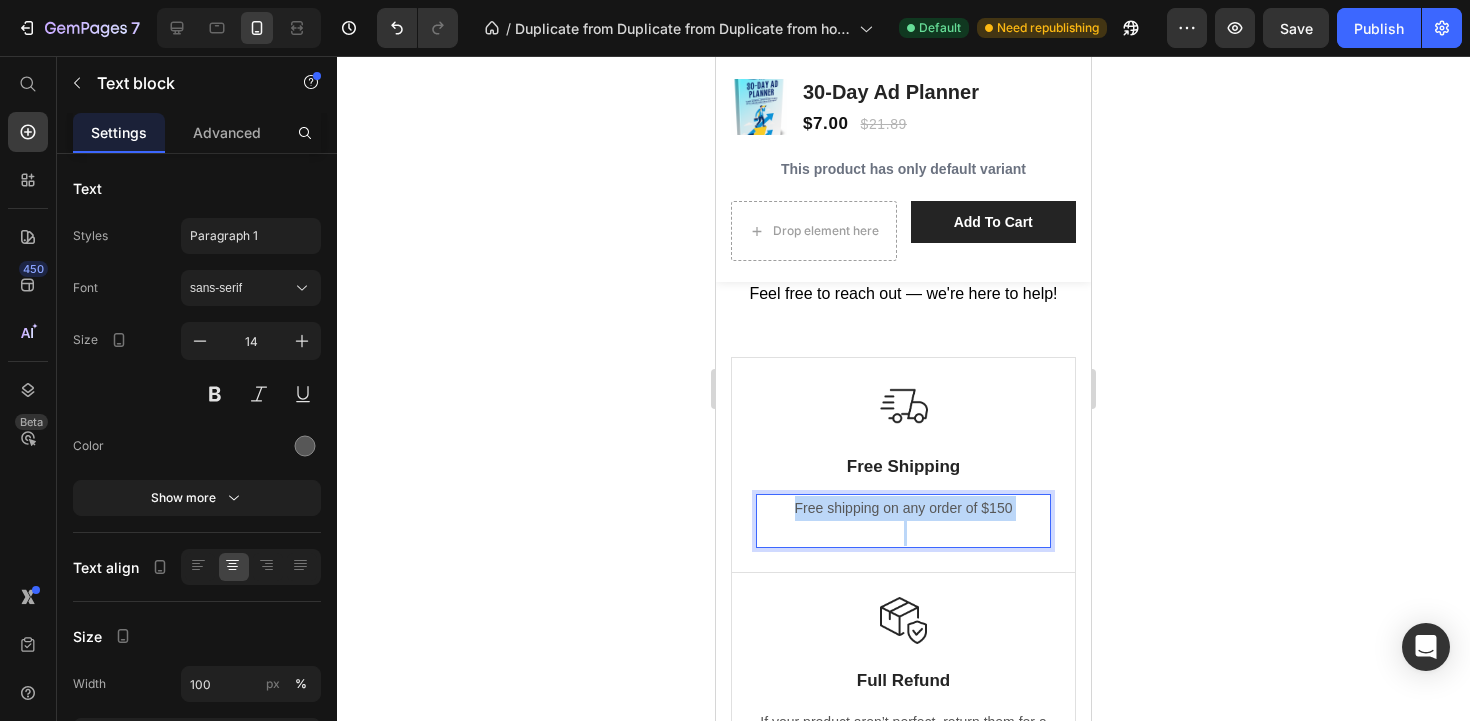 click on "Free shipping on any order of $150" at bounding box center (903, 508) 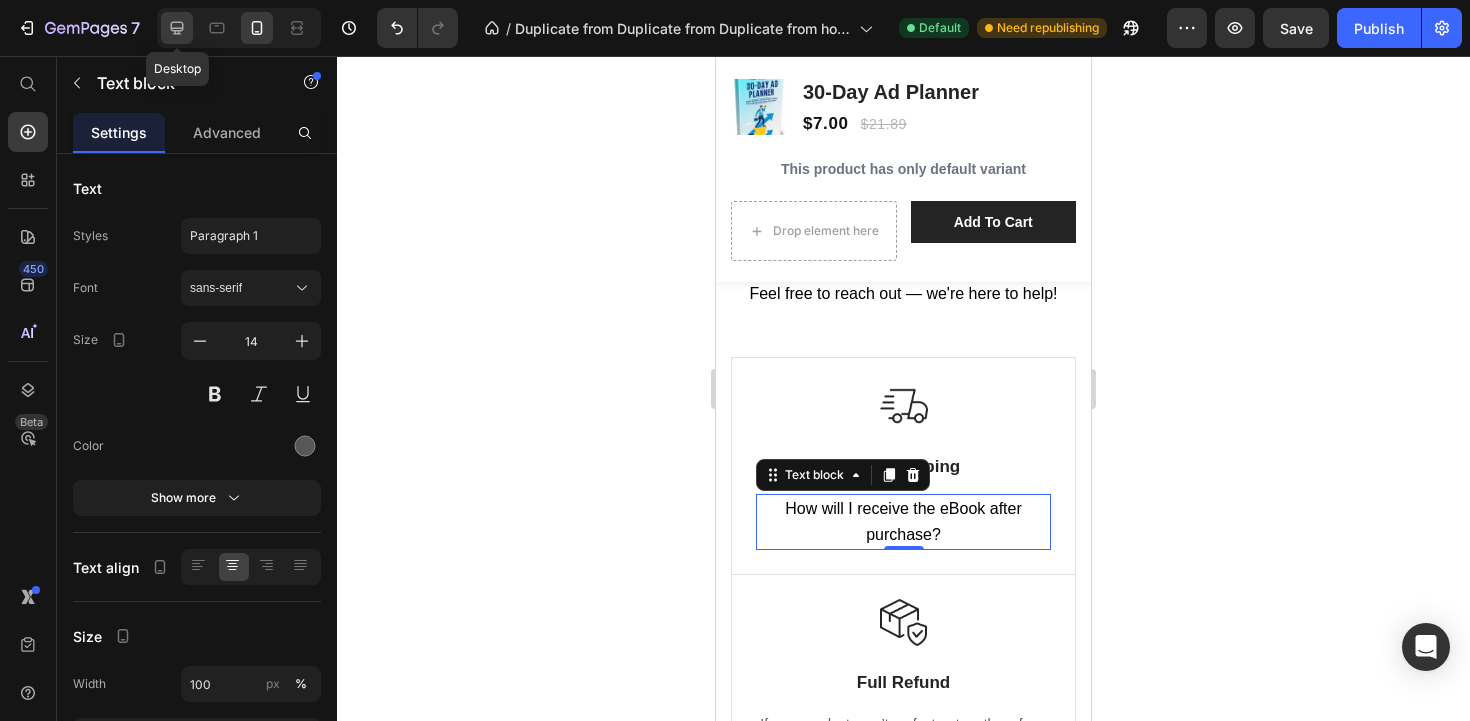 click 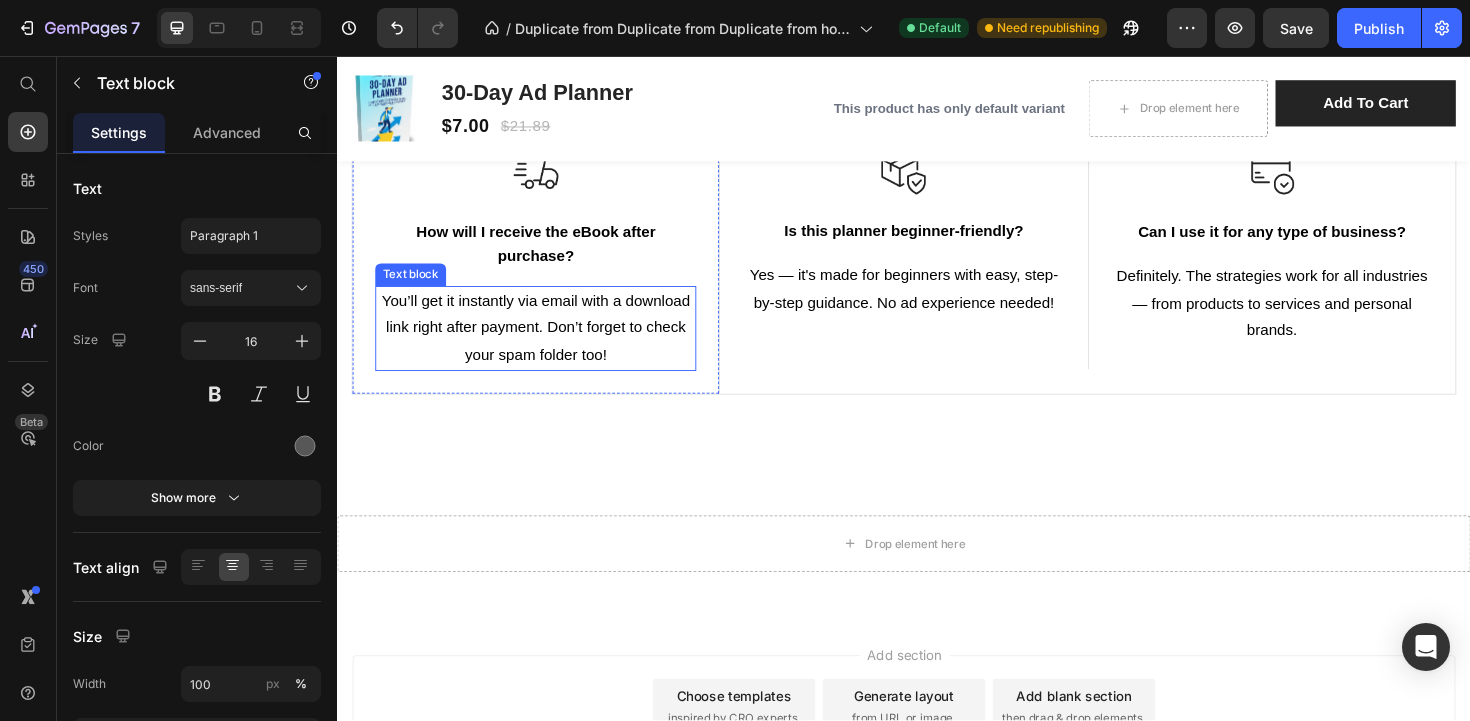 scroll, scrollTop: 2999, scrollLeft: 0, axis: vertical 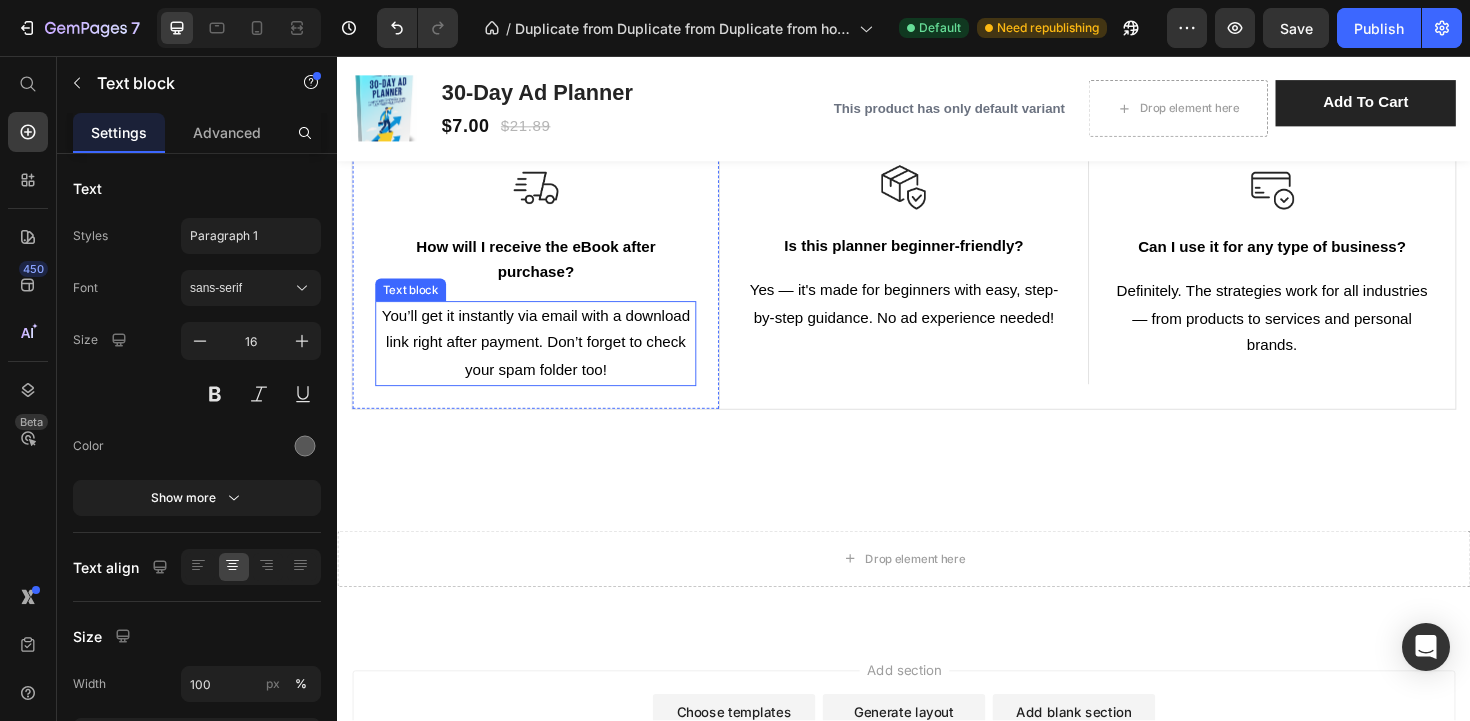 click on "You’ll get it instantly via email with a download link right after payment. Don’t forget to check your spam folder too!" at bounding box center (547, 360) 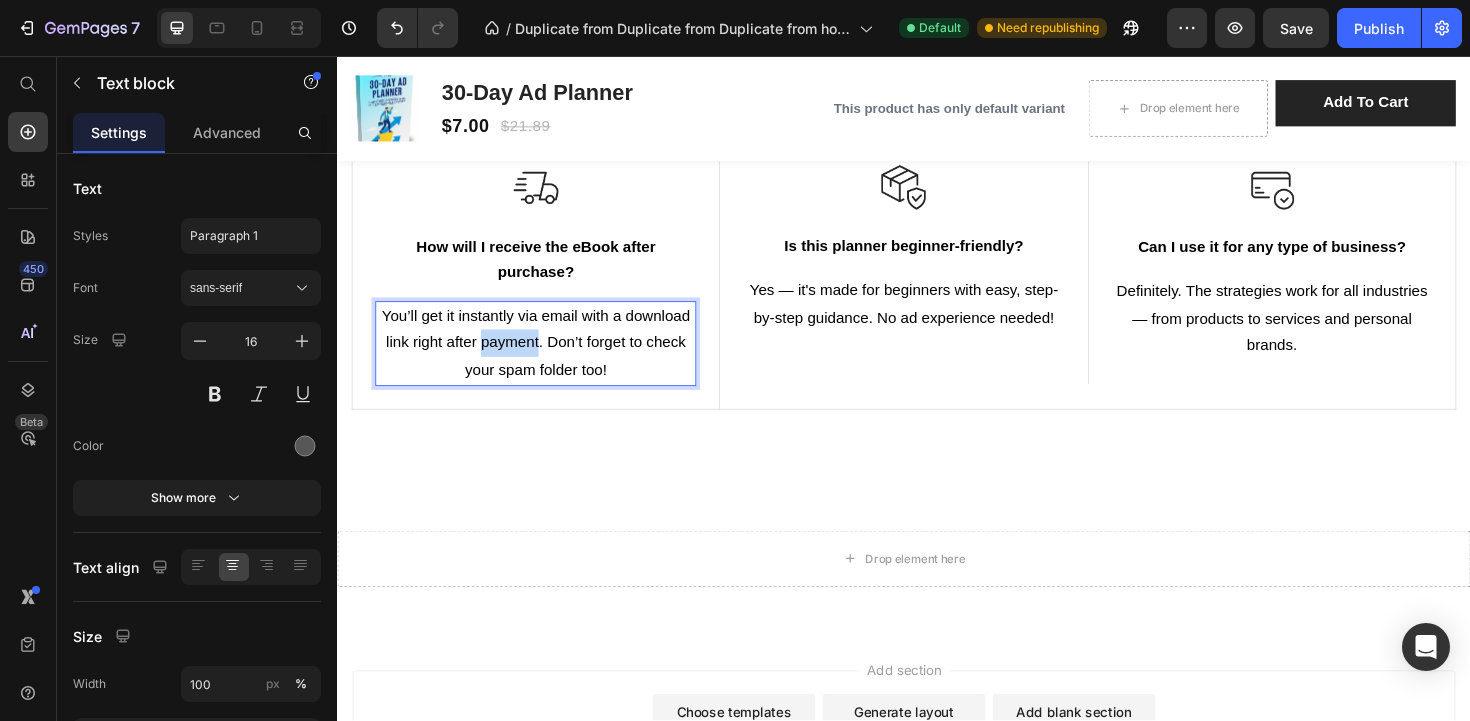 click on "You’ll get it instantly via email with a download link right after payment. Don’t forget to check your spam folder too!" at bounding box center (547, 360) 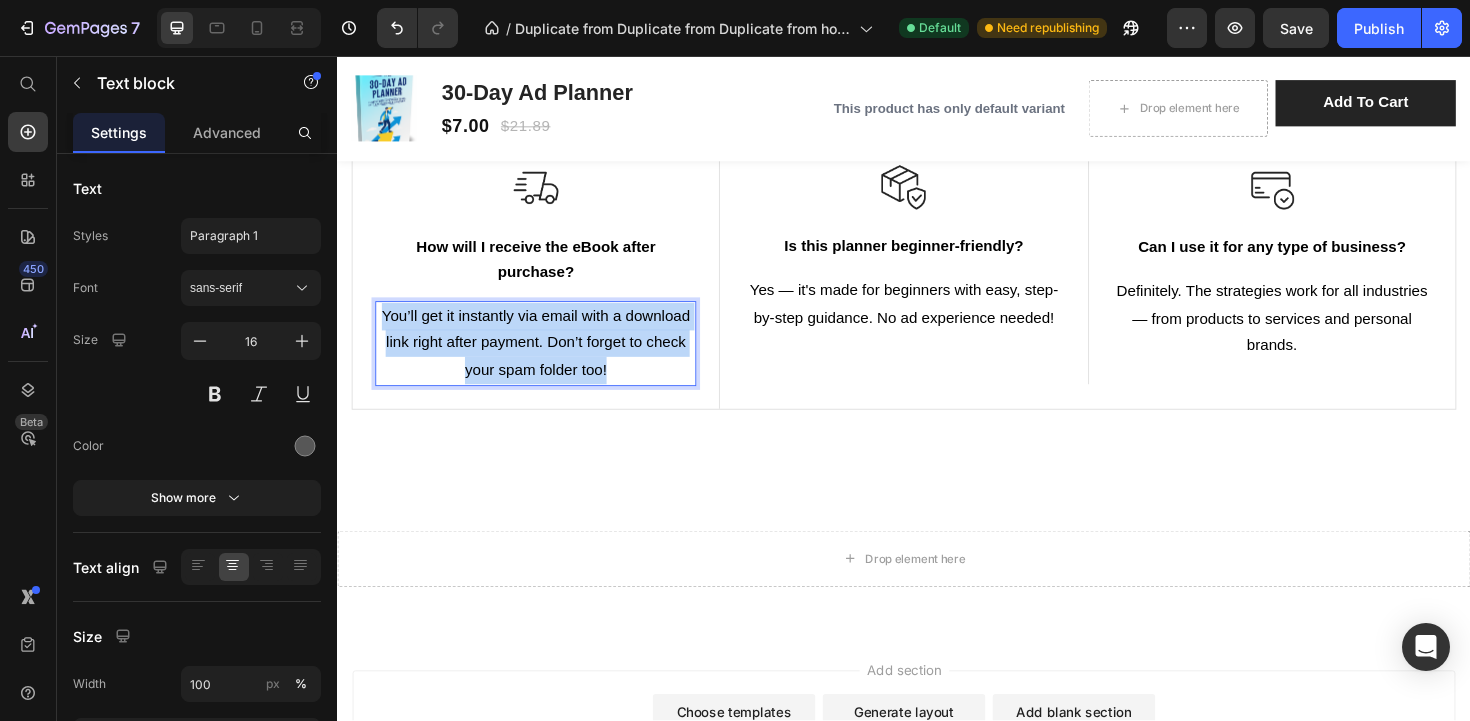 click on "You’ll get it instantly via email with a download link right after payment. Don’t forget to check your spam folder too!" at bounding box center (547, 360) 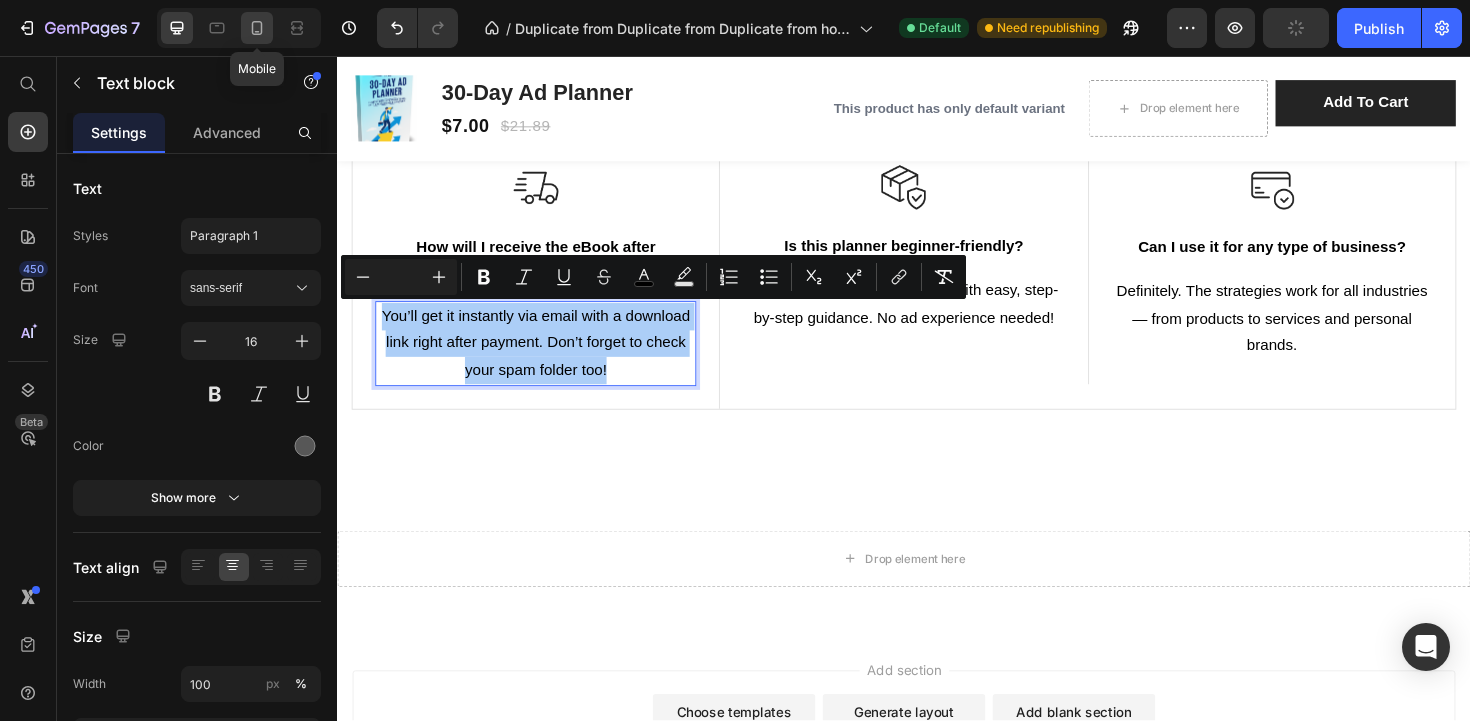 click 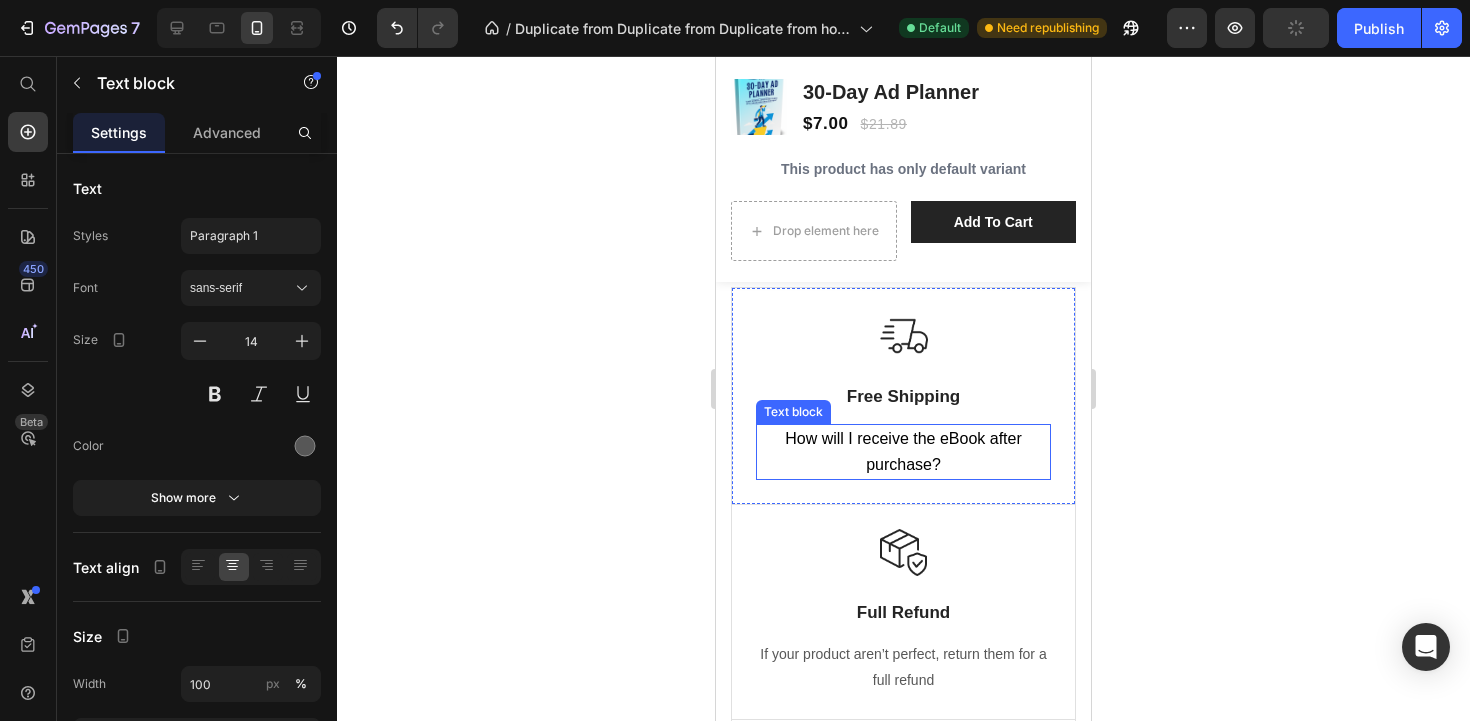 scroll, scrollTop: 3203, scrollLeft: 0, axis: vertical 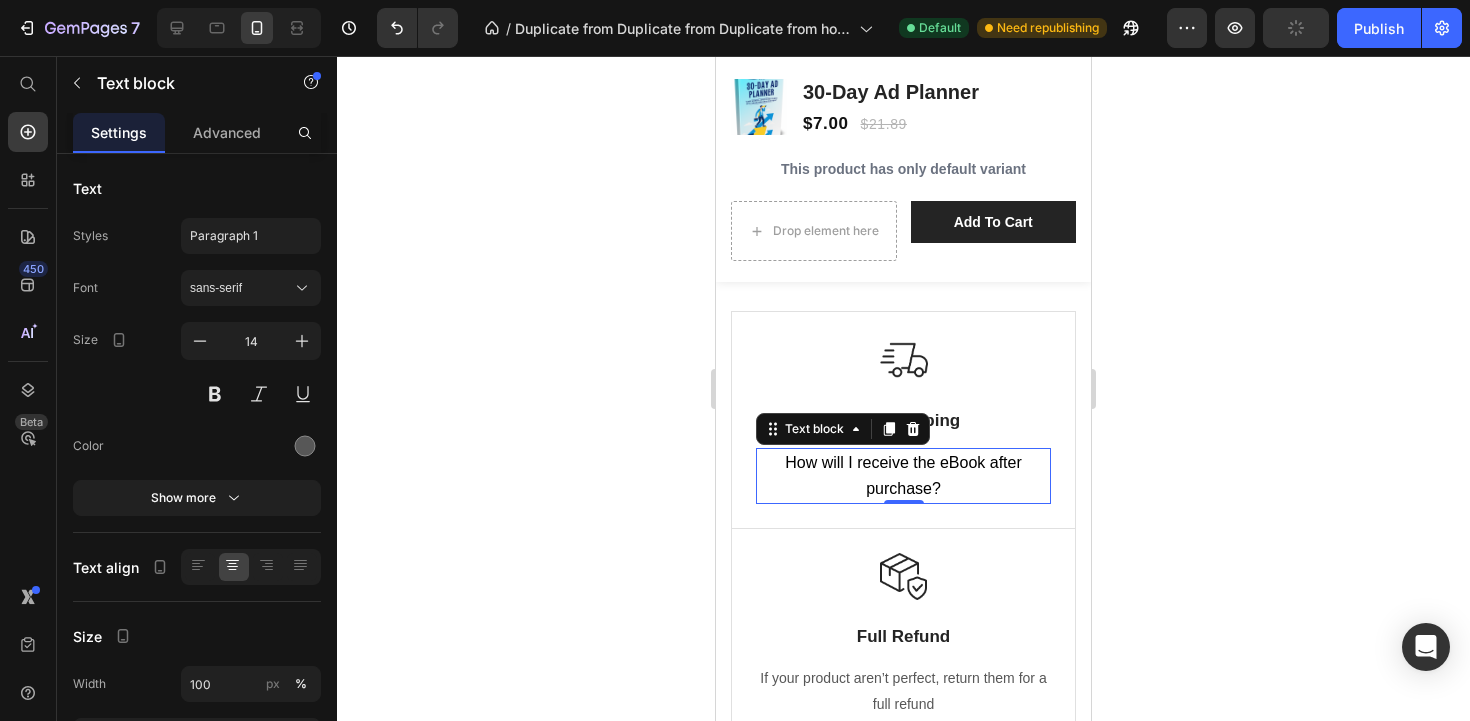 click on "How will I receive the eBook after purchase?" at bounding box center [903, 475] 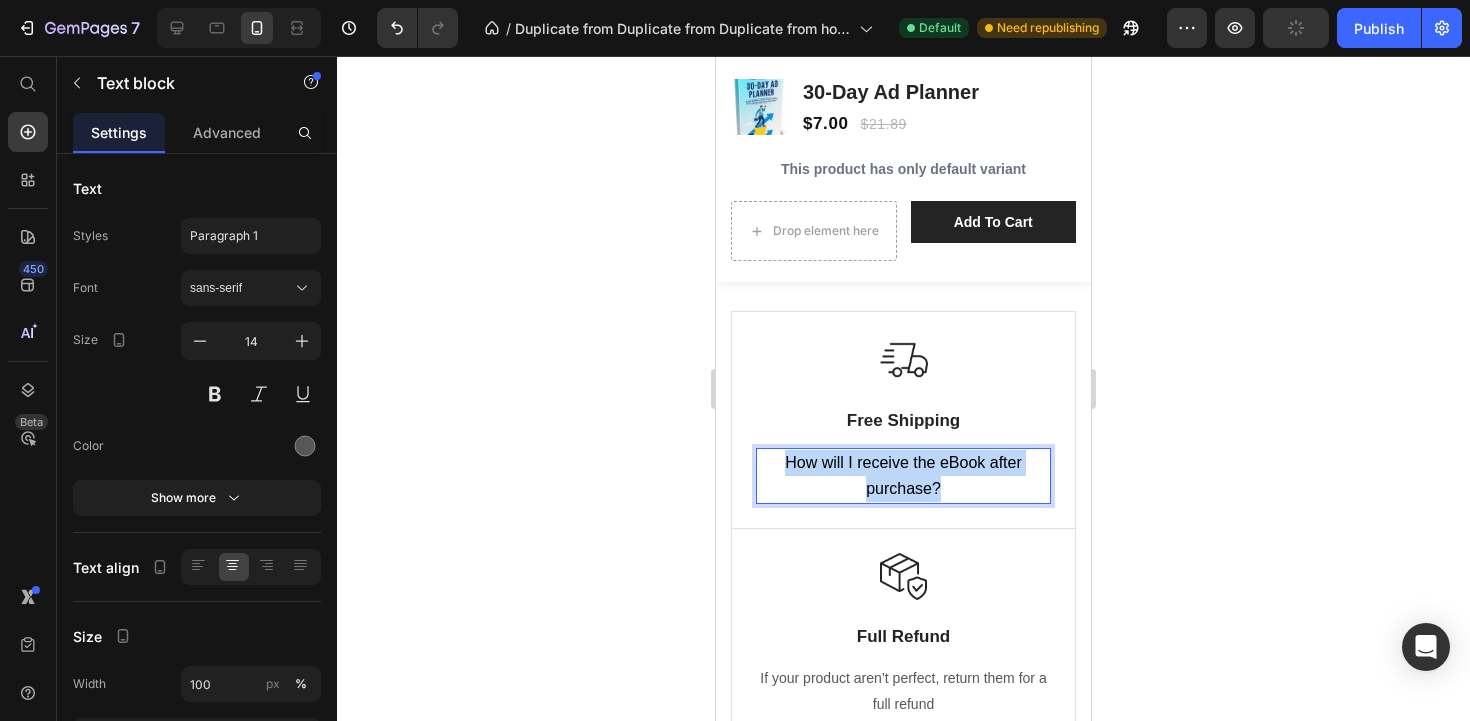 click on "How will I receive the eBook after purchase?" at bounding box center (903, 475) 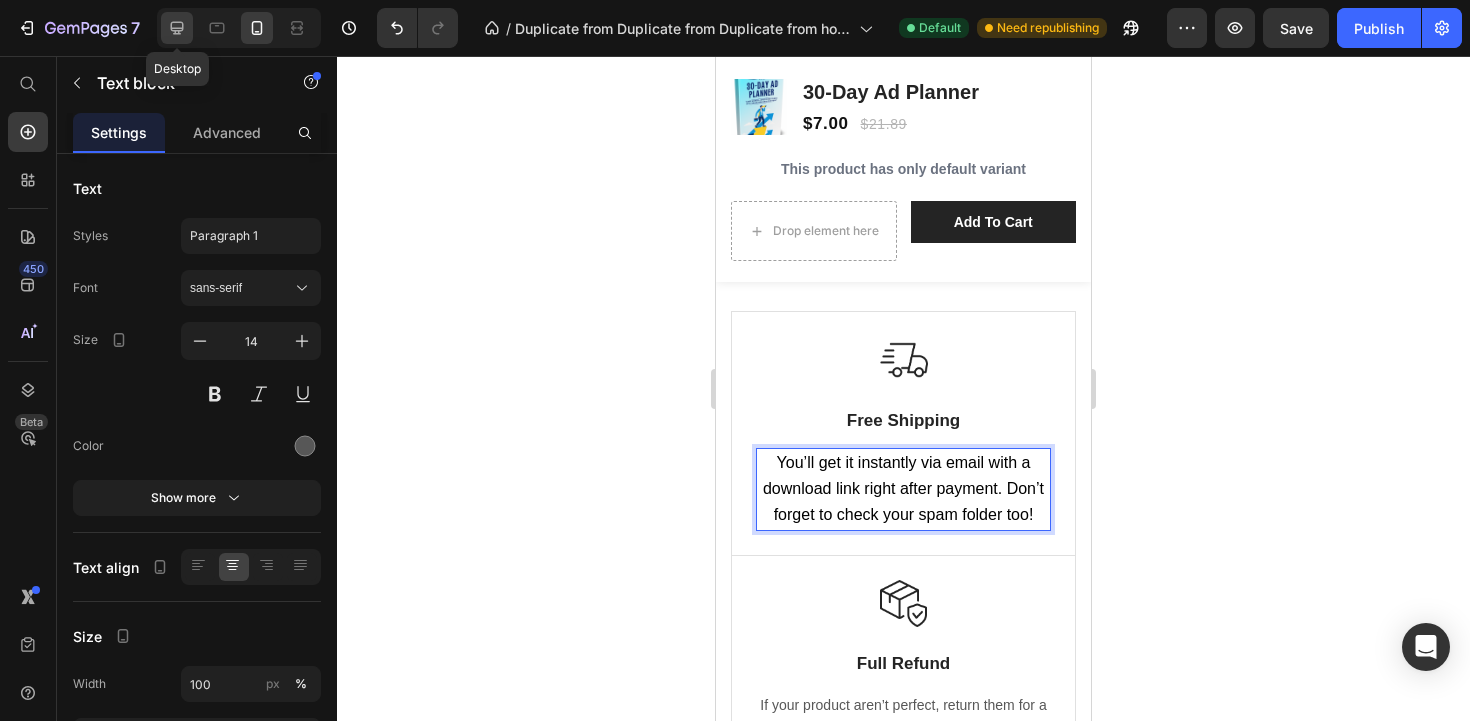 click 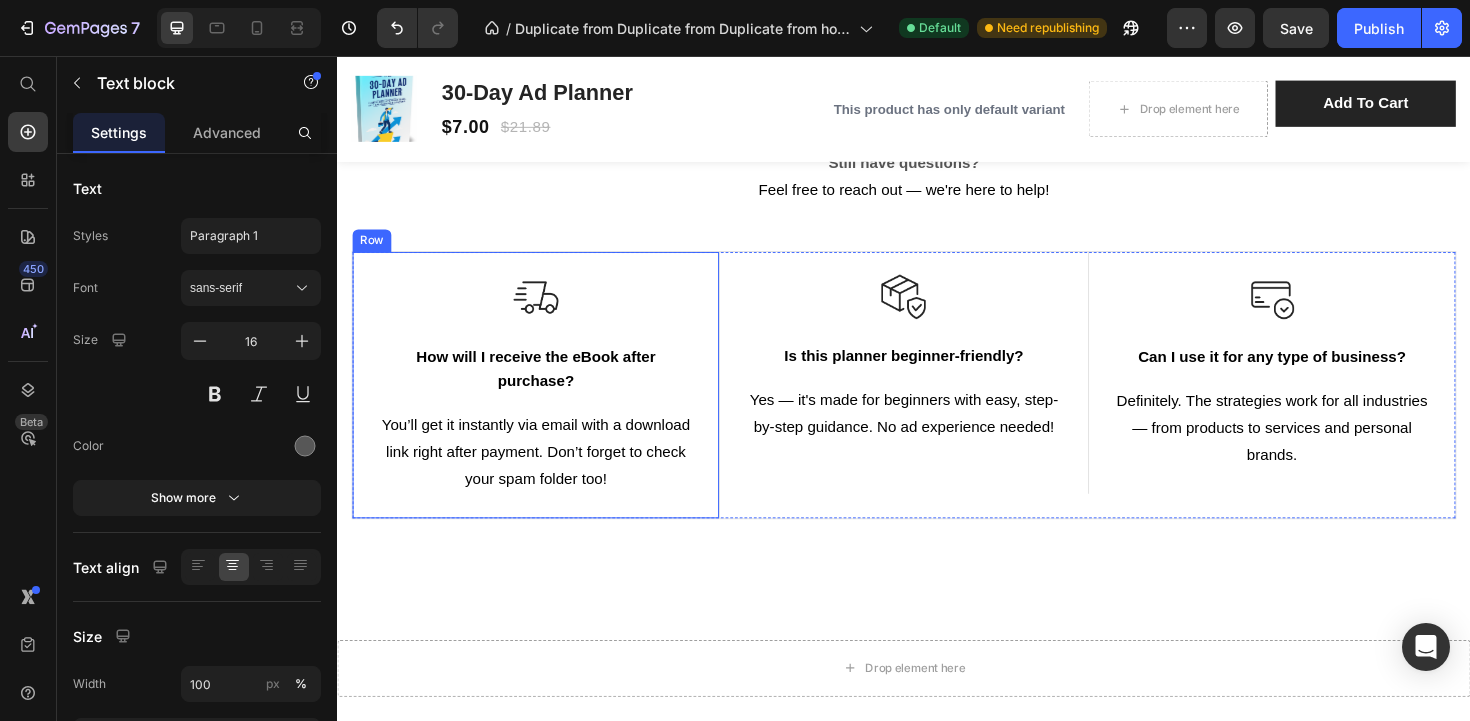 scroll, scrollTop: 2859, scrollLeft: 0, axis: vertical 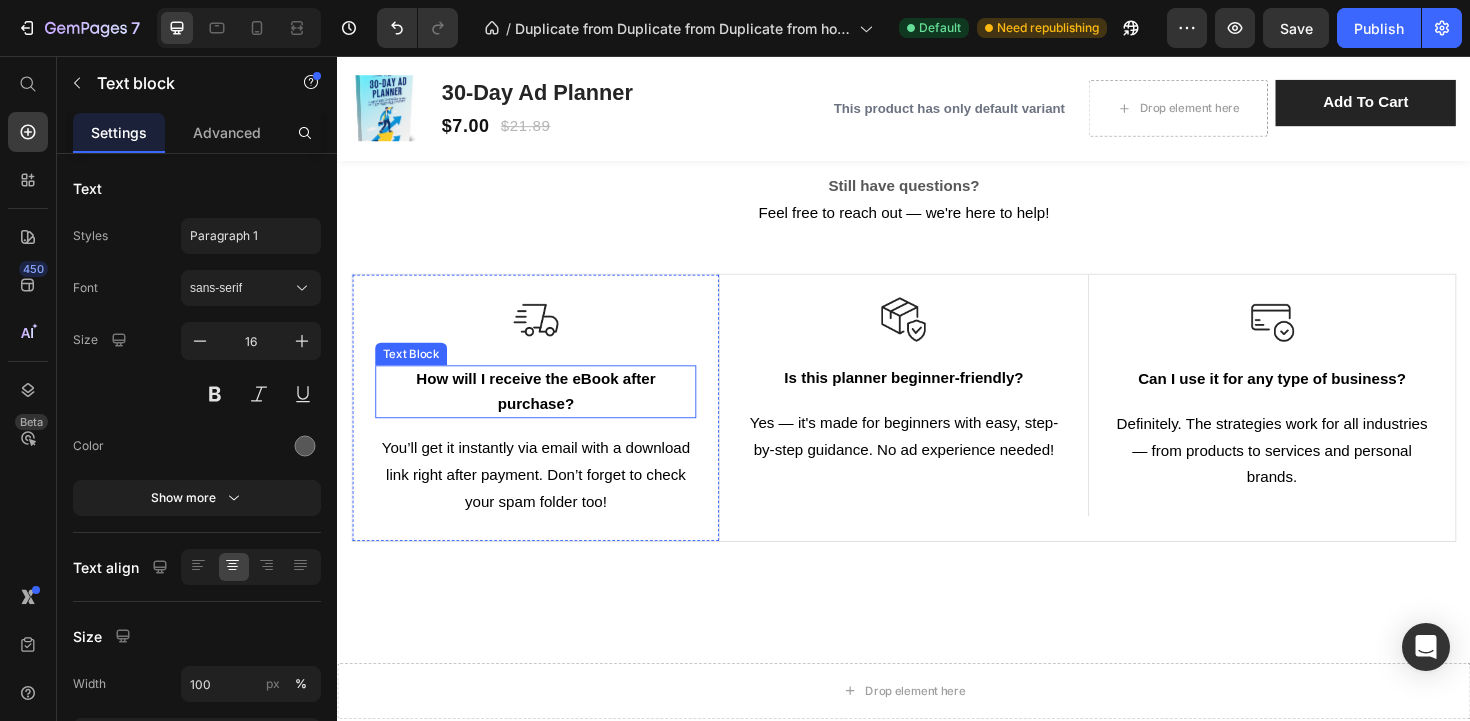 click on "How will I receive the eBook after purchase?" at bounding box center (547, 411) 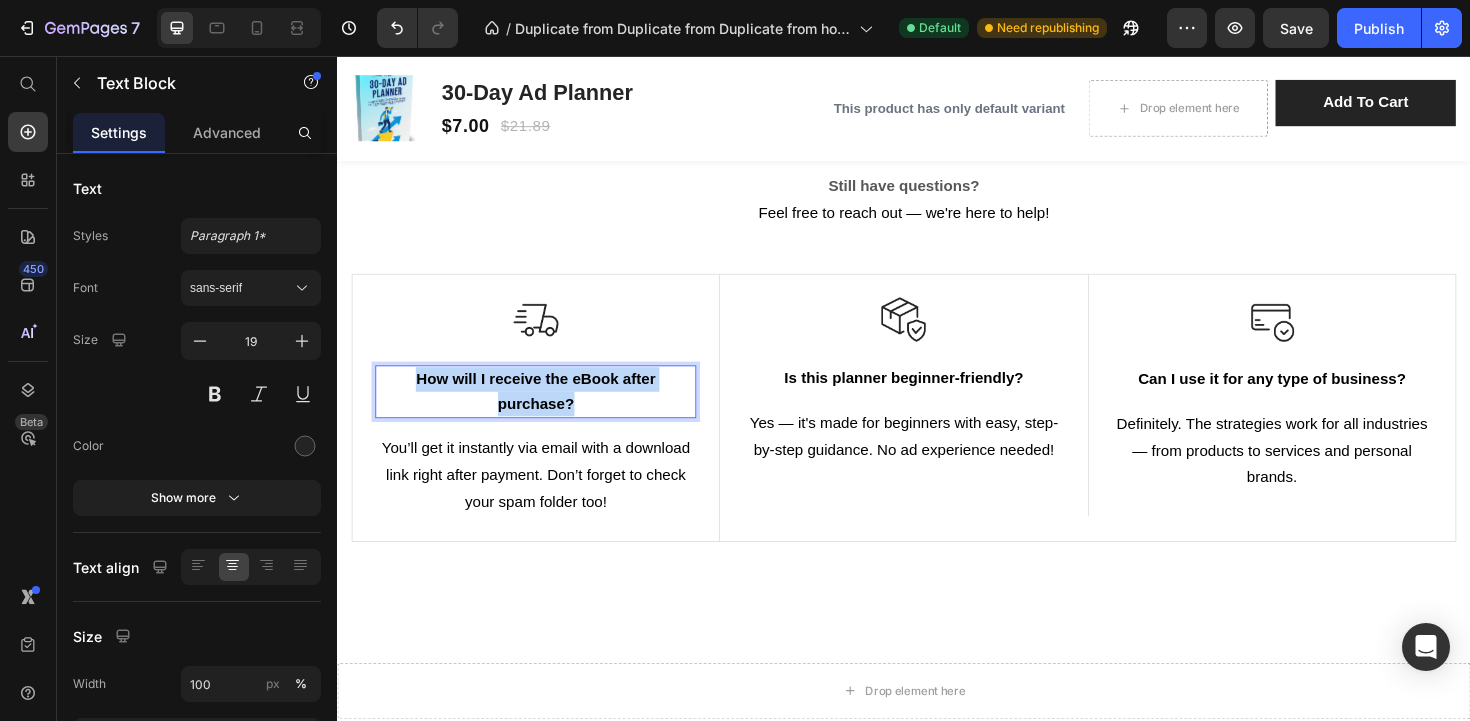 click on "How will I receive the eBook after purchase?" at bounding box center (547, 411) 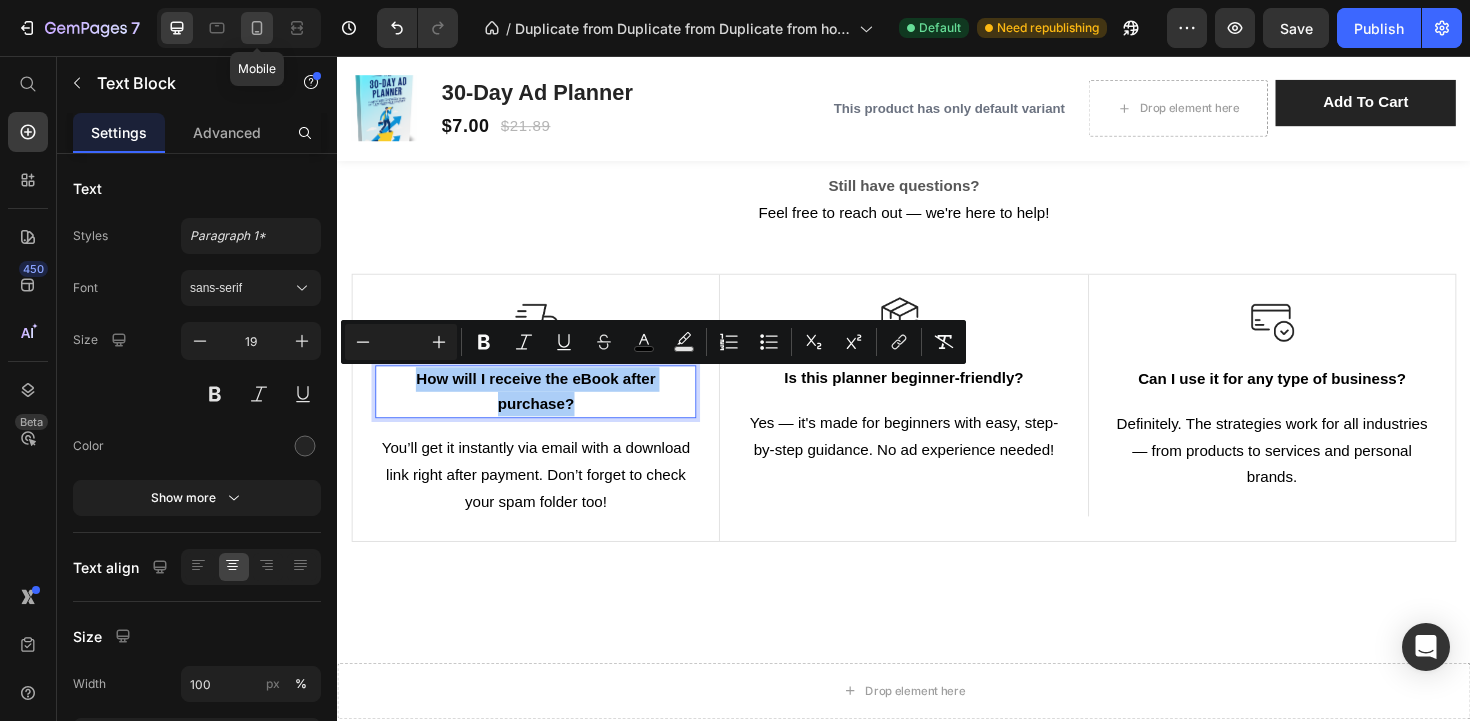 click 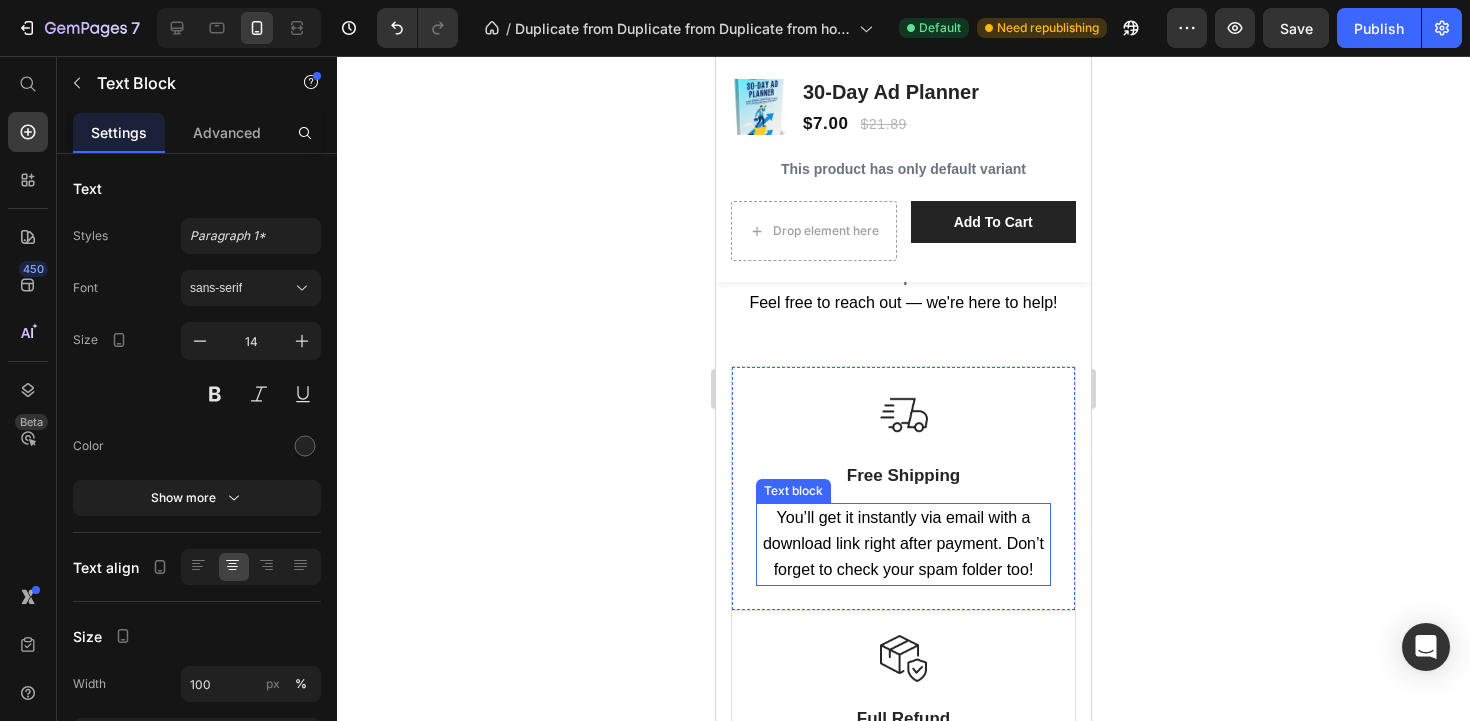 scroll, scrollTop: 3124, scrollLeft: 0, axis: vertical 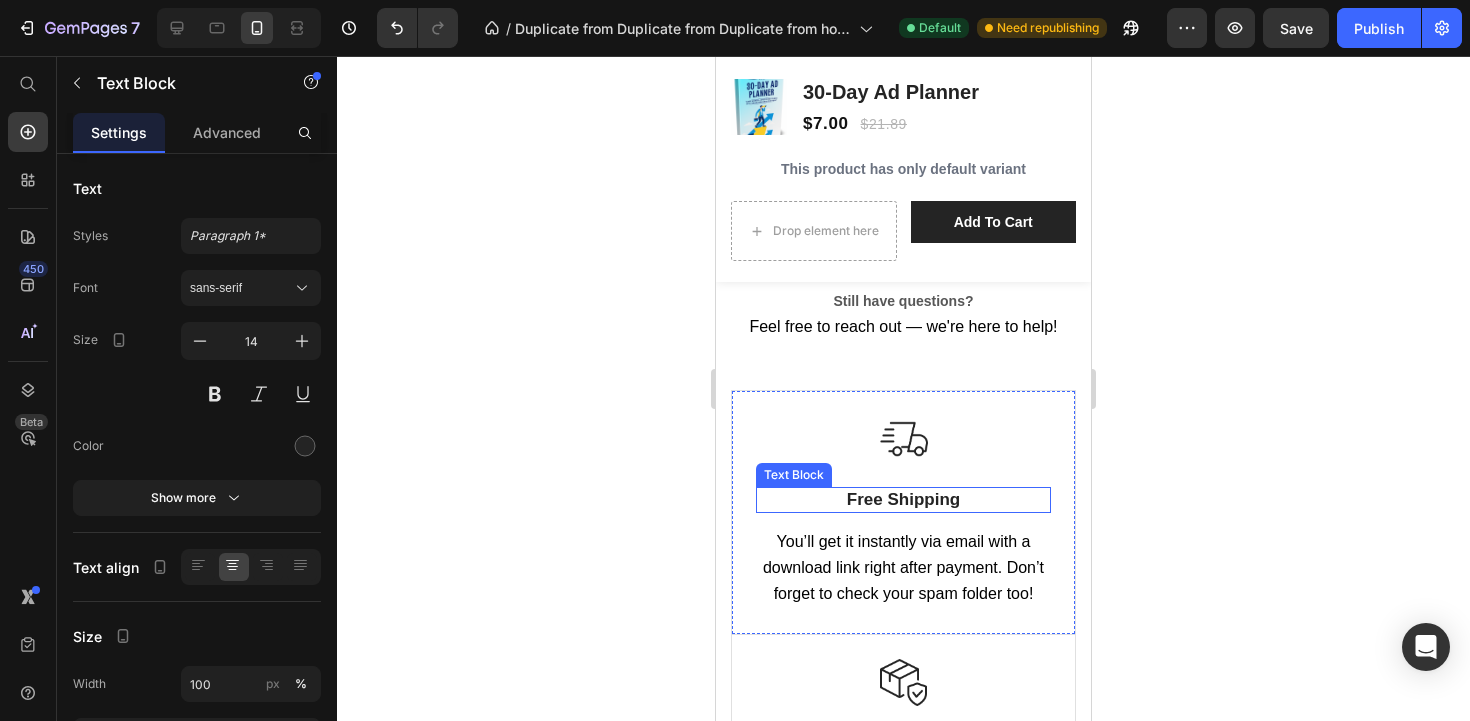 click on "Free Shipping" at bounding box center [903, 500] 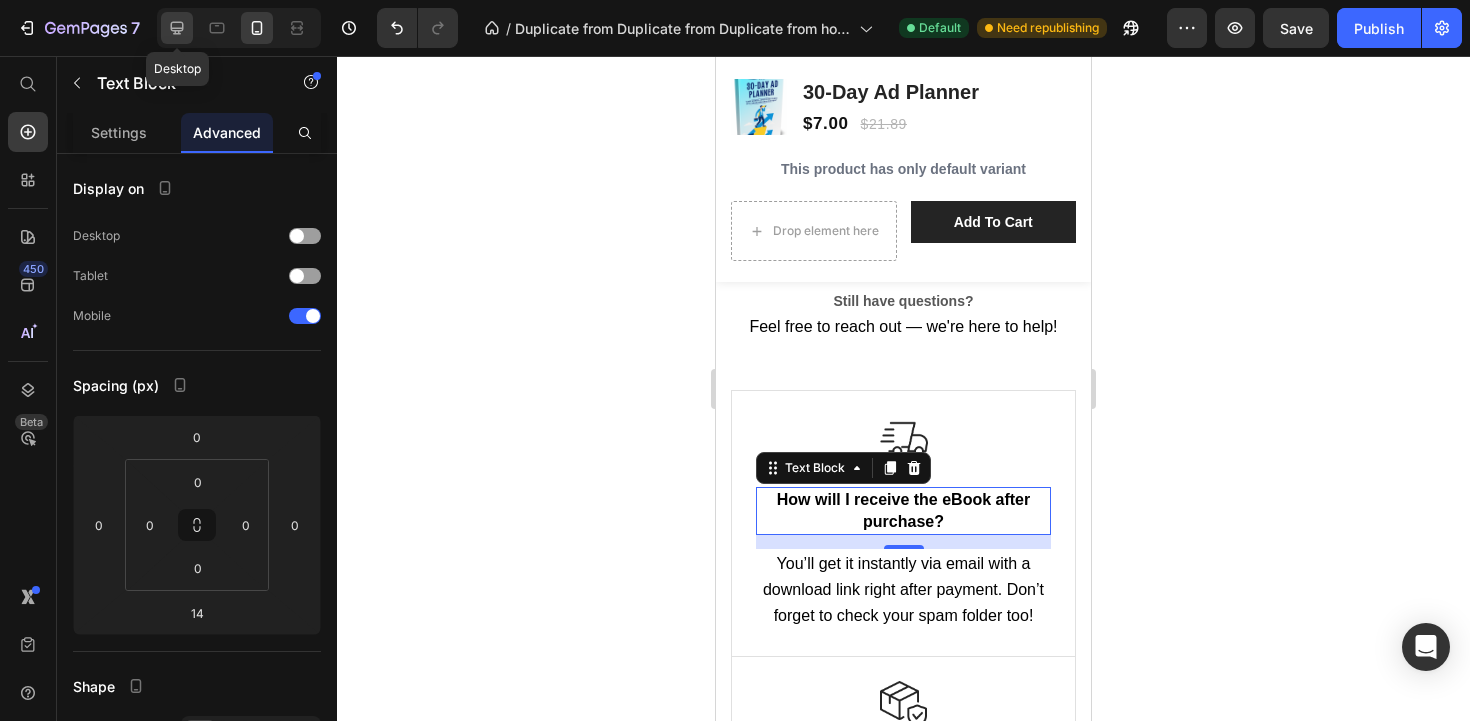 click 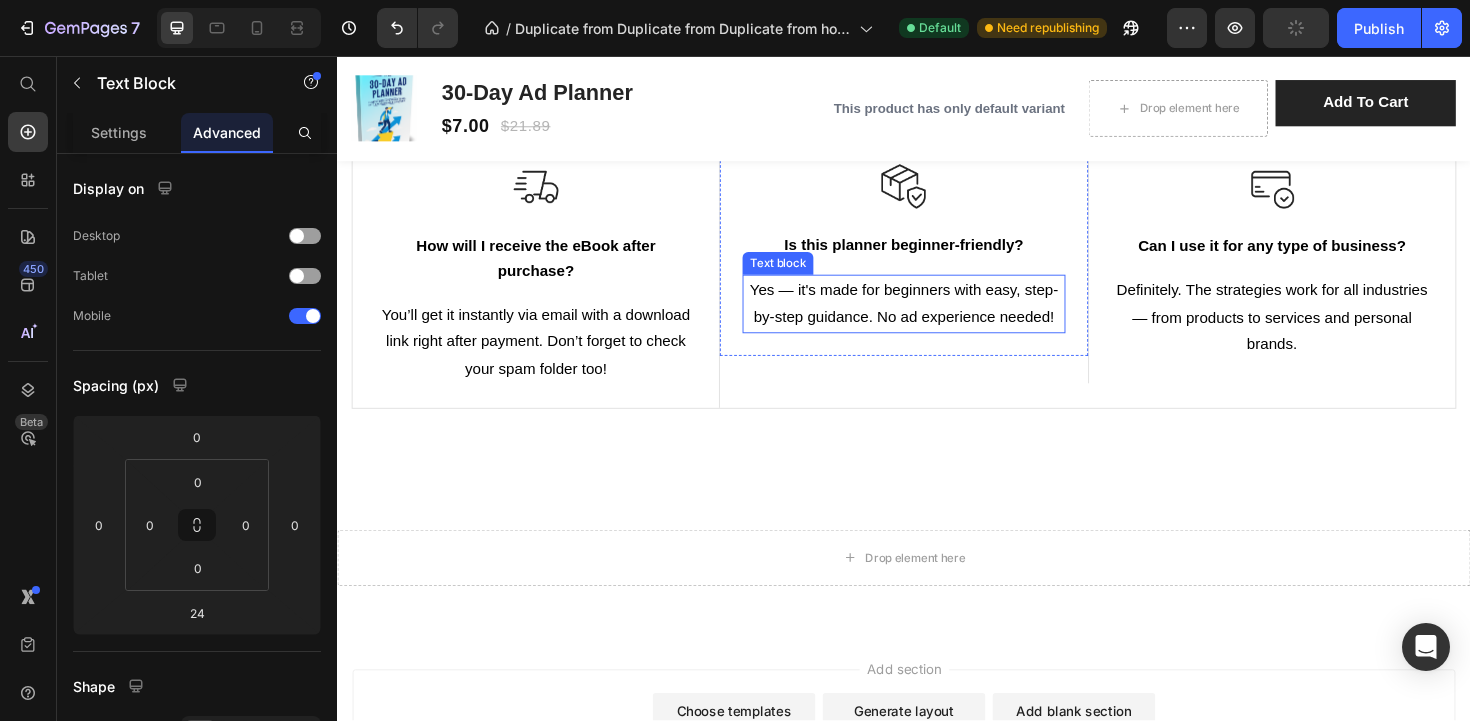 scroll, scrollTop: 2968, scrollLeft: 0, axis: vertical 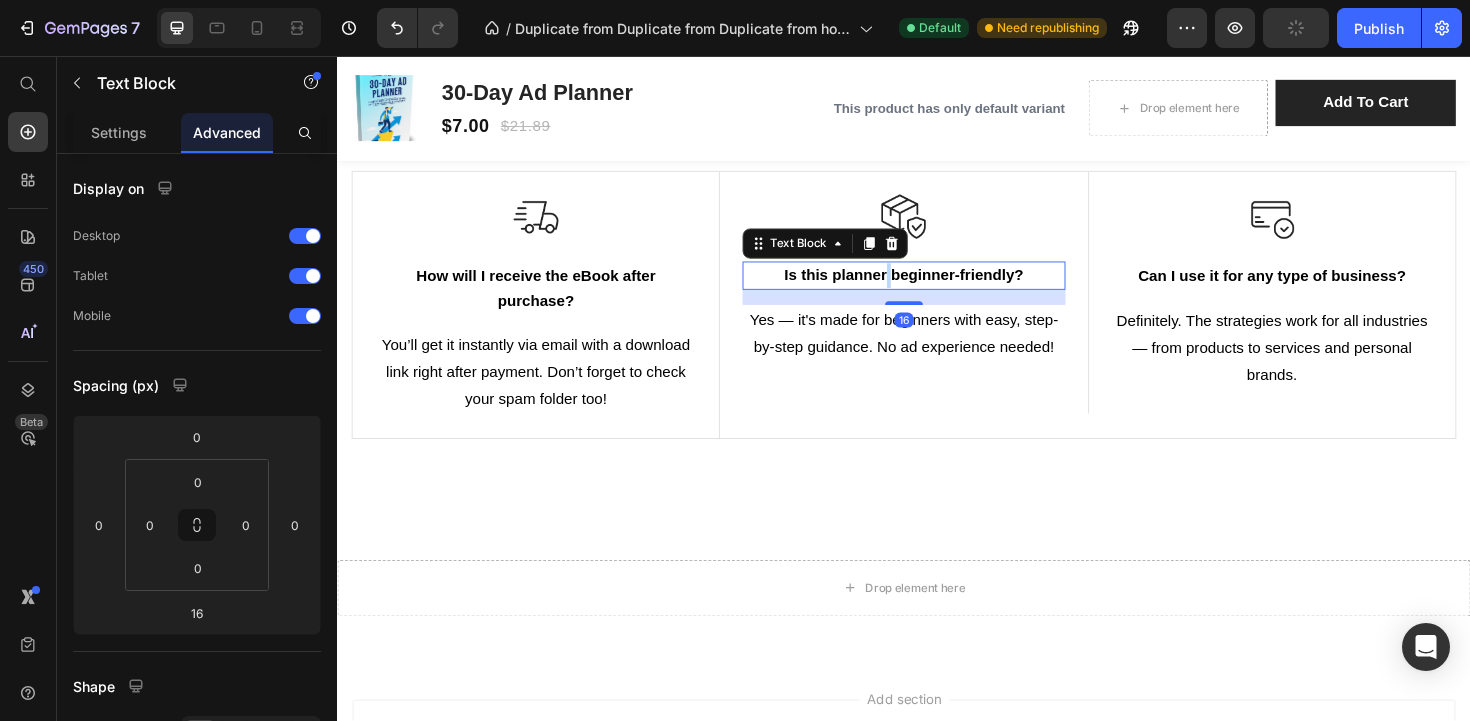 click on "Is this planner beginner-friendly?" at bounding box center [936, 288] 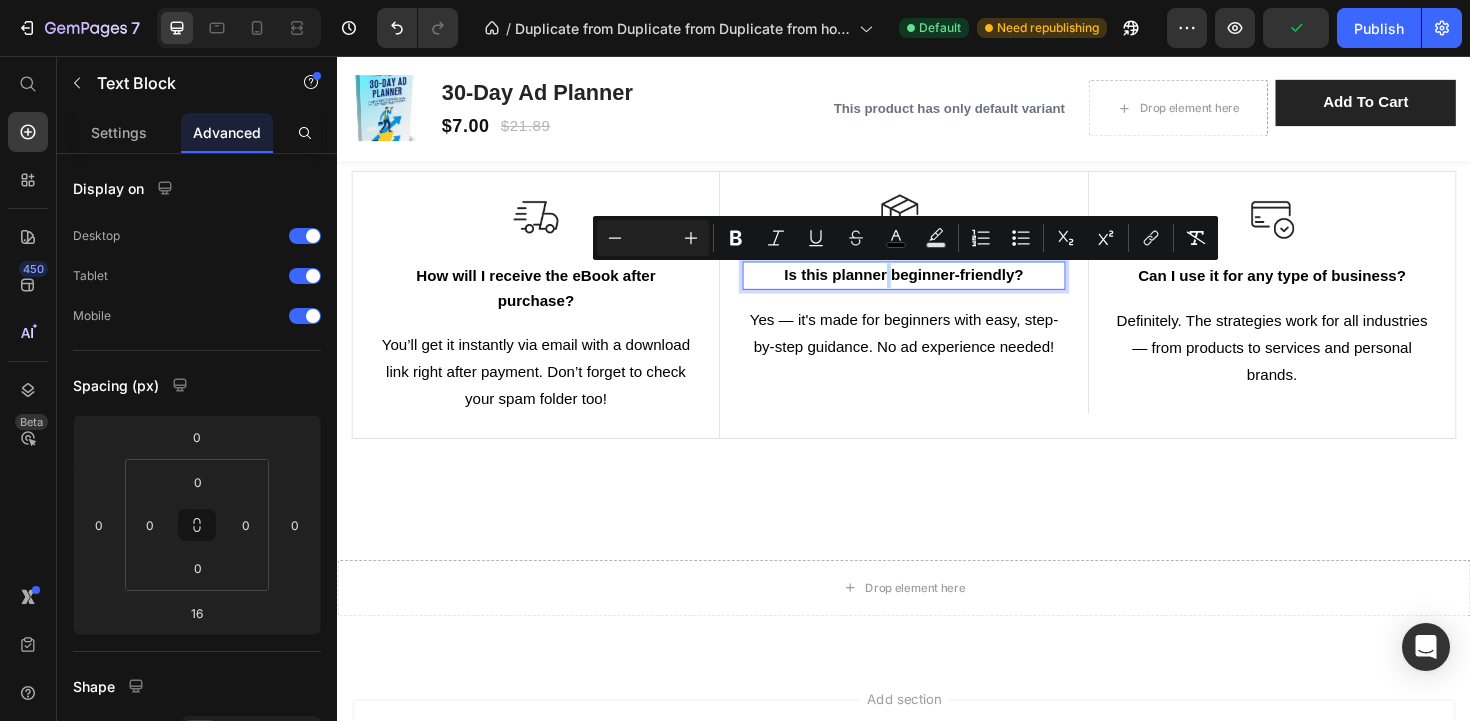 click on "Is this planner beginner-friendly?" at bounding box center (936, 288) 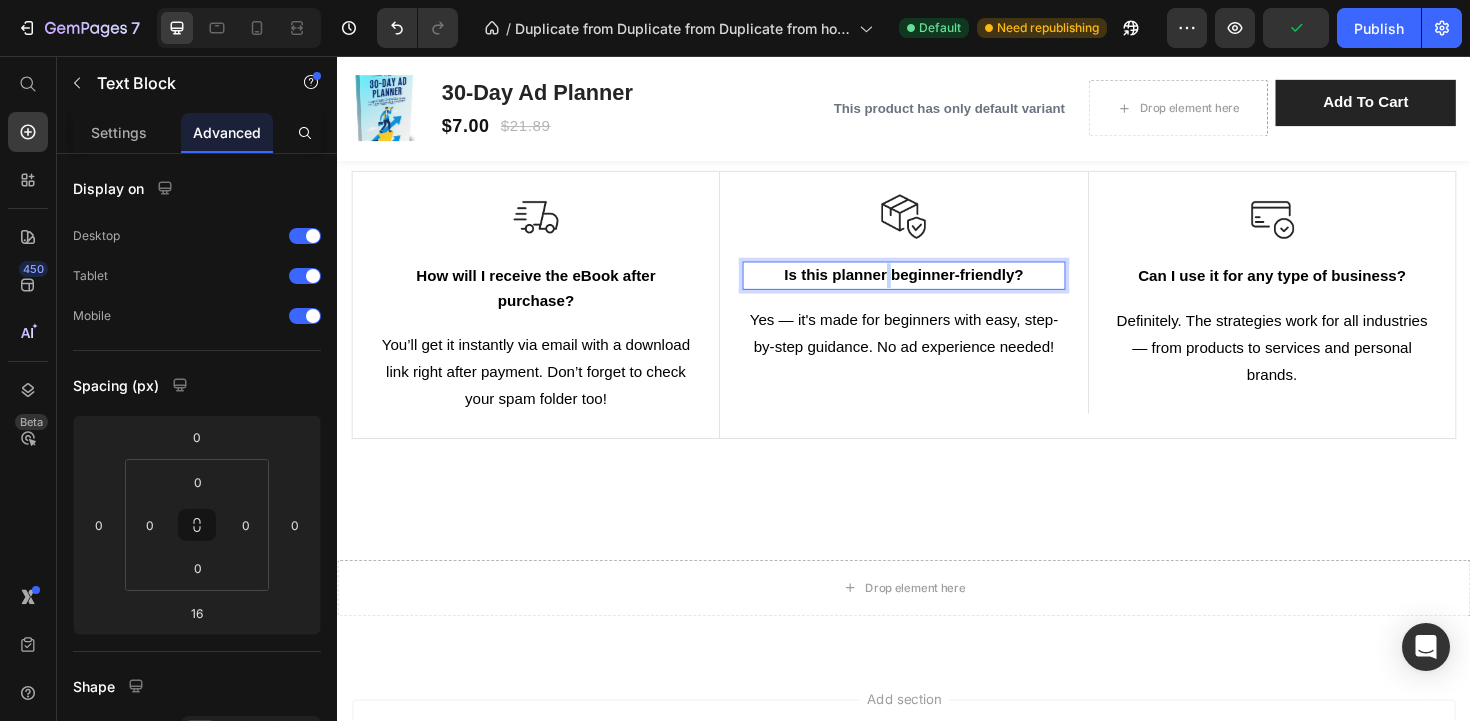 click on "Is this planner beginner-friendly?" at bounding box center [936, 288] 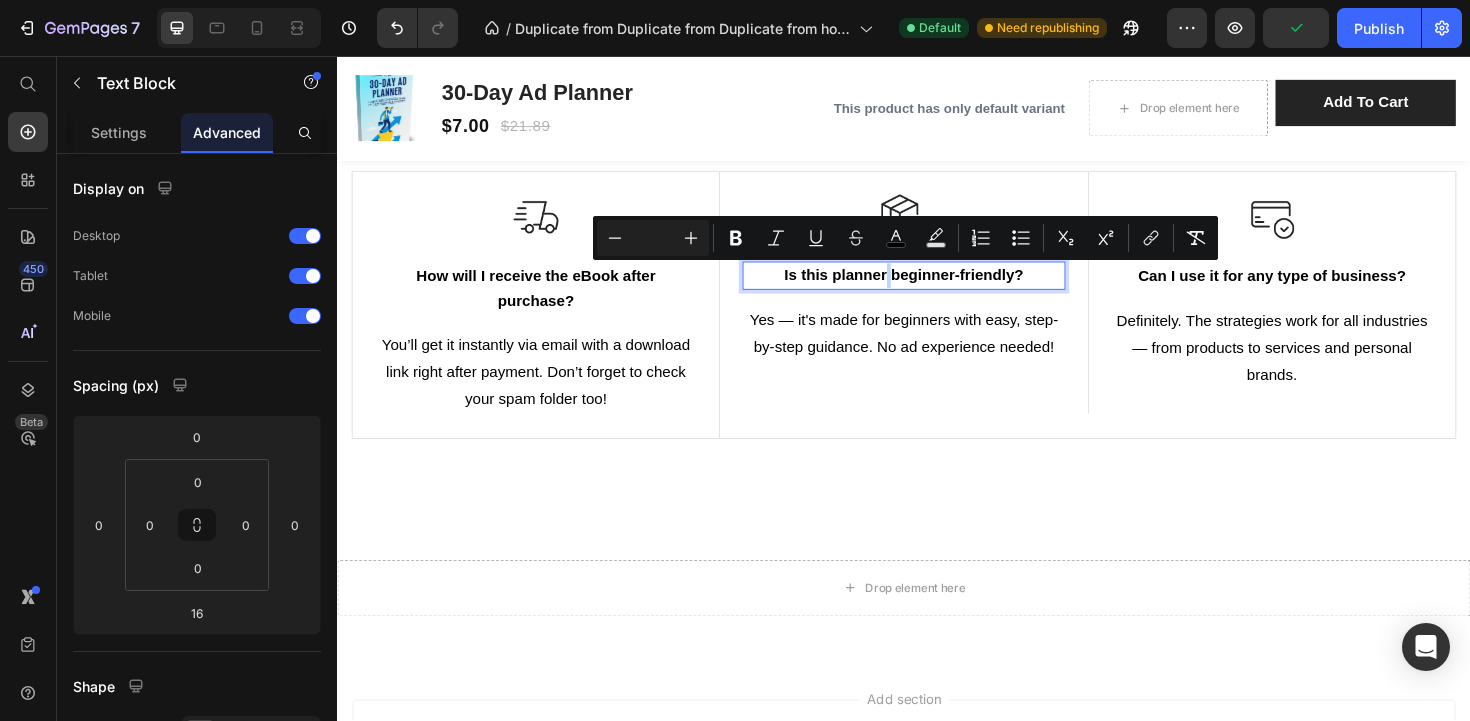 click on "Is this planner beginner-friendly?" at bounding box center (936, 288) 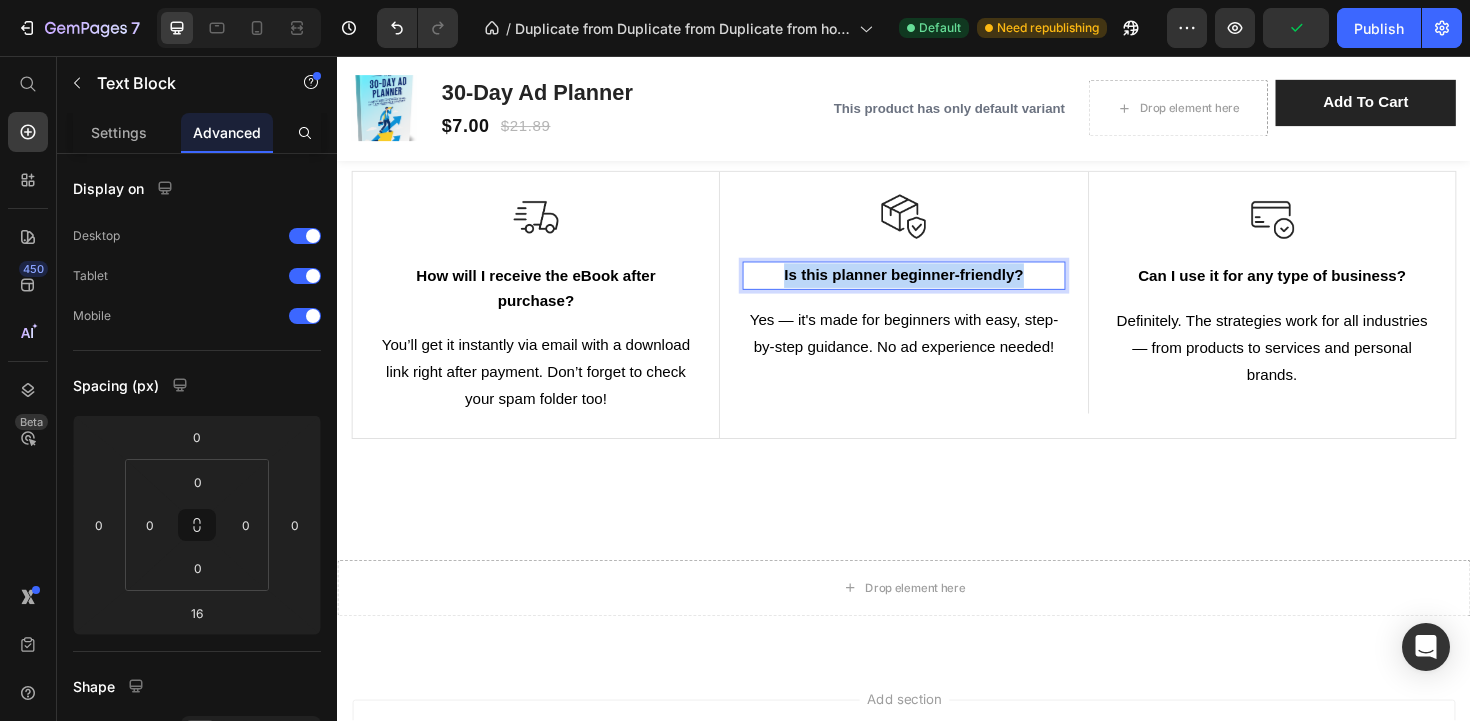 click on "Is this planner beginner-friendly?" at bounding box center [936, 288] 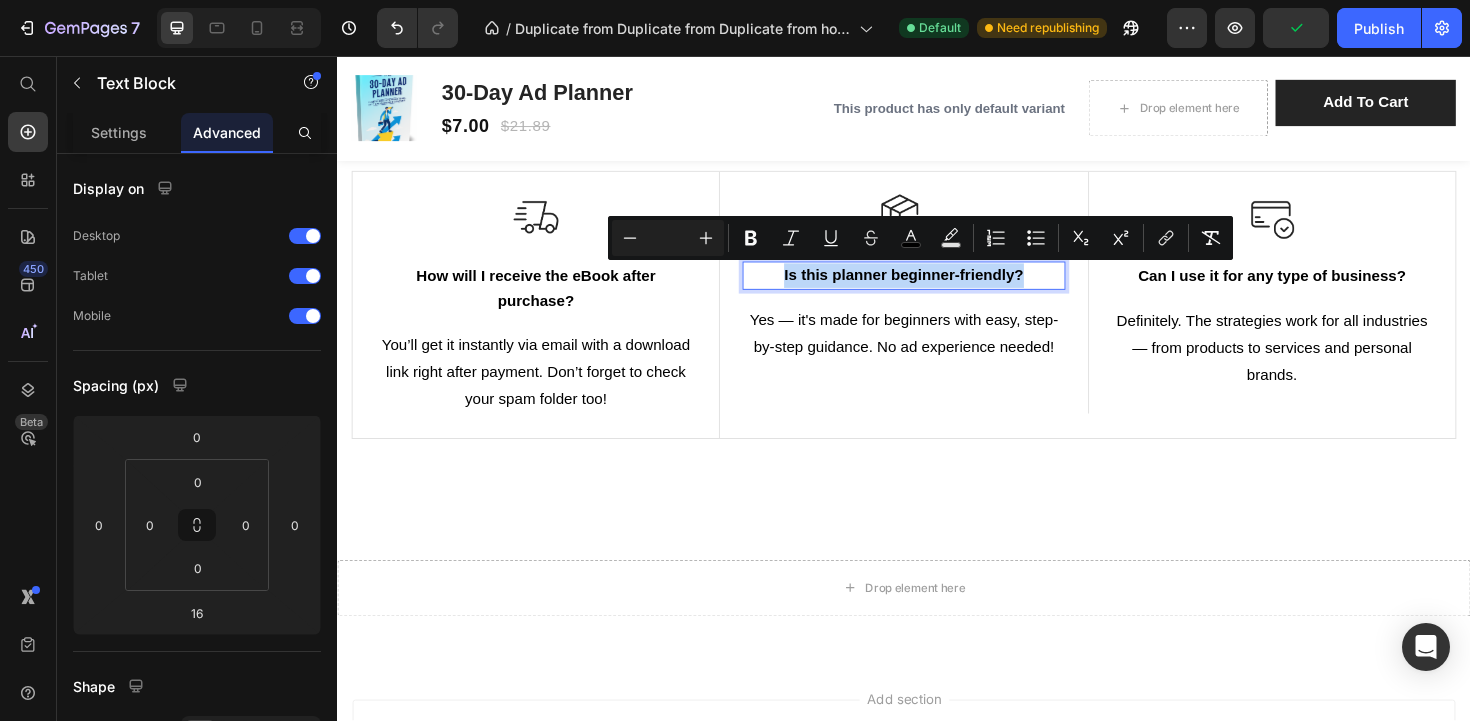 copy on "Is this planner beginner-friendly?" 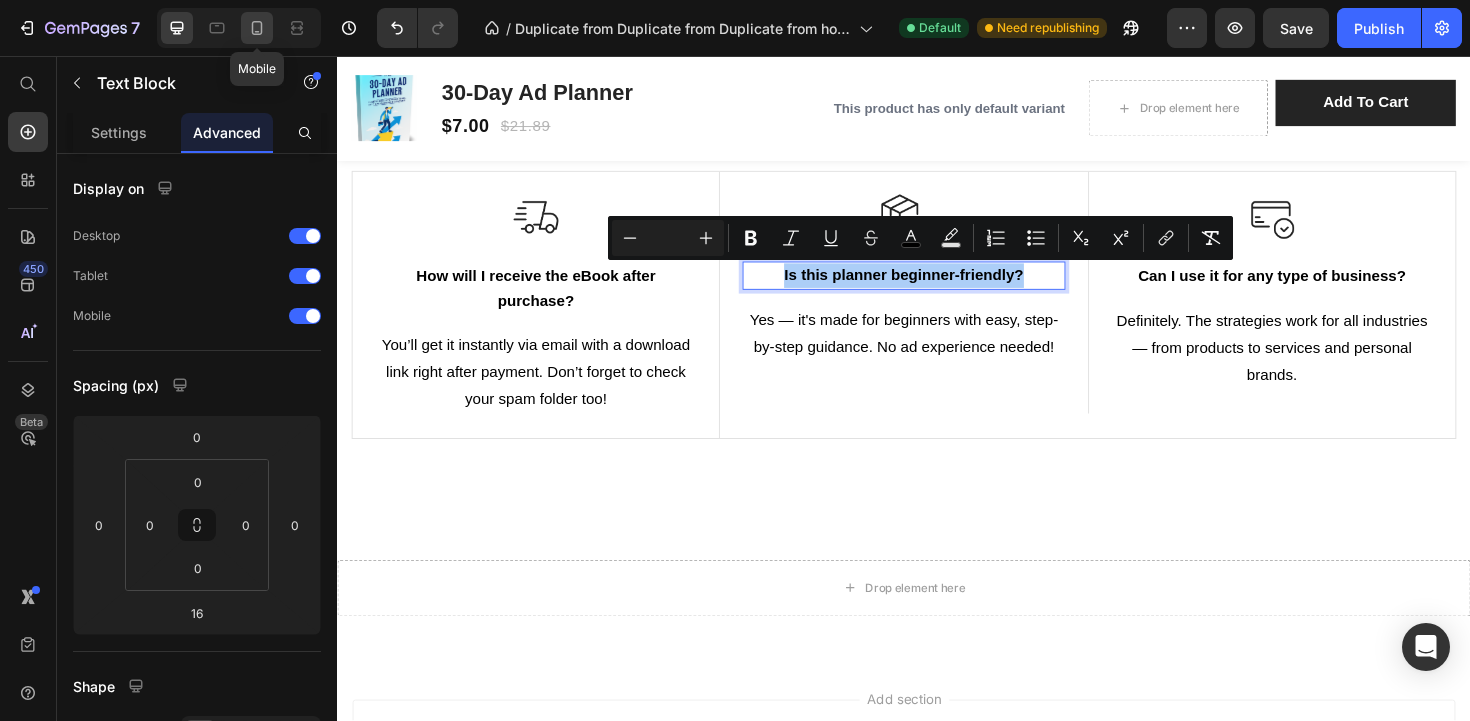 click 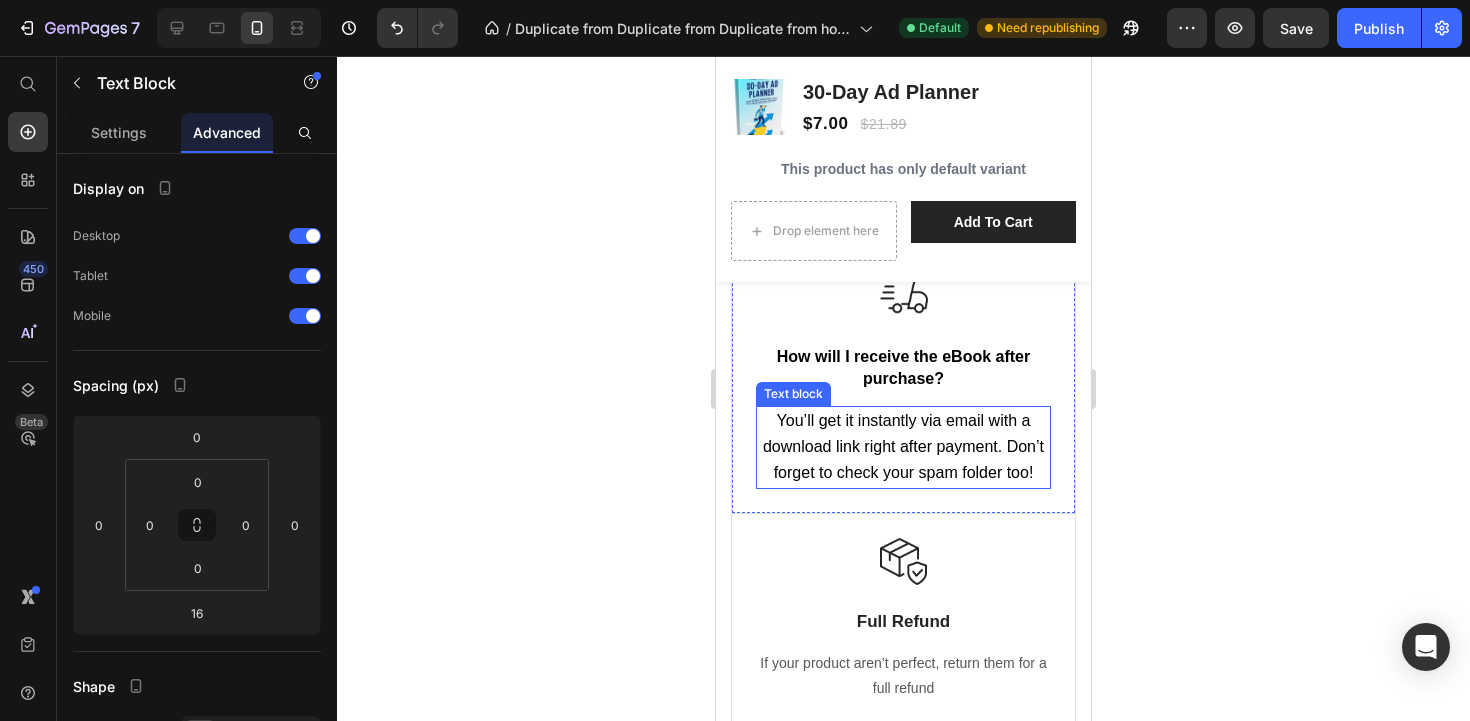 scroll, scrollTop: 3297, scrollLeft: 0, axis: vertical 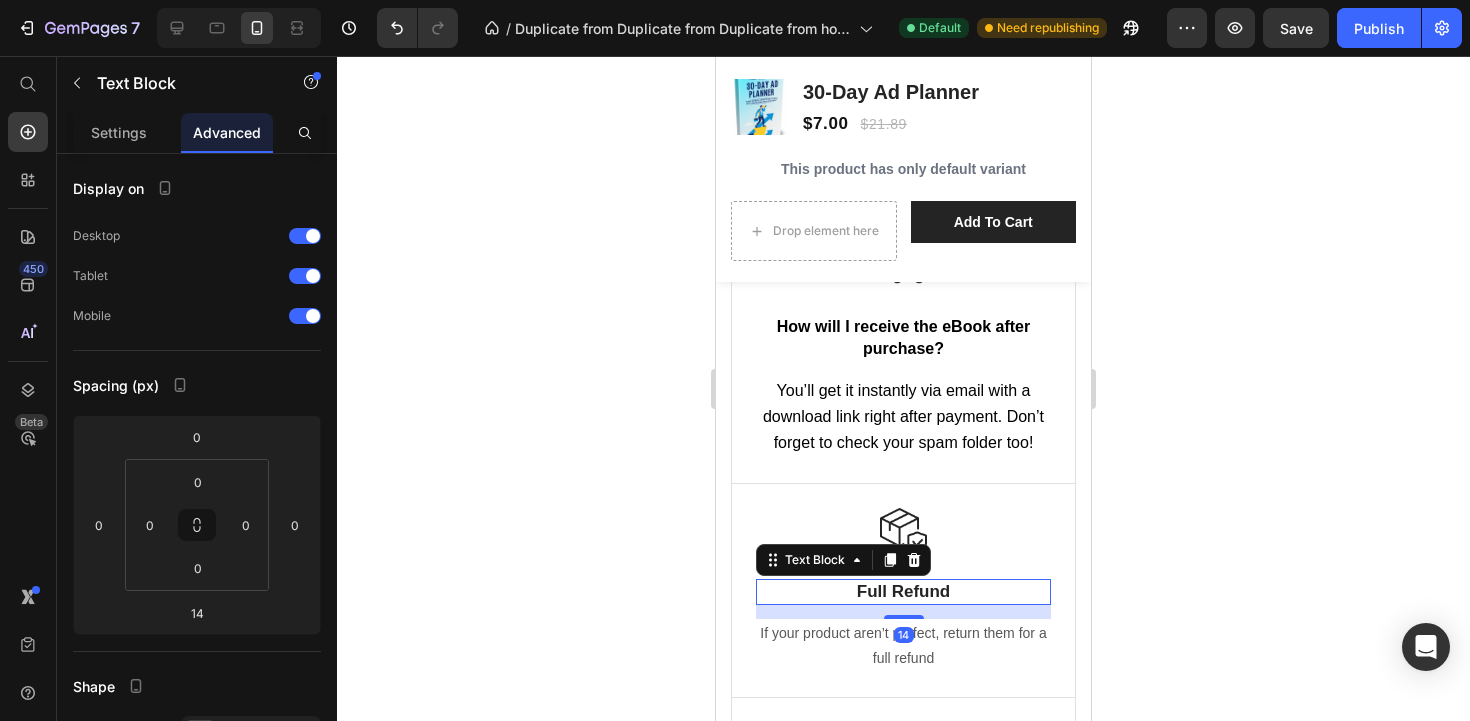click on "Full Refund" at bounding box center (903, 592) 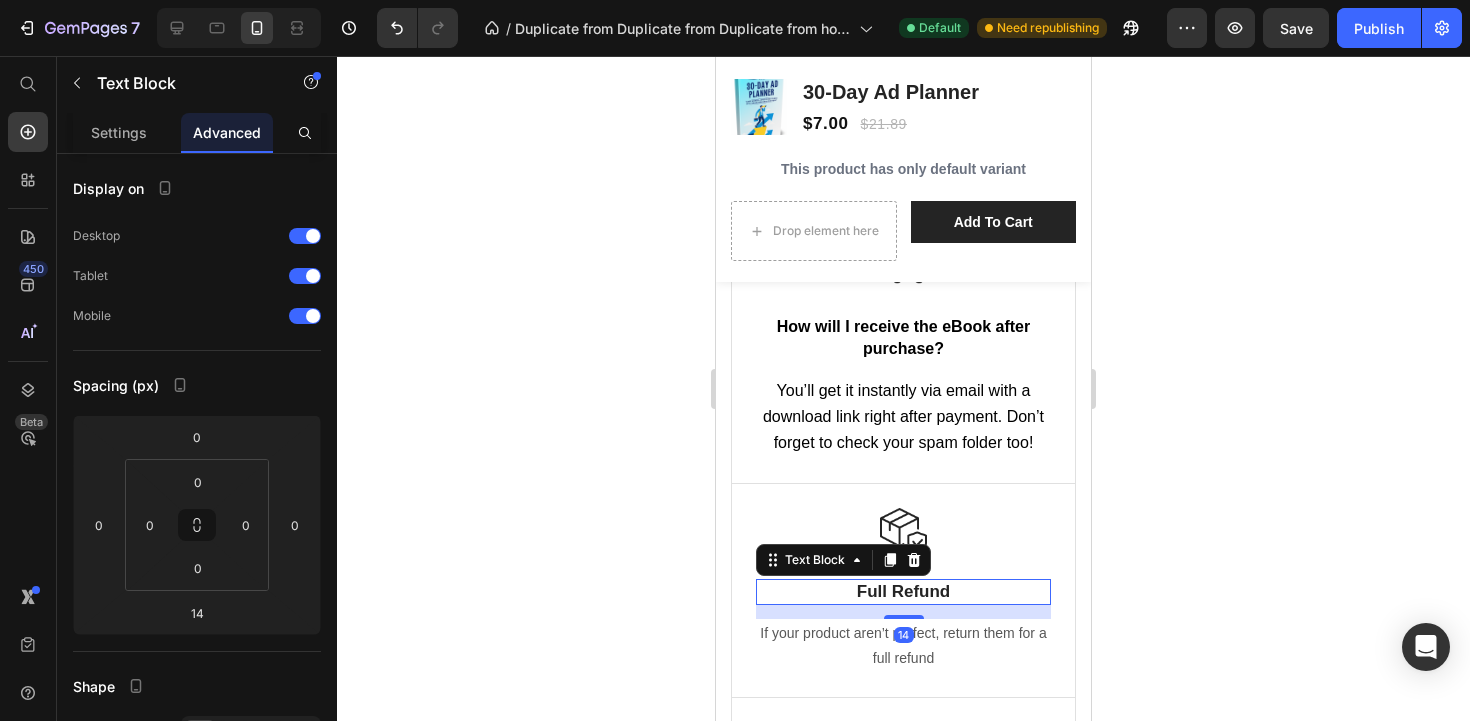 click on "Full Refund" at bounding box center (903, 592) 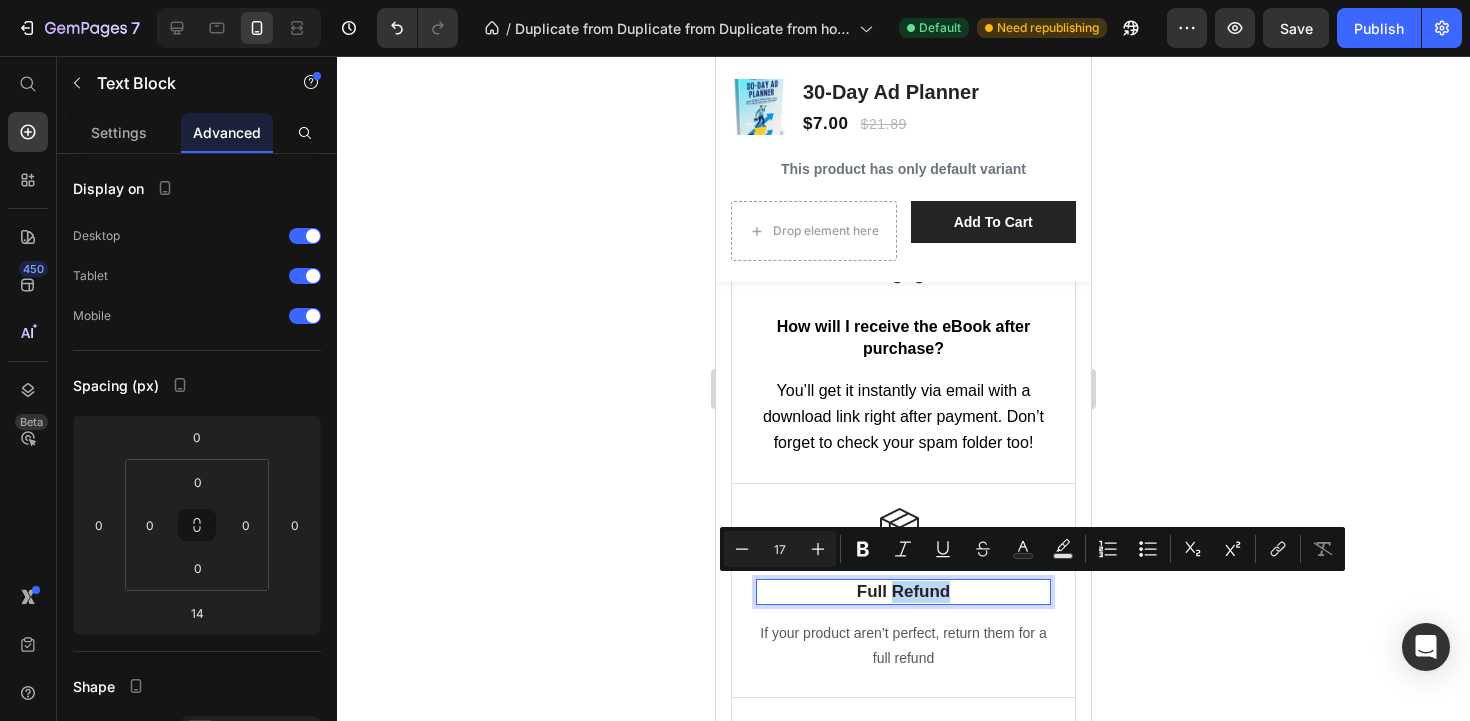 click on "Full Refund" at bounding box center [903, 592] 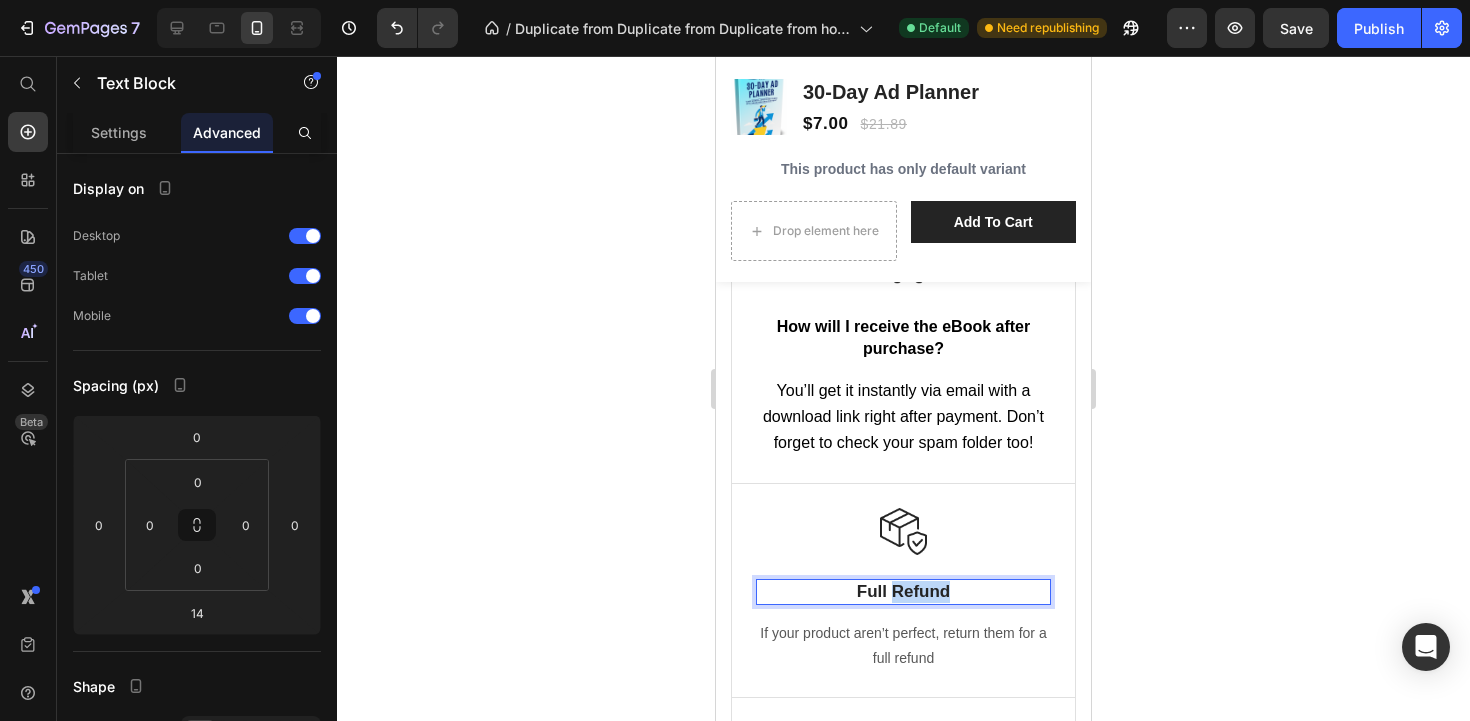 click on "Full Refund" at bounding box center [903, 592] 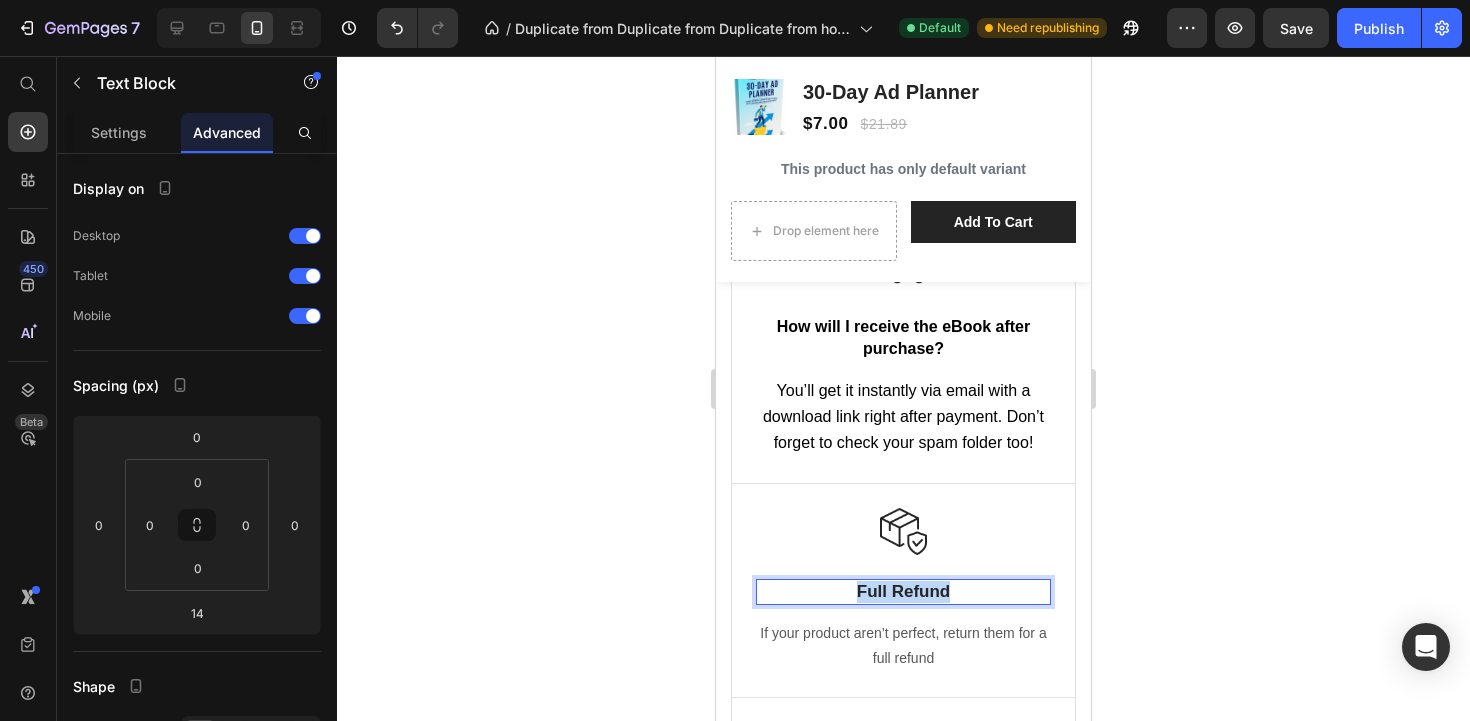 click on "Full Refund" at bounding box center [903, 592] 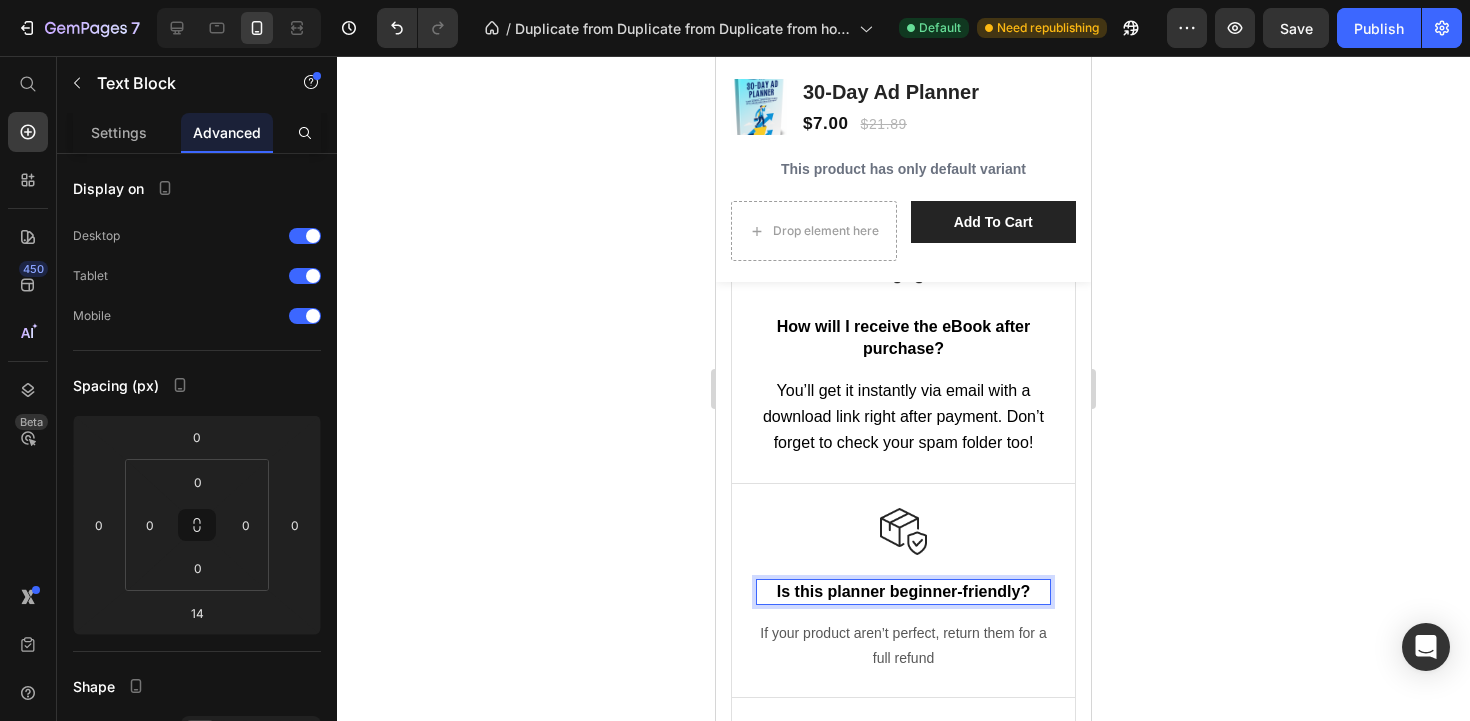 click at bounding box center (235, 28) 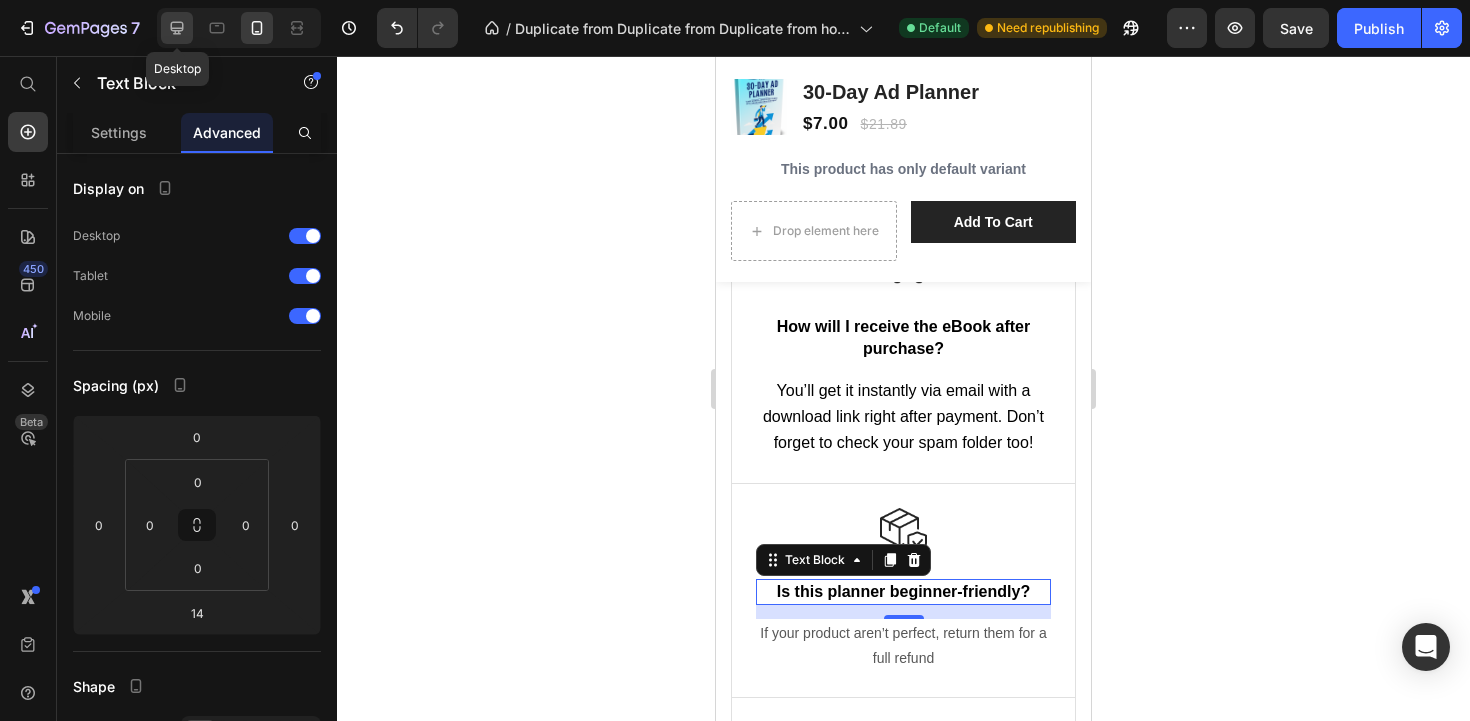 click 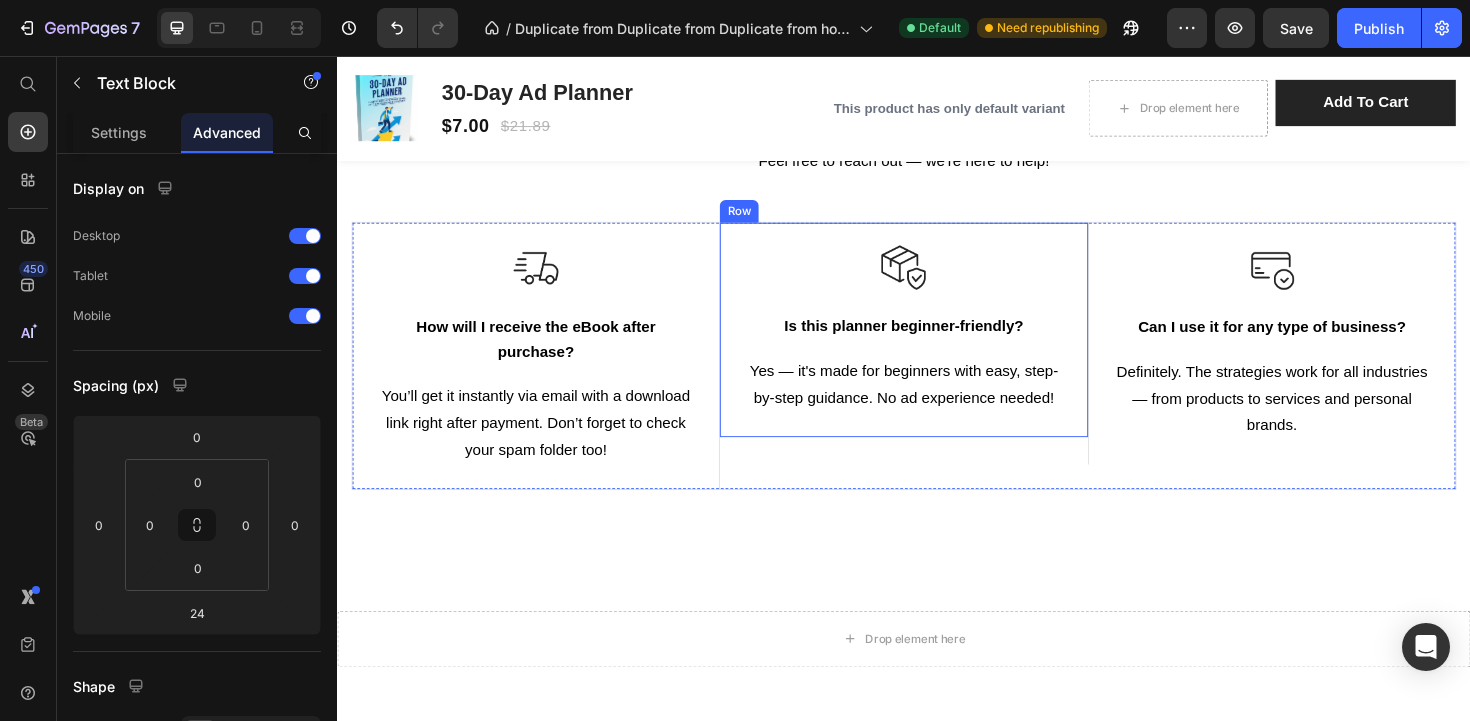 scroll, scrollTop: 2909, scrollLeft: 0, axis: vertical 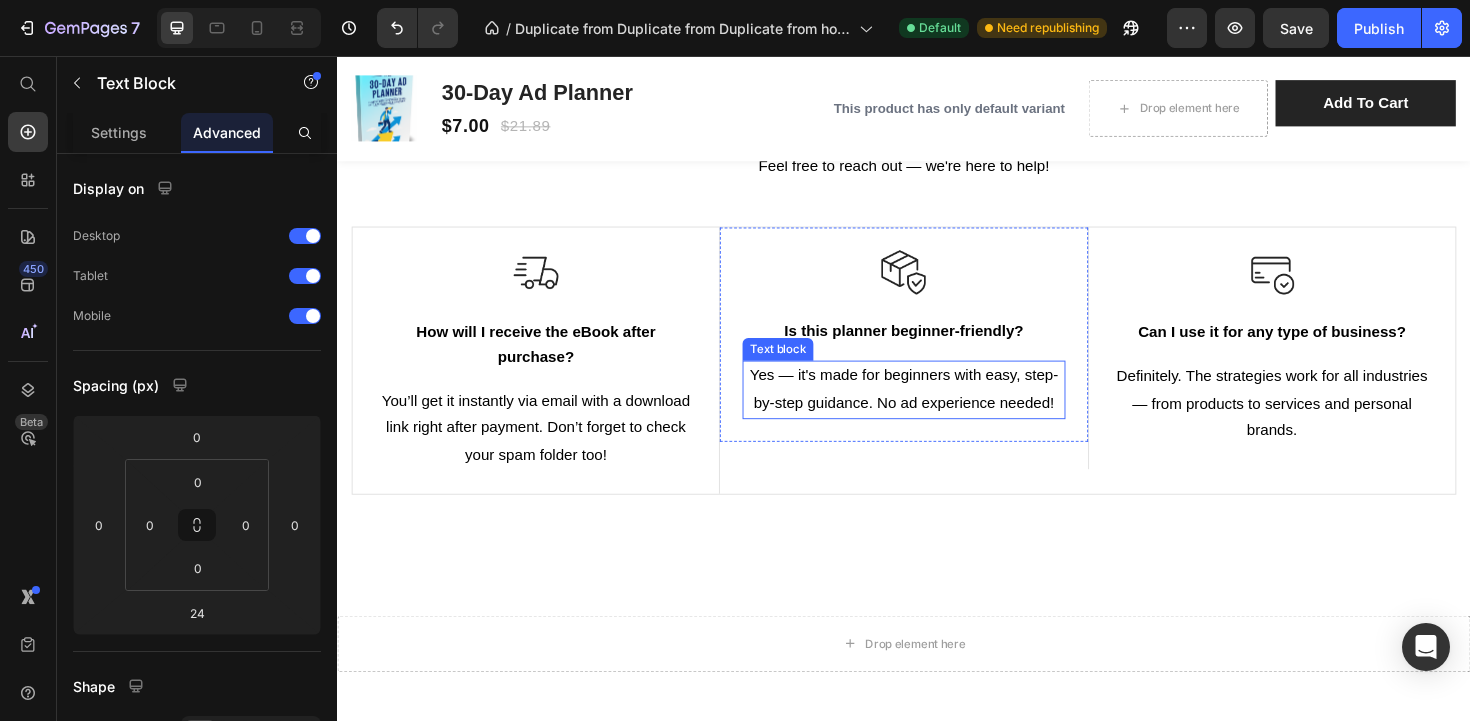 click on "Yes — it's made for beginners with easy, step-by-step guidance. No ad experience needed!" at bounding box center [937, 409] 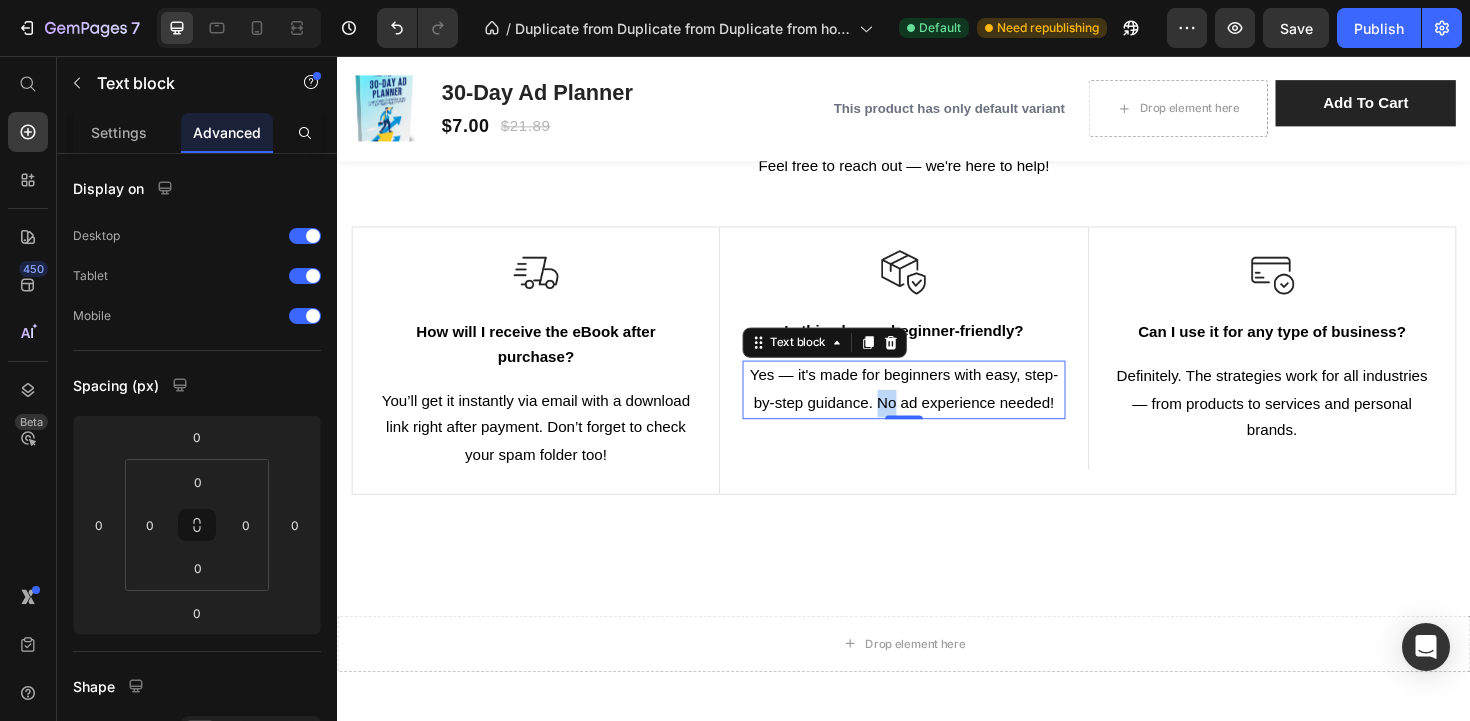 click on "Yes — it's made for beginners with easy, step-by-step guidance. No ad experience needed!" at bounding box center [937, 409] 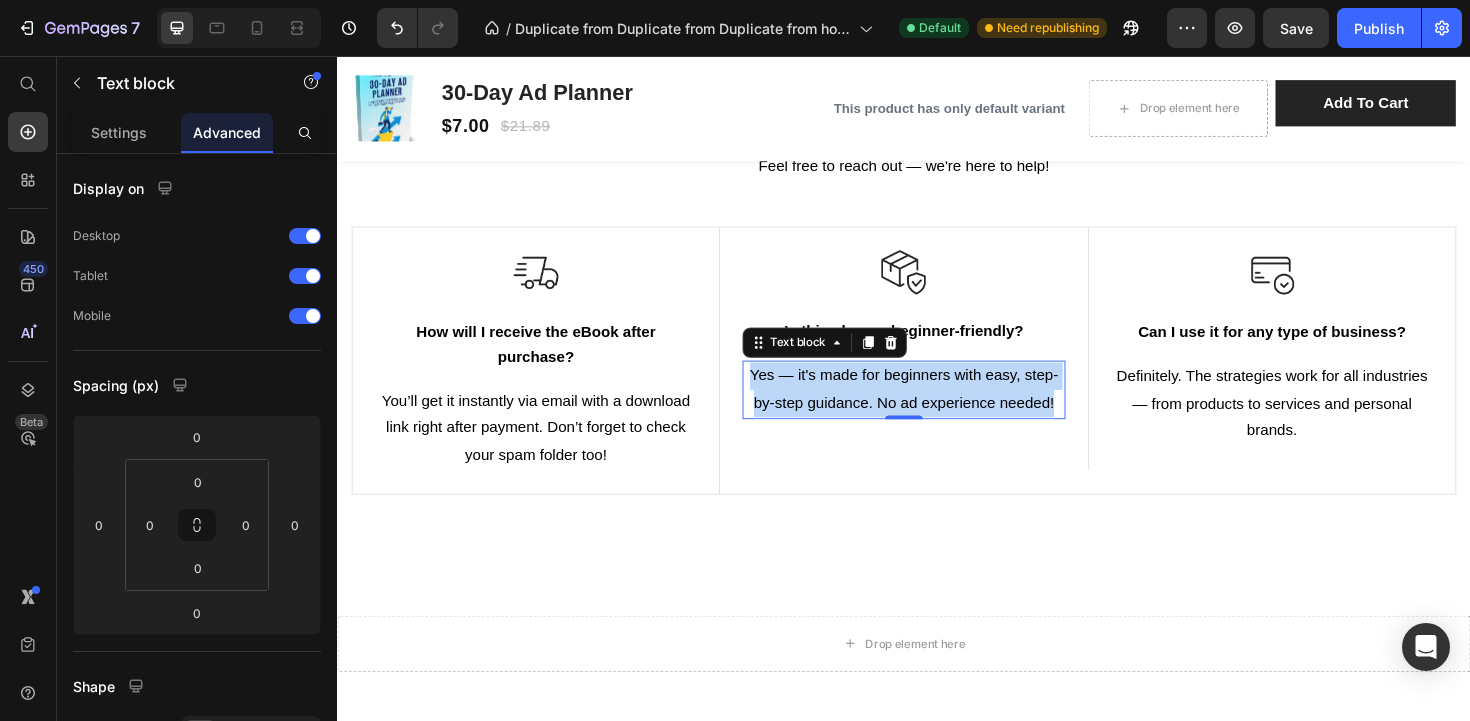 click on "Yes — it's made for beginners with easy, step-by-step guidance. No ad experience needed!" at bounding box center (937, 409) 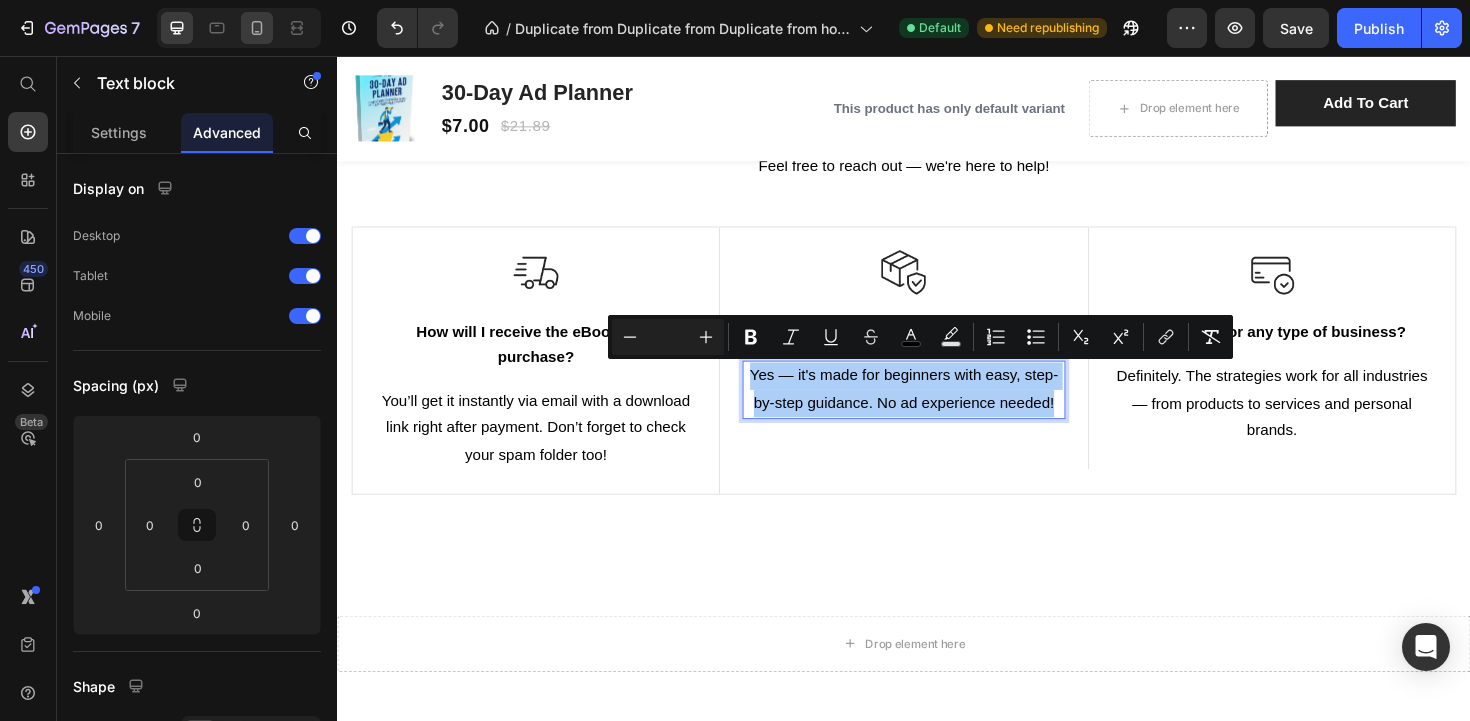 click 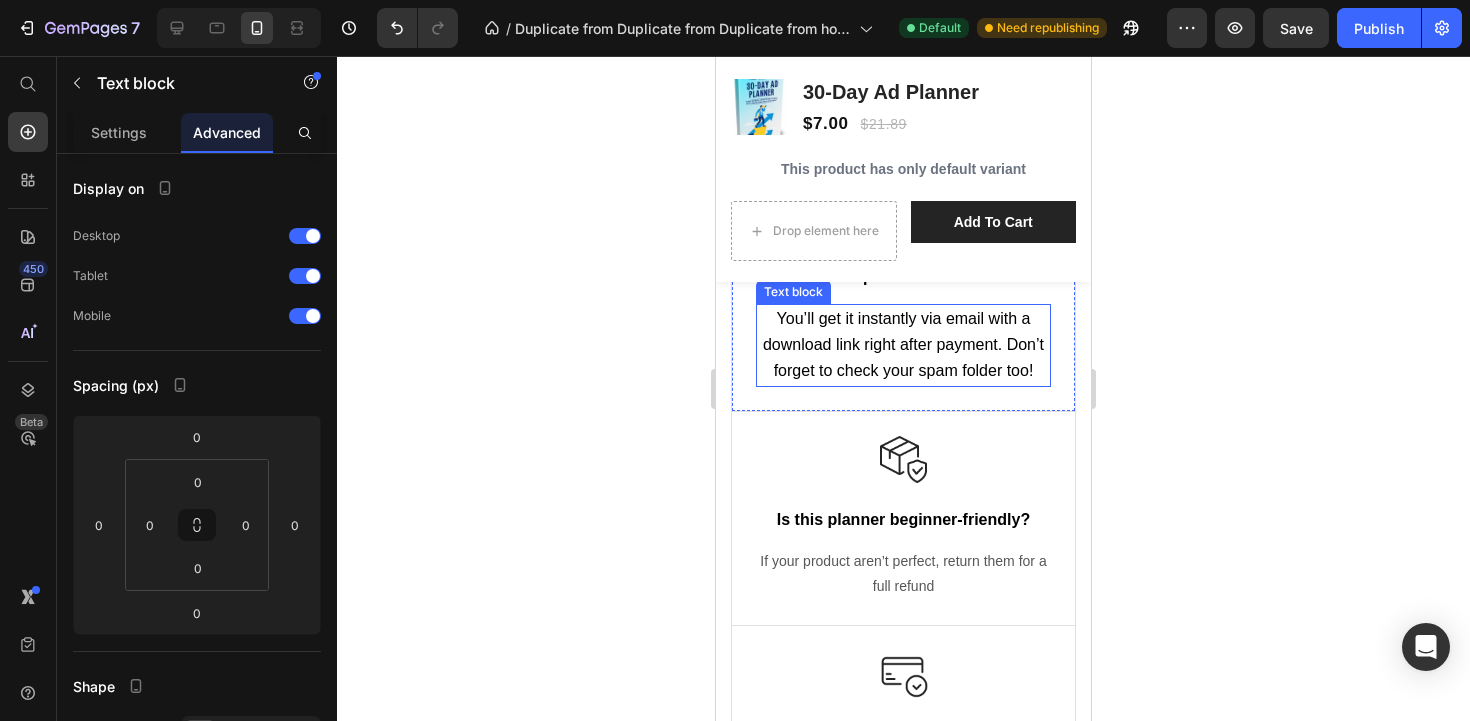 scroll, scrollTop: 3373, scrollLeft: 0, axis: vertical 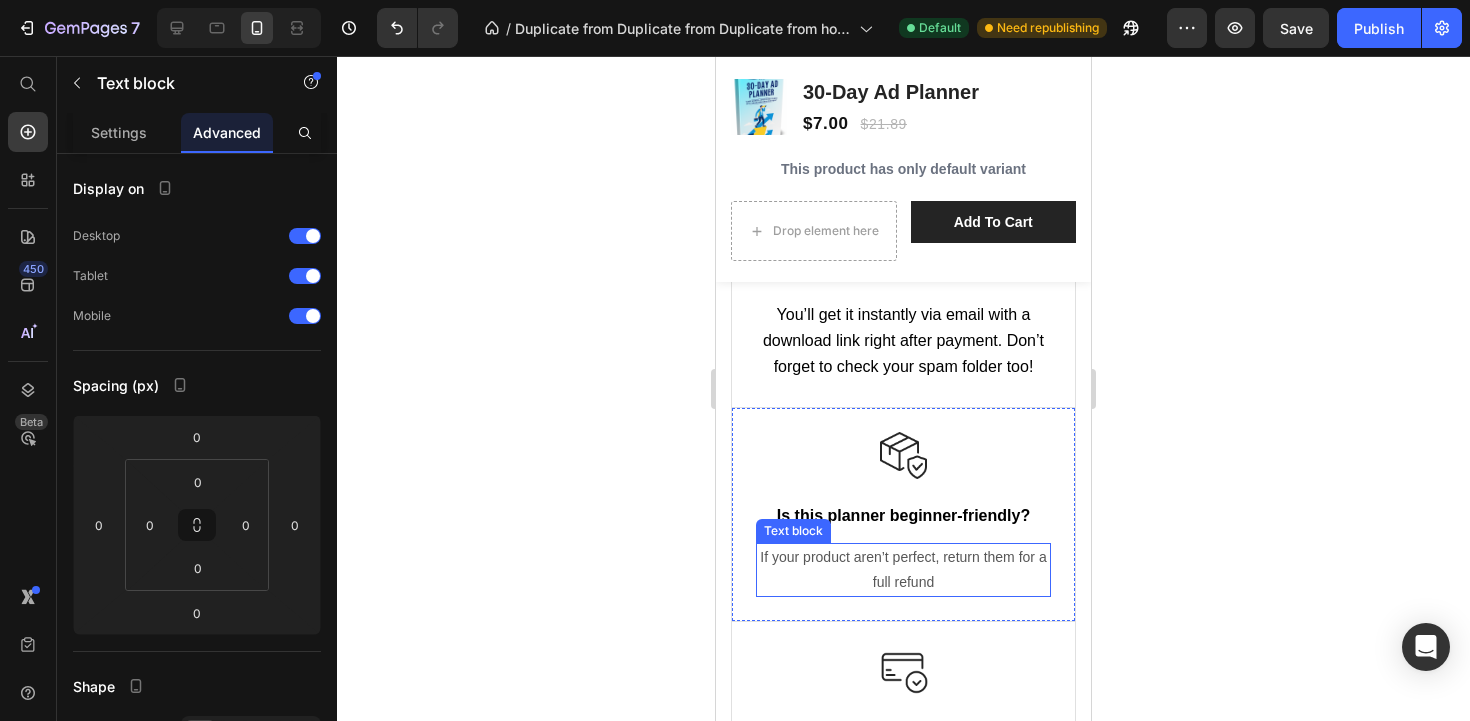 click on "If your product aren’t perfect, return them for a full refund" at bounding box center [903, 570] 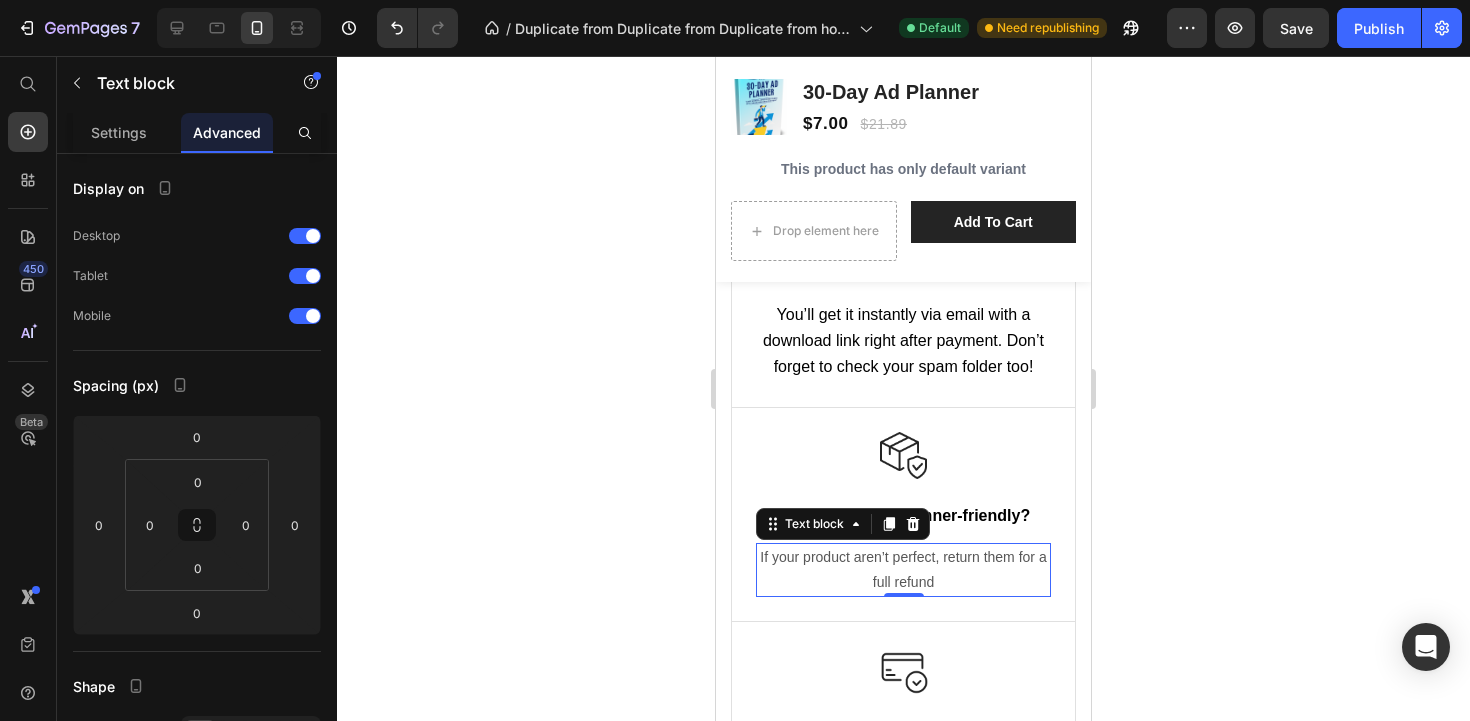 click on "If your product aren’t perfect, return them for a full refund" at bounding box center [903, 570] 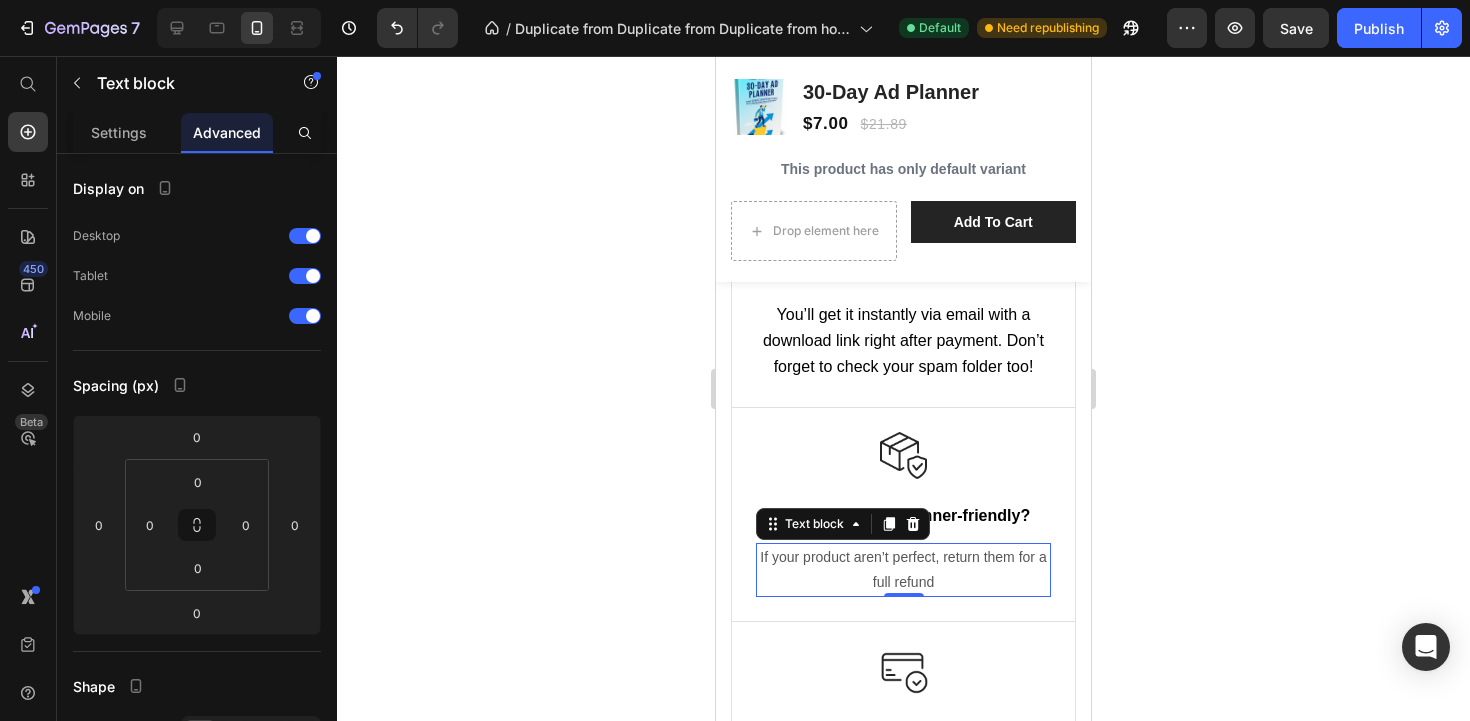 click on "If your product aren’t perfect, return them for a full refund" at bounding box center [903, 570] 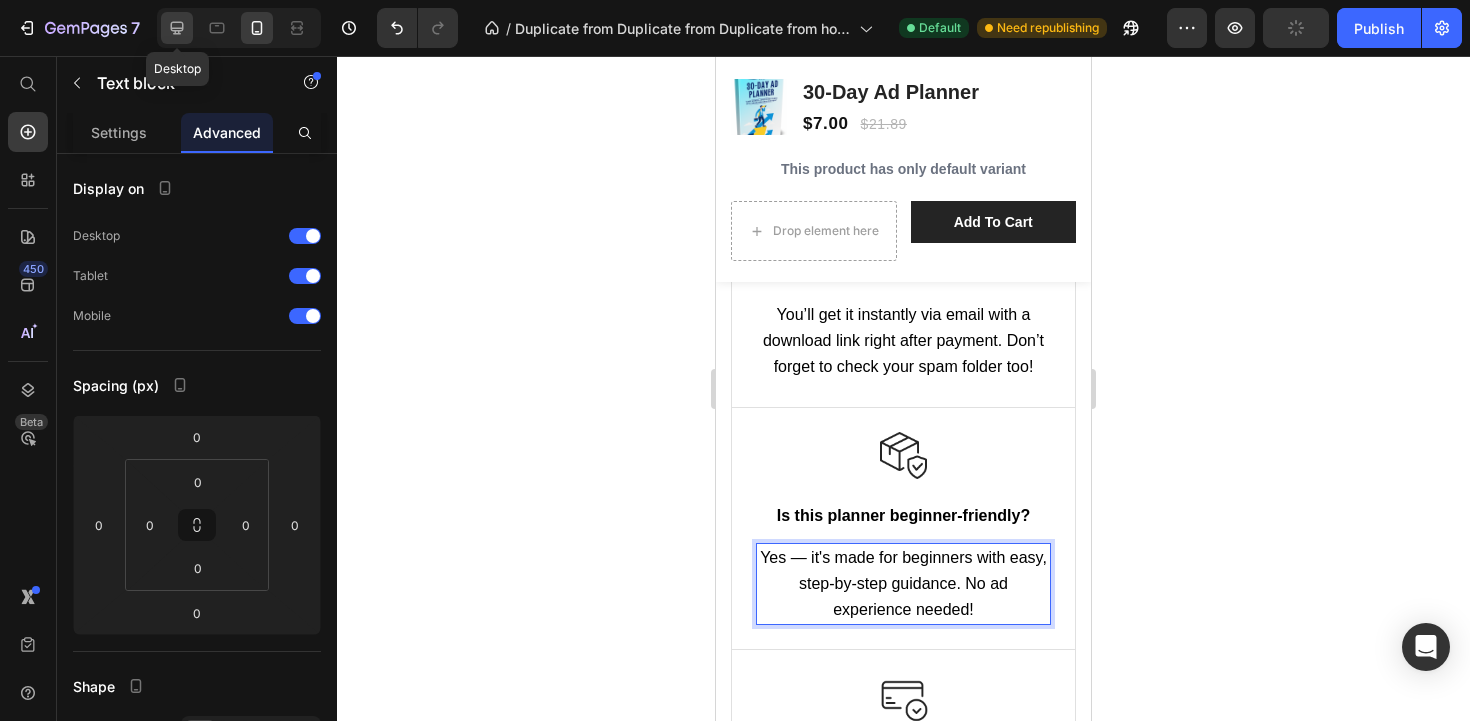 click 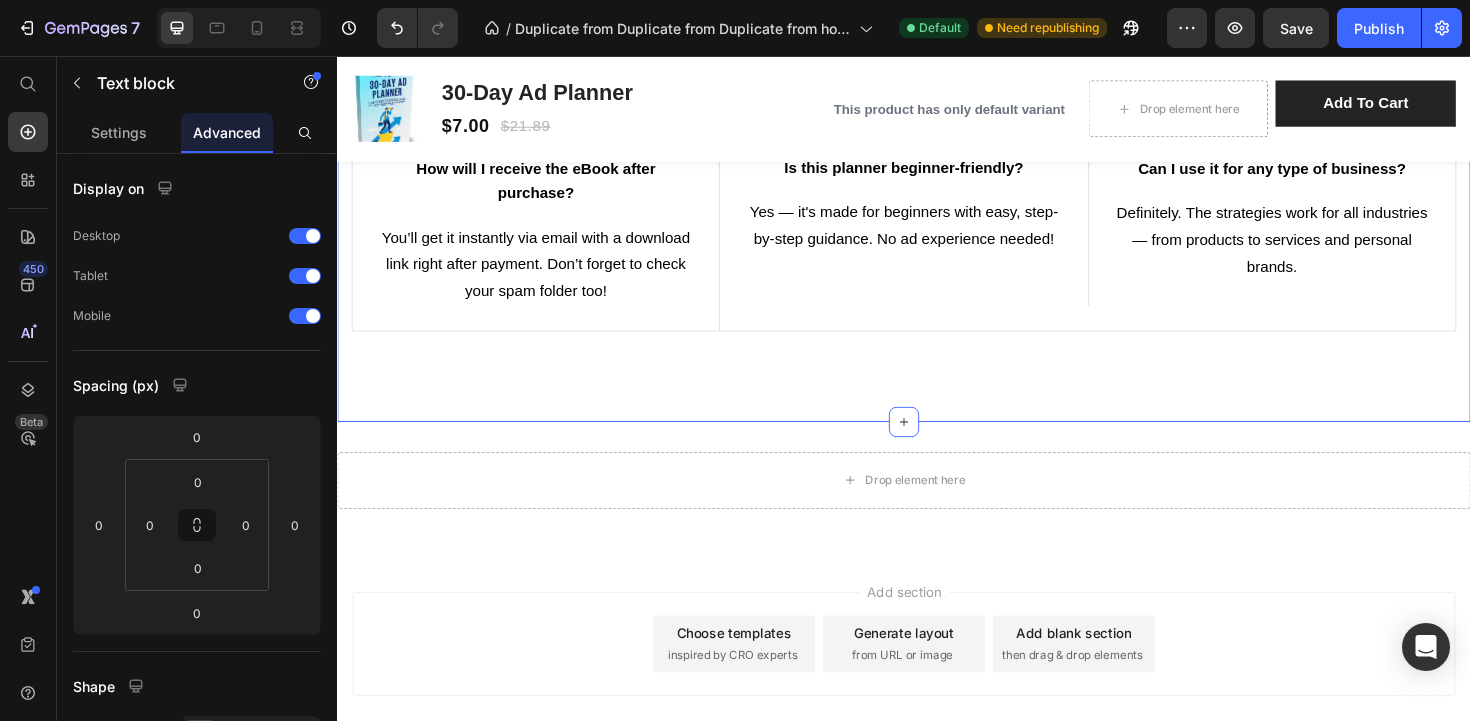scroll, scrollTop: 3012, scrollLeft: 0, axis: vertical 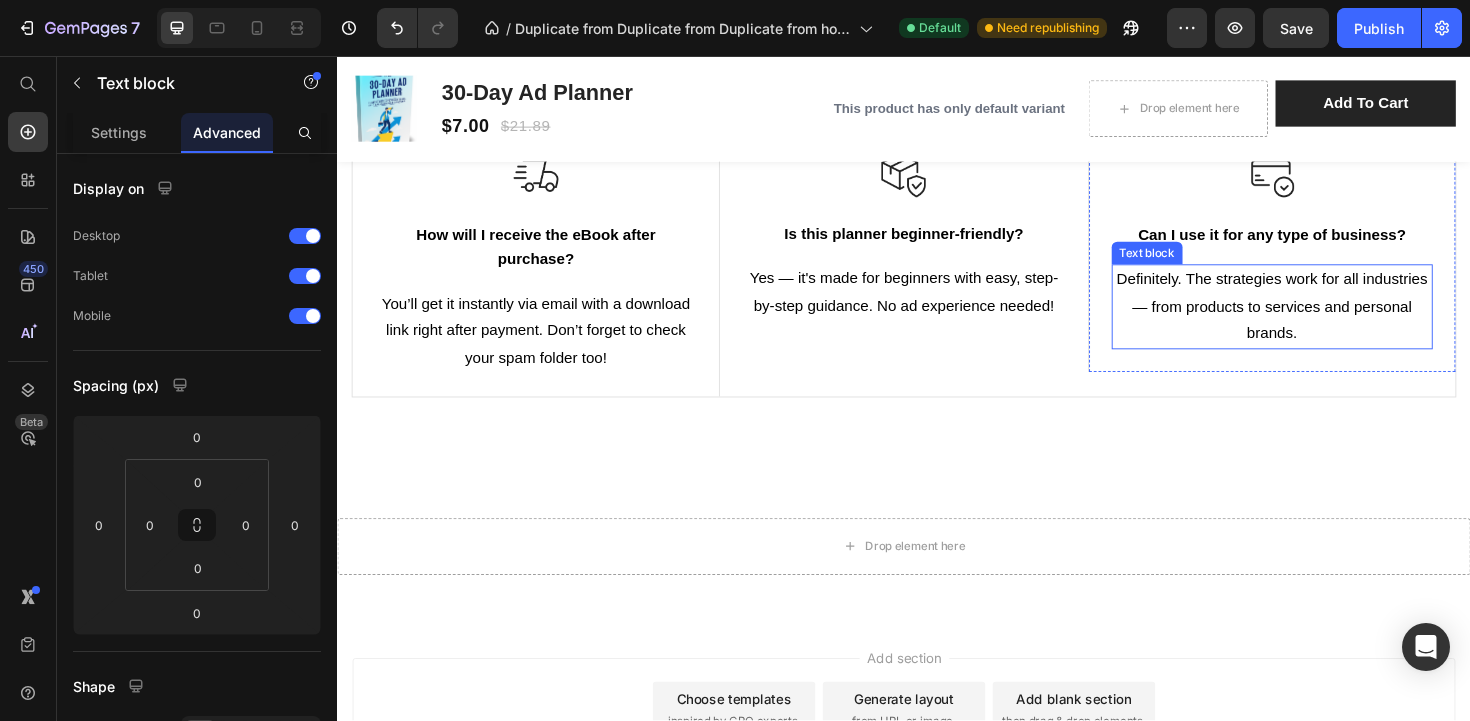 click on "Definitely. The strategies work for all industries — from products to services and personal brands." at bounding box center (1326, 321) 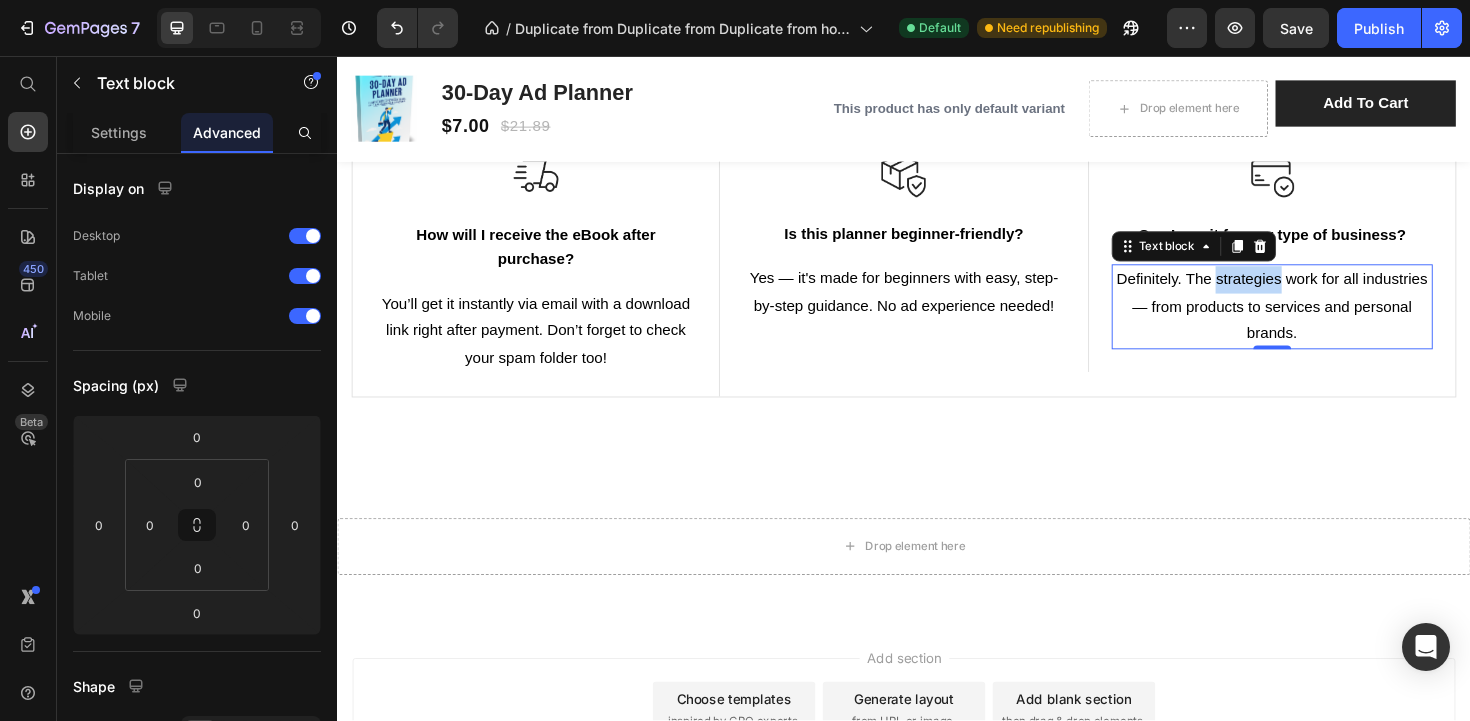 click on "Definitely. The strategies work for all industries — from products to services and personal brands." at bounding box center [1326, 321] 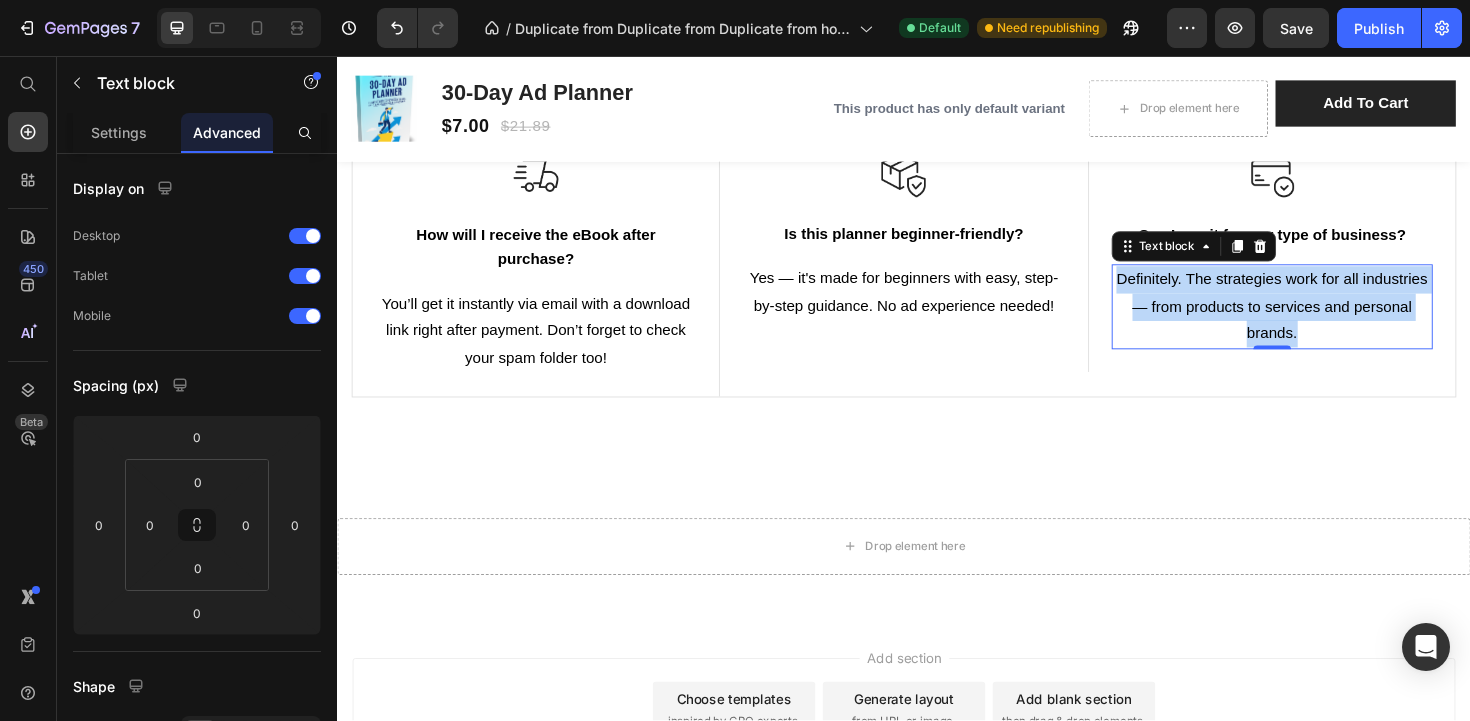click on "Definitely. The strategies work for all industries — from products to services and personal brands." at bounding box center [1326, 321] 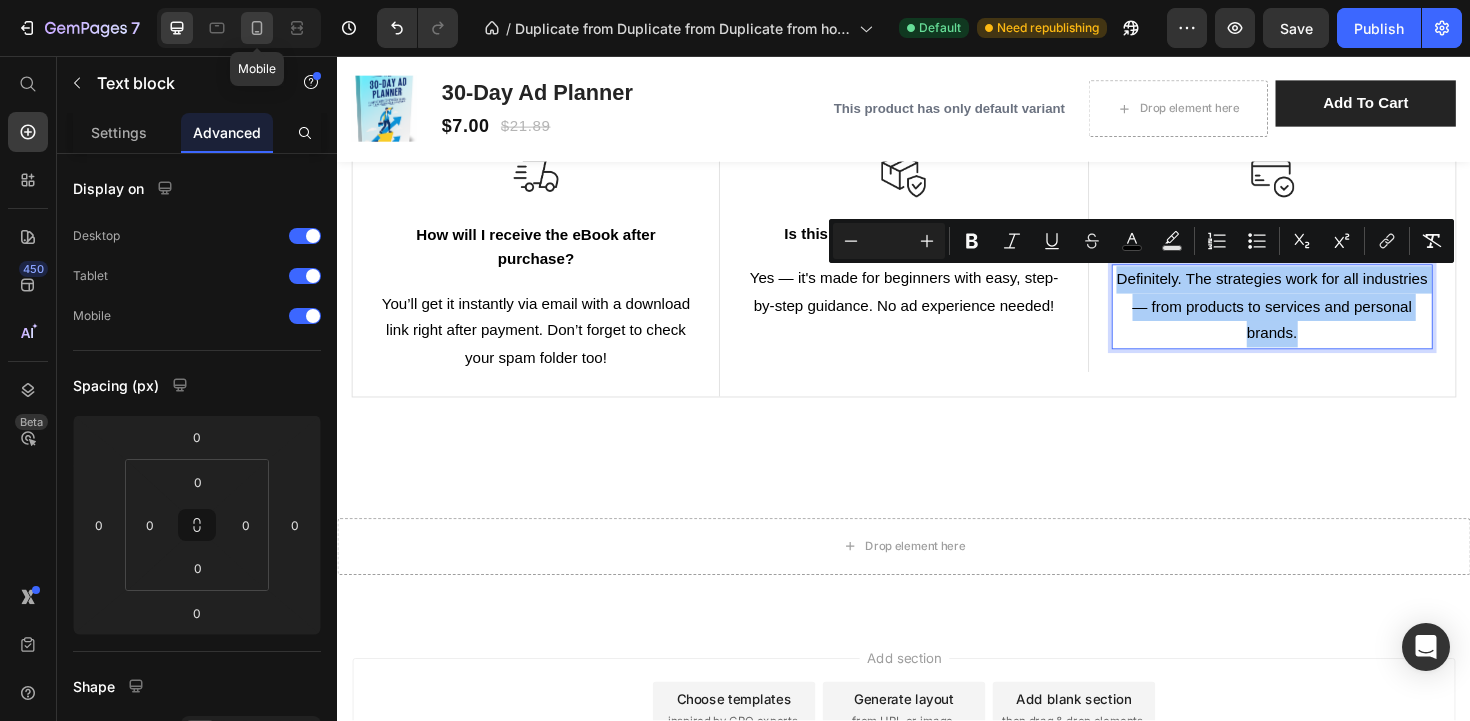 click 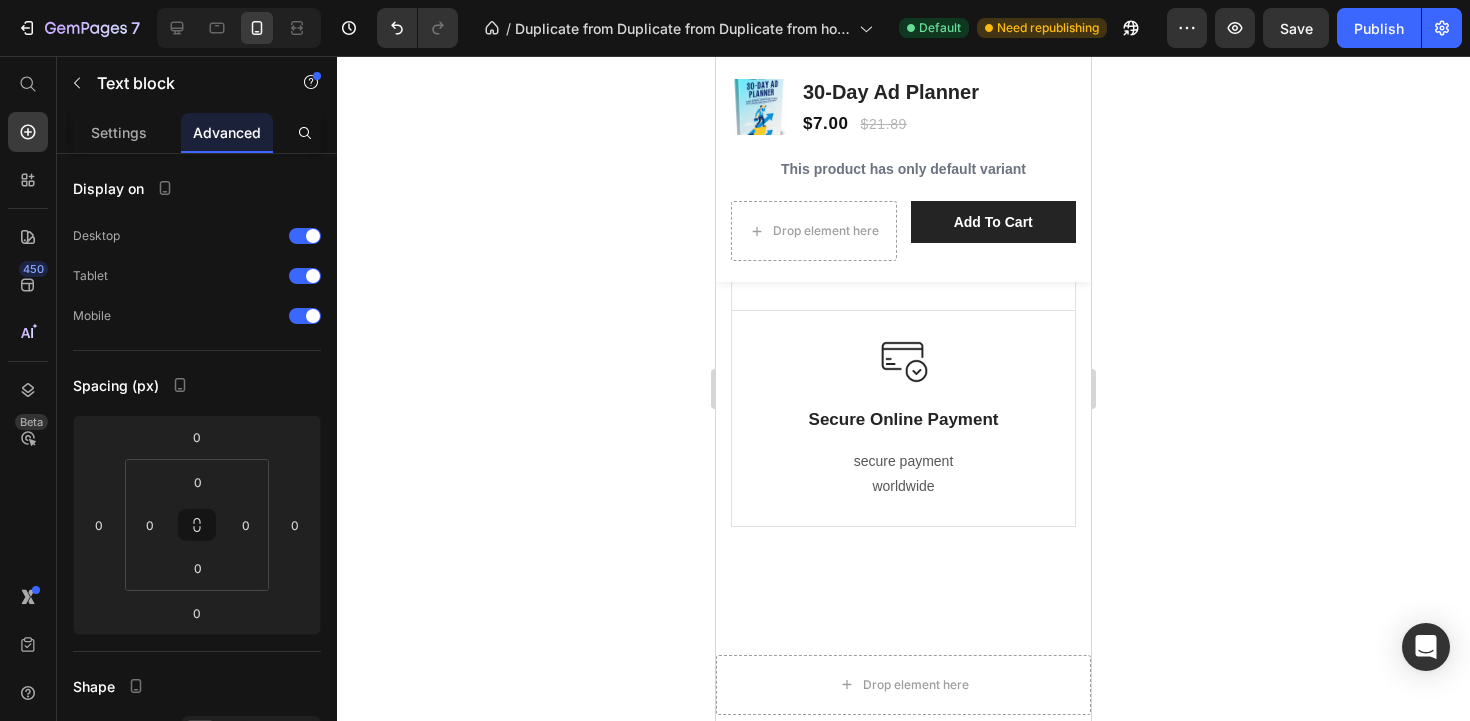 scroll, scrollTop: 3761, scrollLeft: 0, axis: vertical 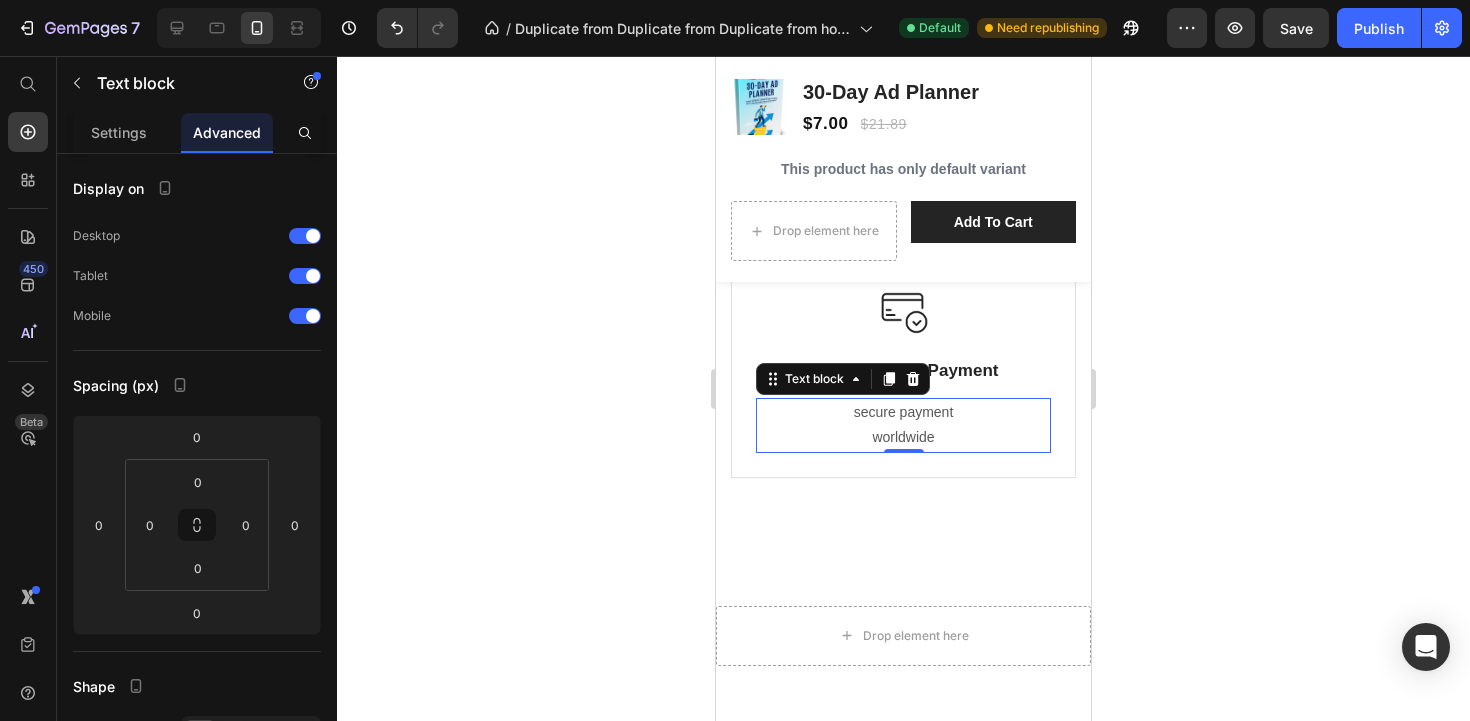 click on "secure payment worldwide" at bounding box center (903, 425) 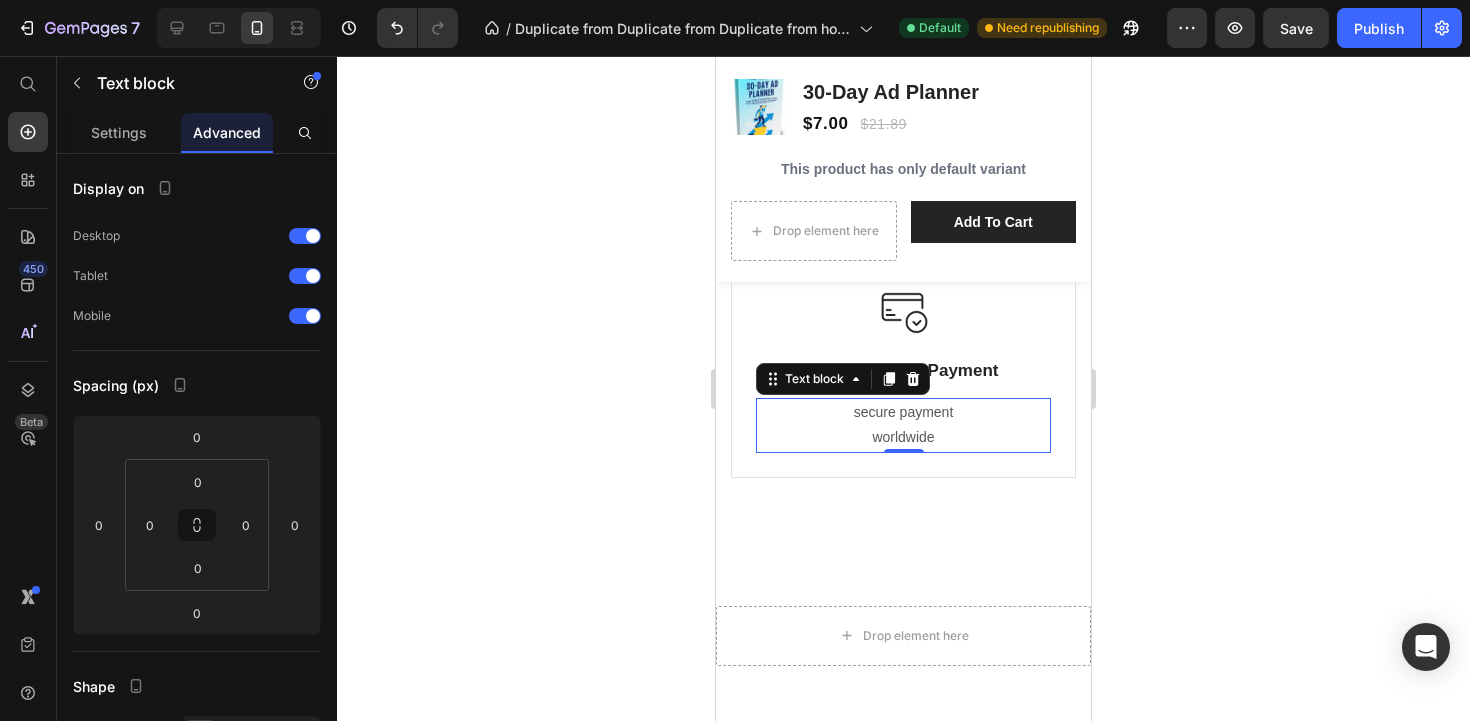 click on "secure payment worldwide" at bounding box center [903, 425] 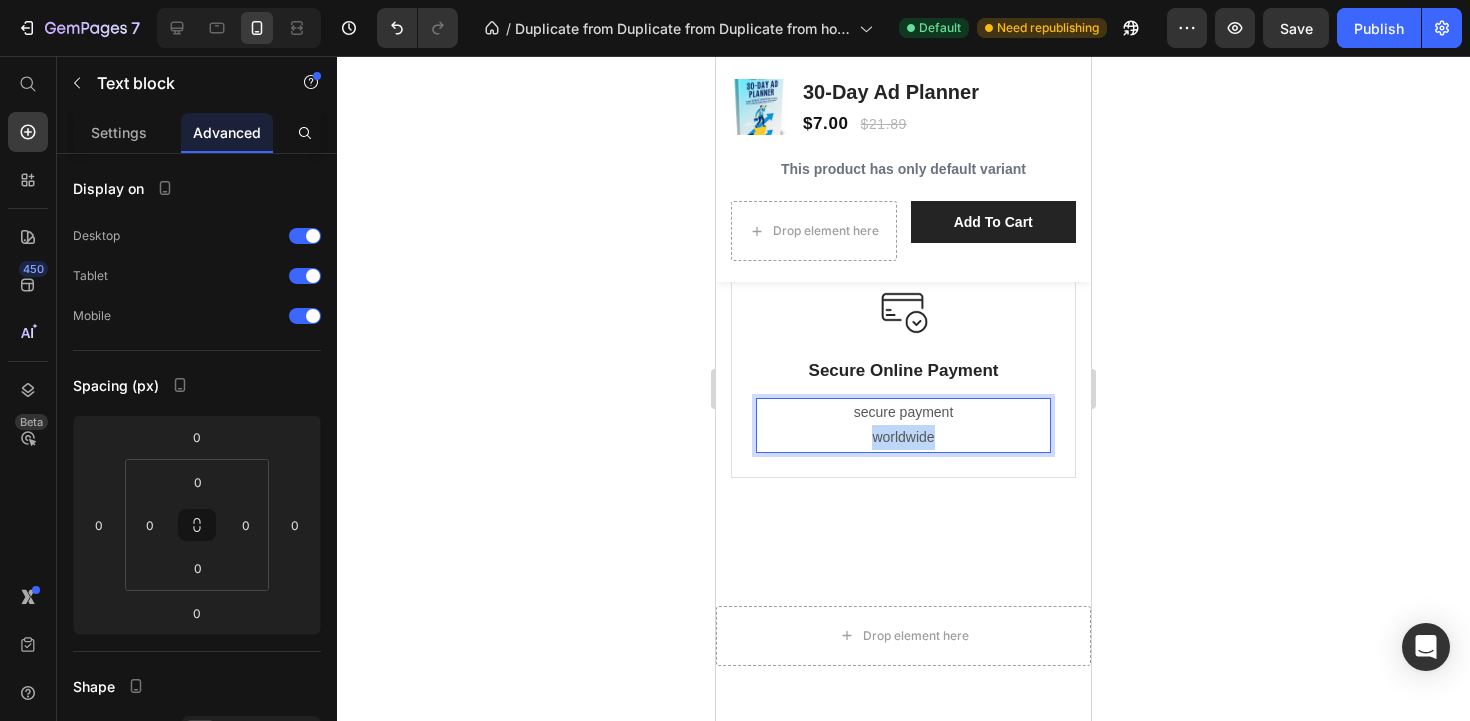 click on "secure payment worldwide" at bounding box center (903, 425) 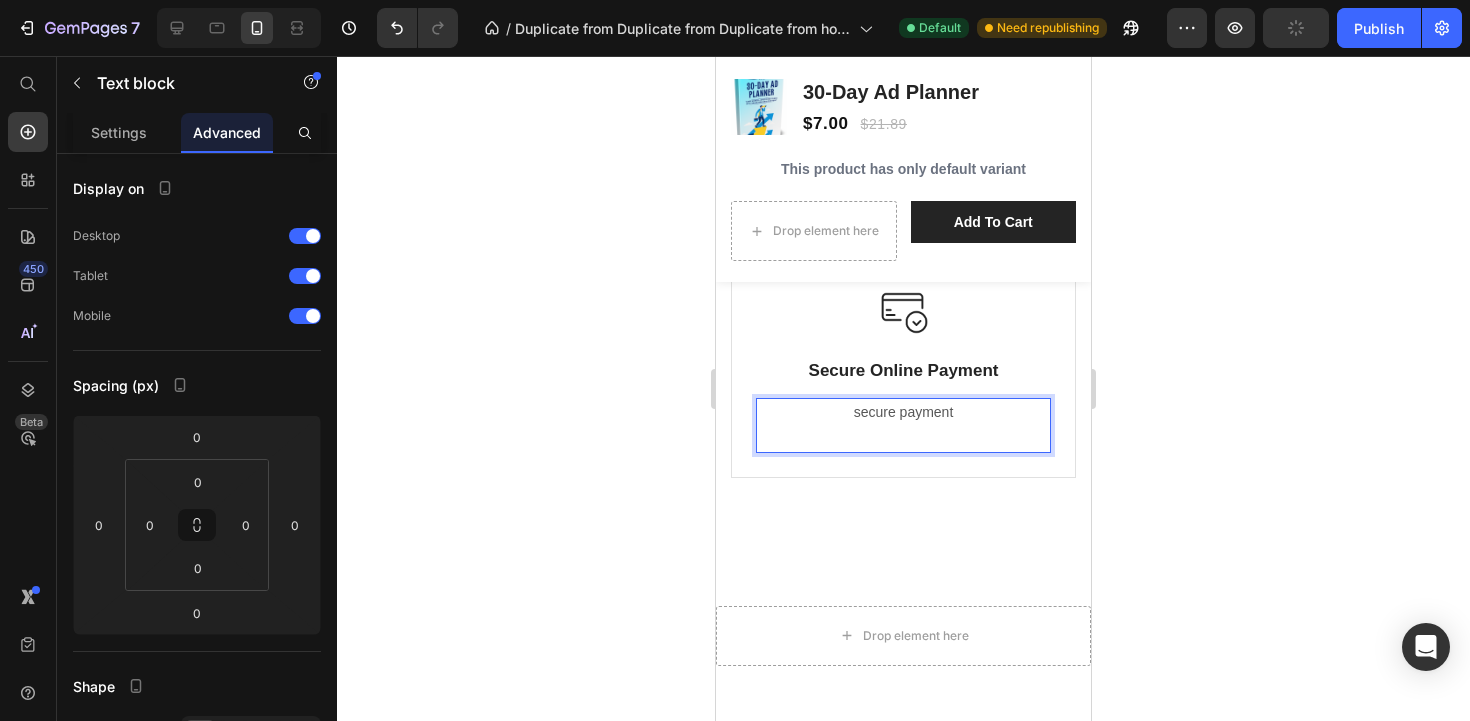click on "secure payment" at bounding box center (903, 425) 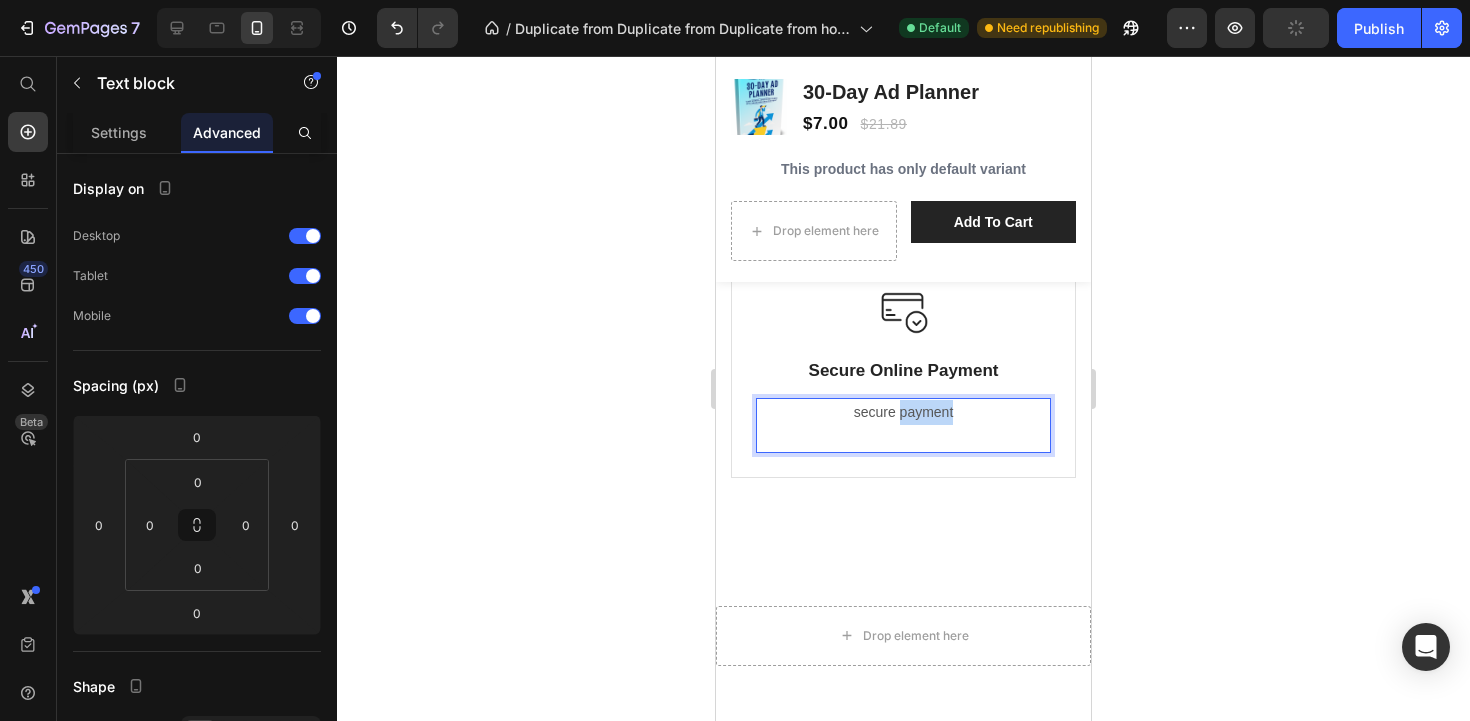 click on "secure payment" at bounding box center (903, 425) 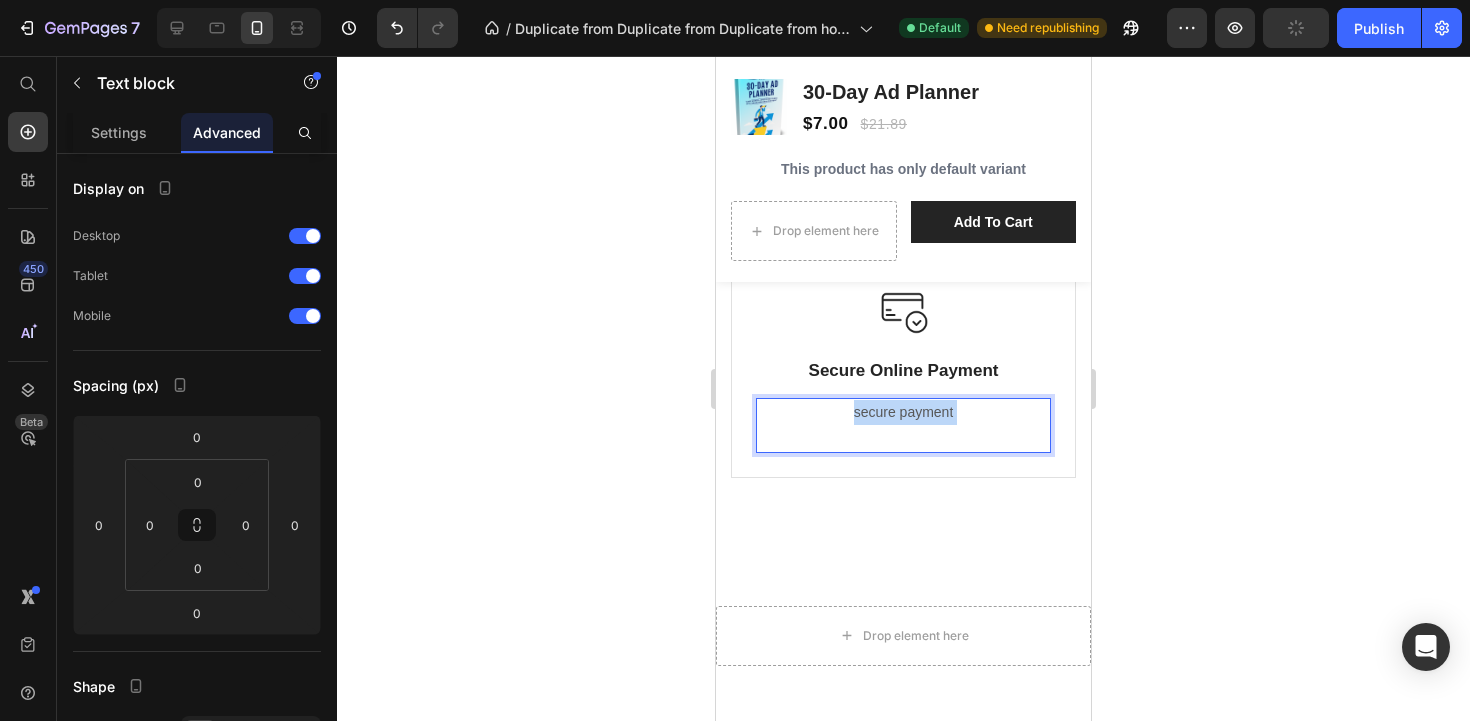 click on "secure payment" at bounding box center (903, 425) 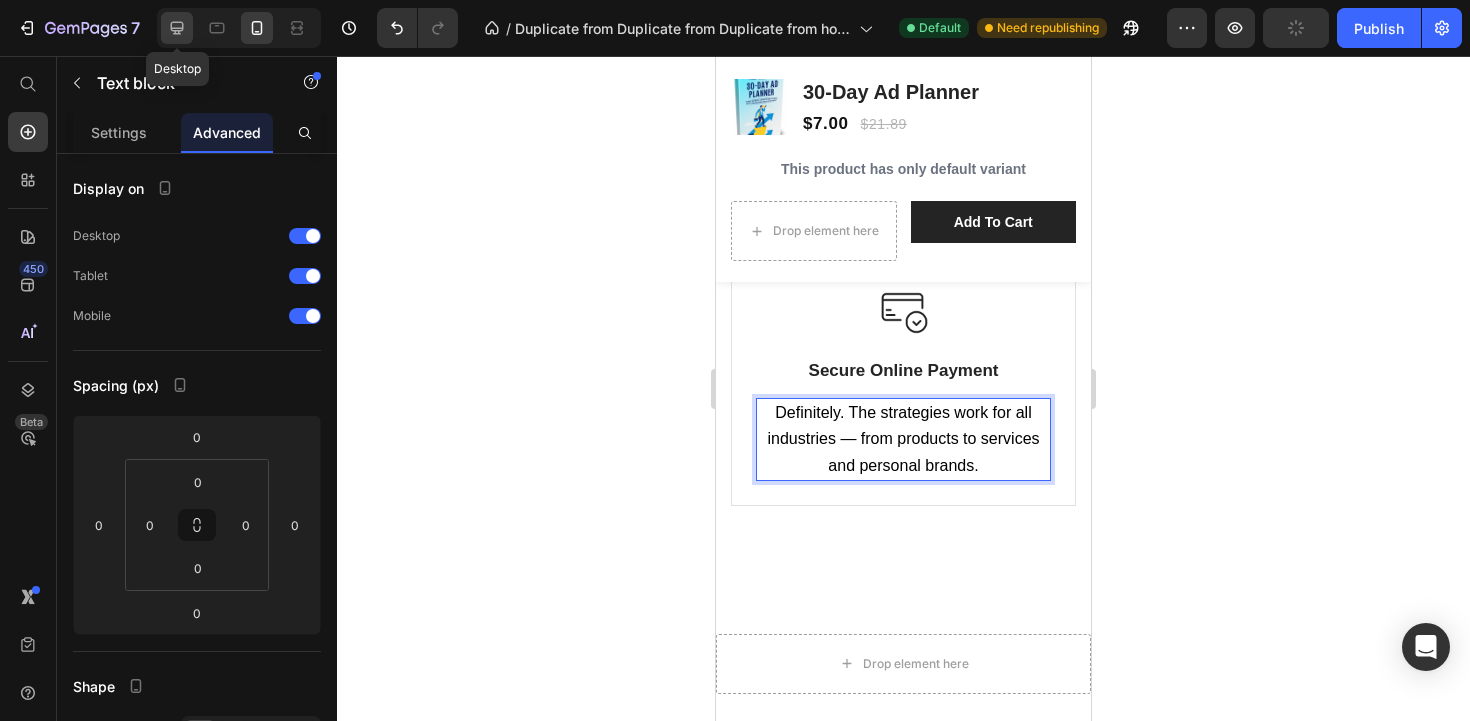 click 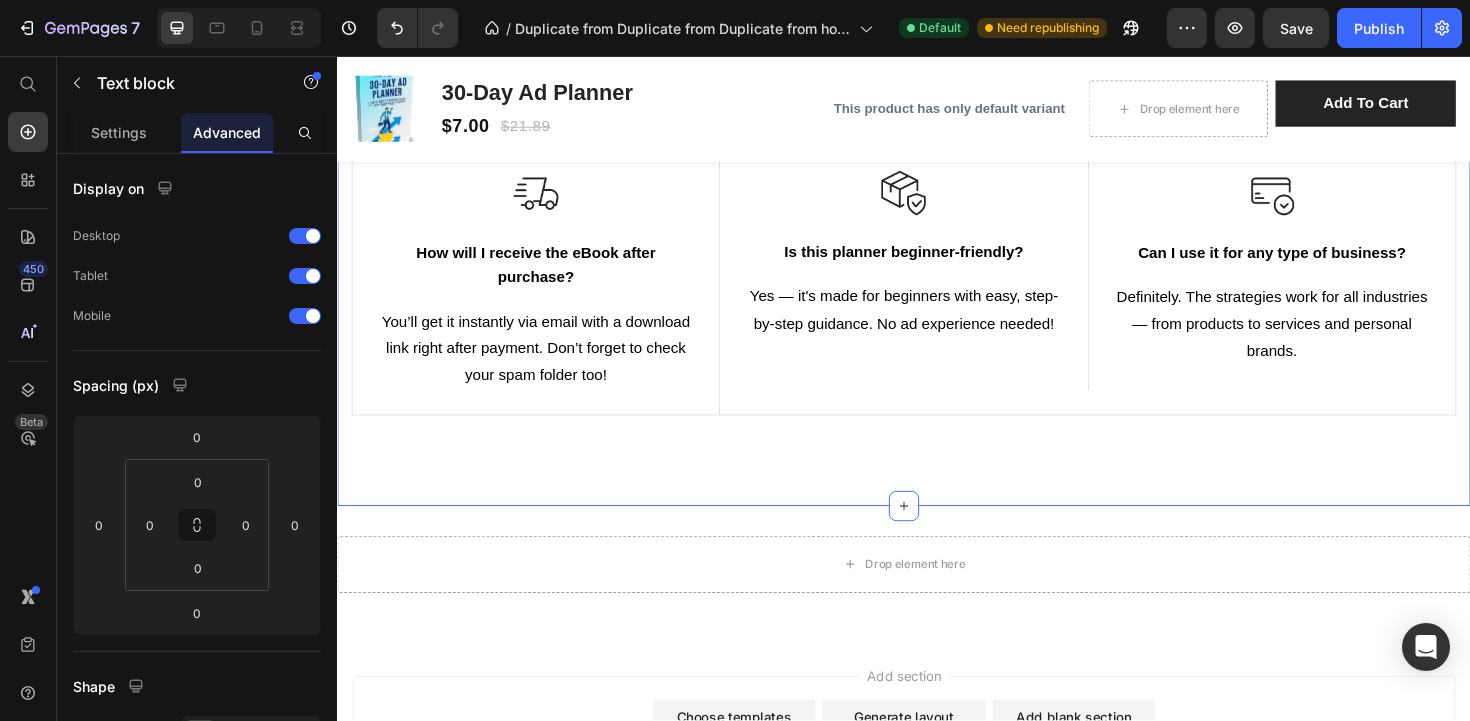 scroll, scrollTop: 2984, scrollLeft: 0, axis: vertical 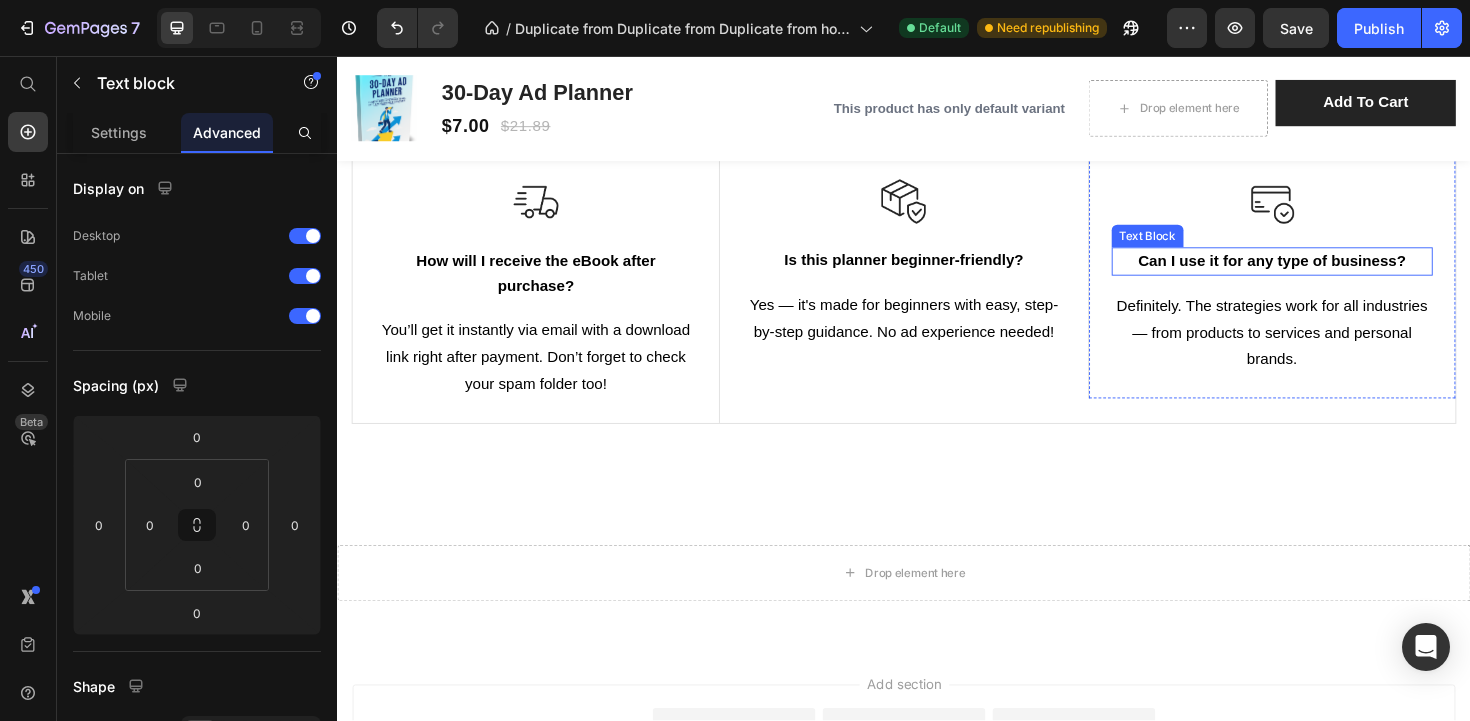 click on "Can I use it for any type of business?" at bounding box center (1327, 273) 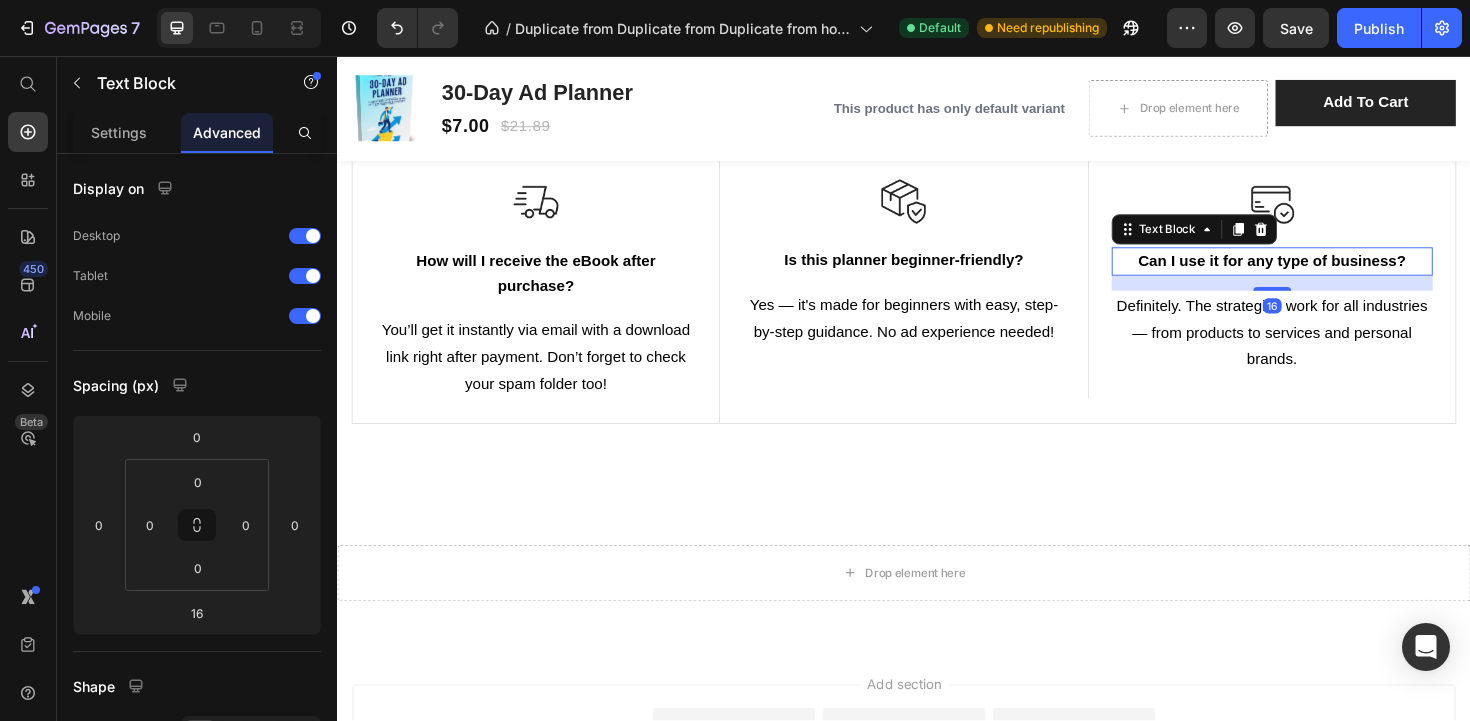click on "Can I use it for any type of business?" at bounding box center [1327, 273] 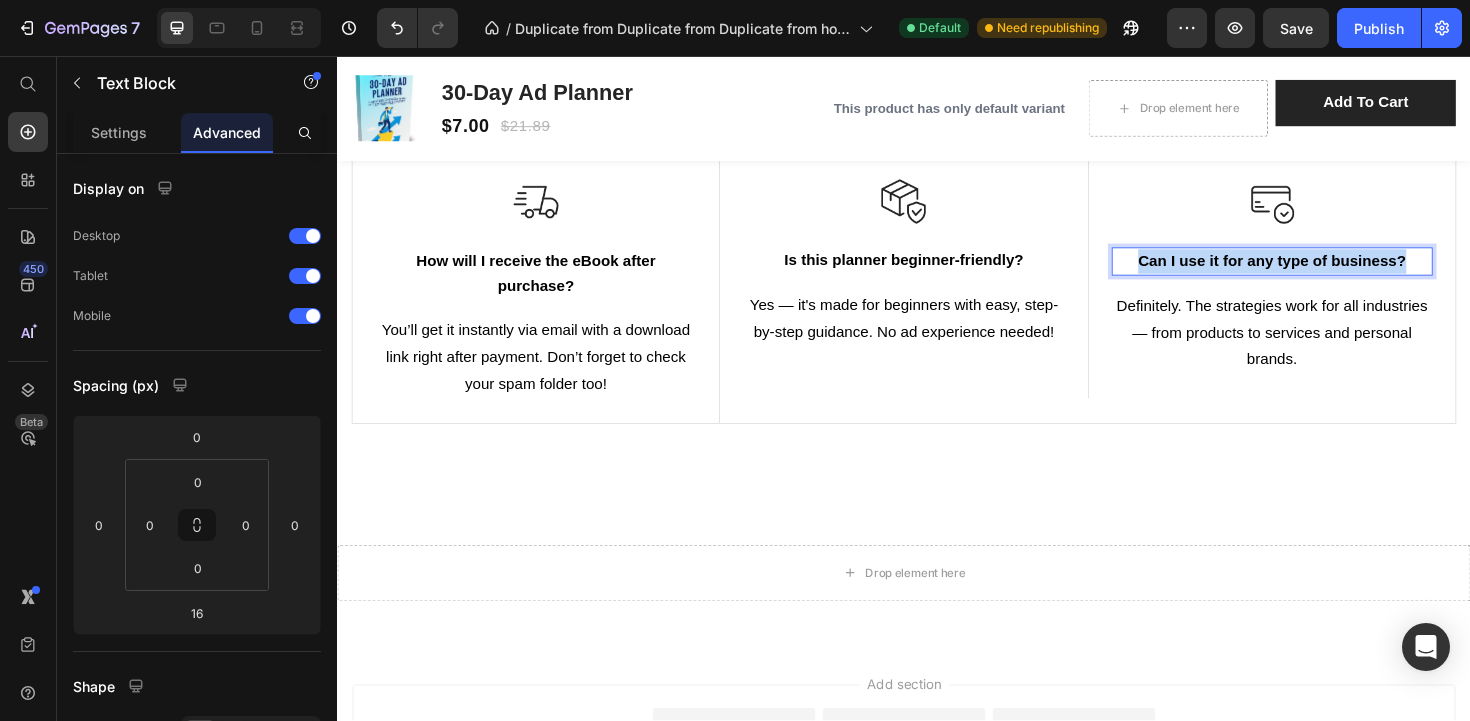 click on "Can I use it for any type of business?" at bounding box center [1327, 273] 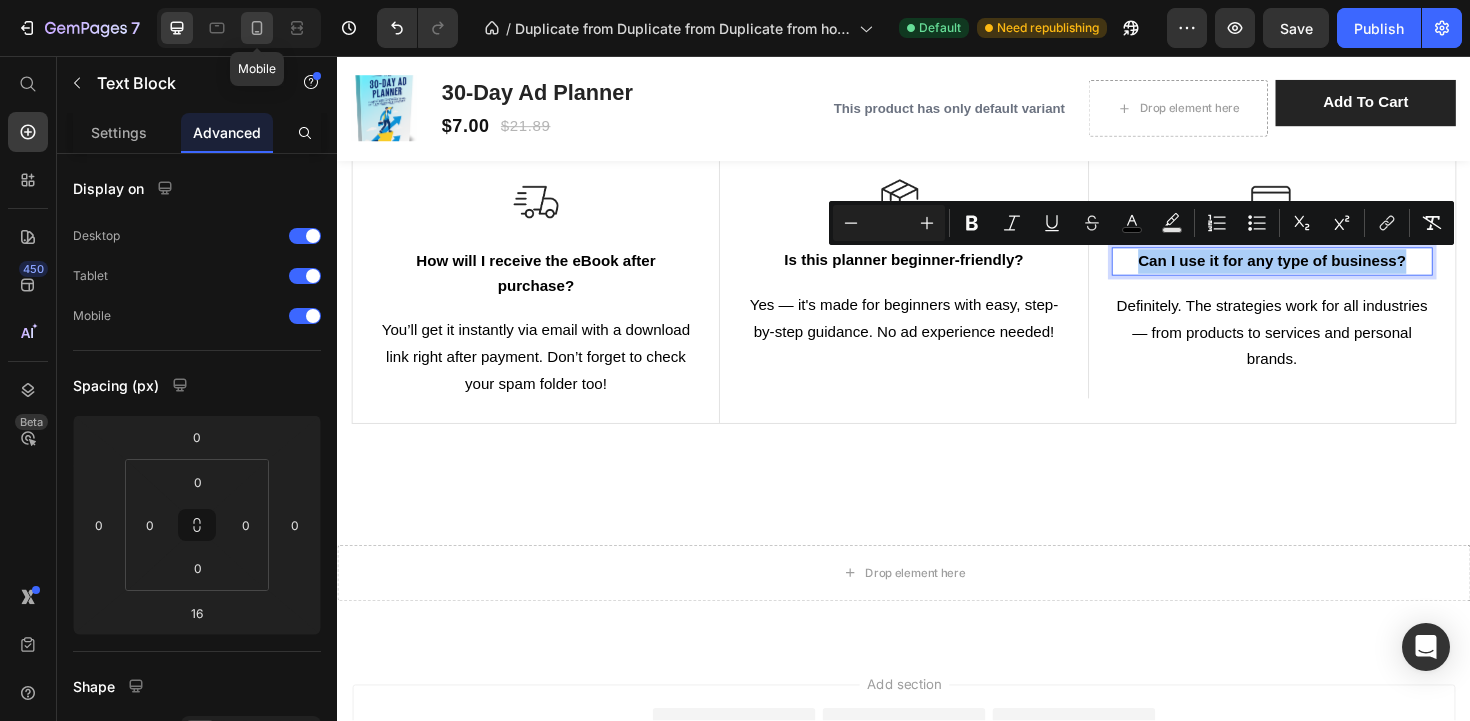 click 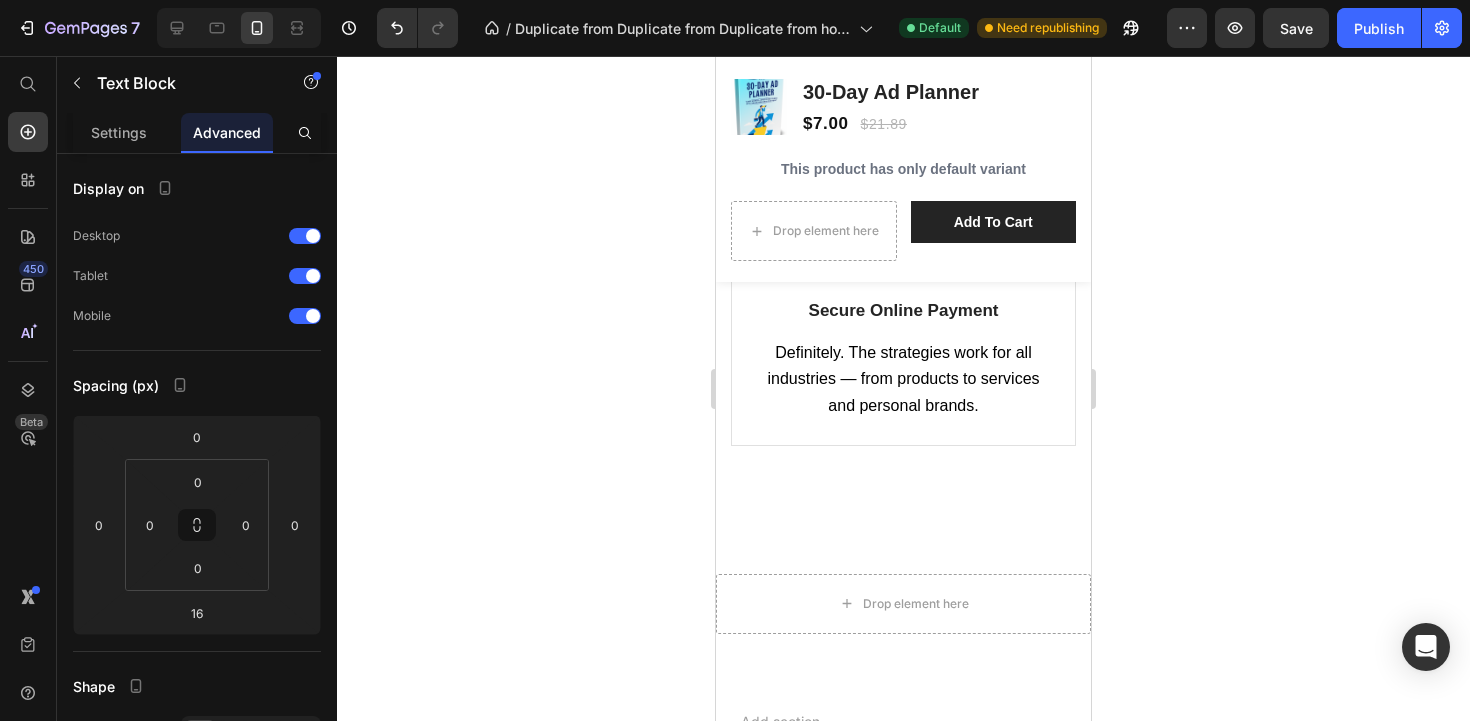 scroll, scrollTop: 3828, scrollLeft: 0, axis: vertical 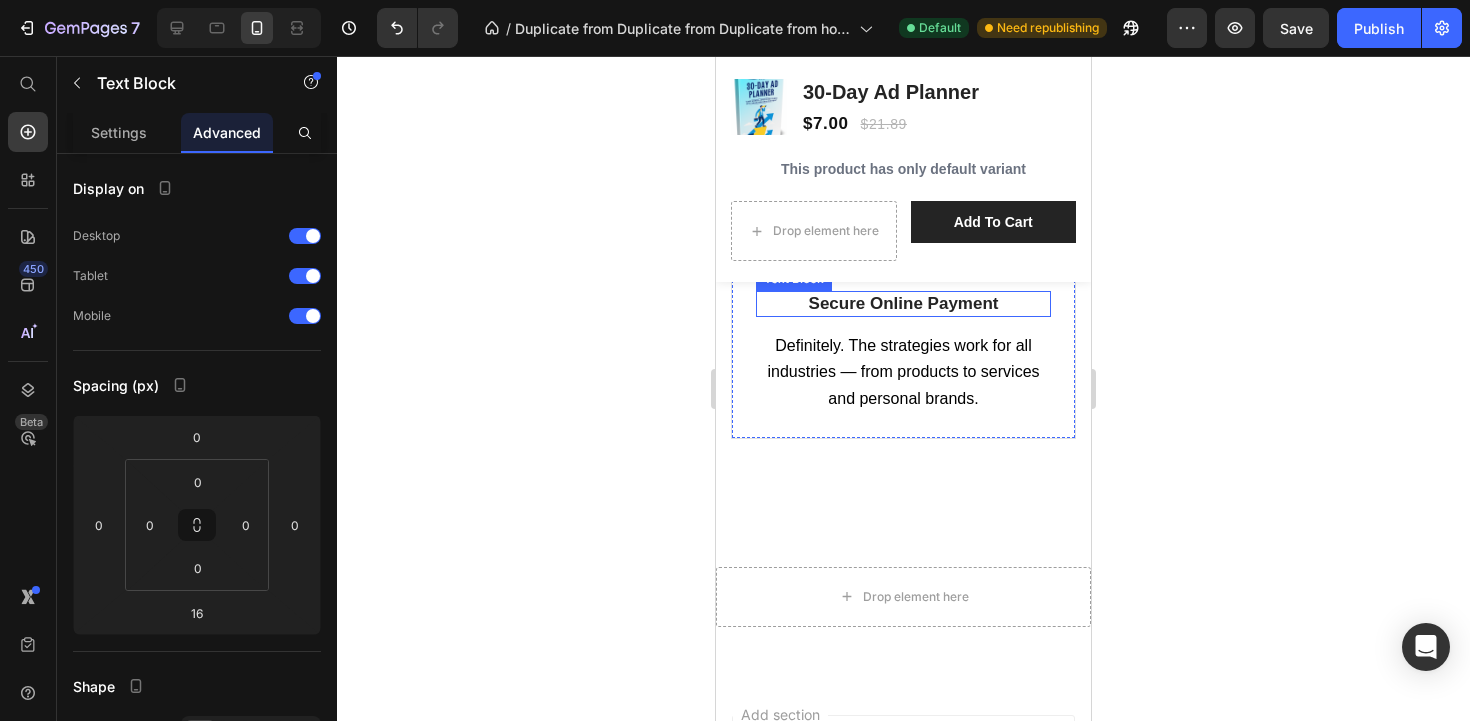 click on "Secure Online Payment" at bounding box center [903, 304] 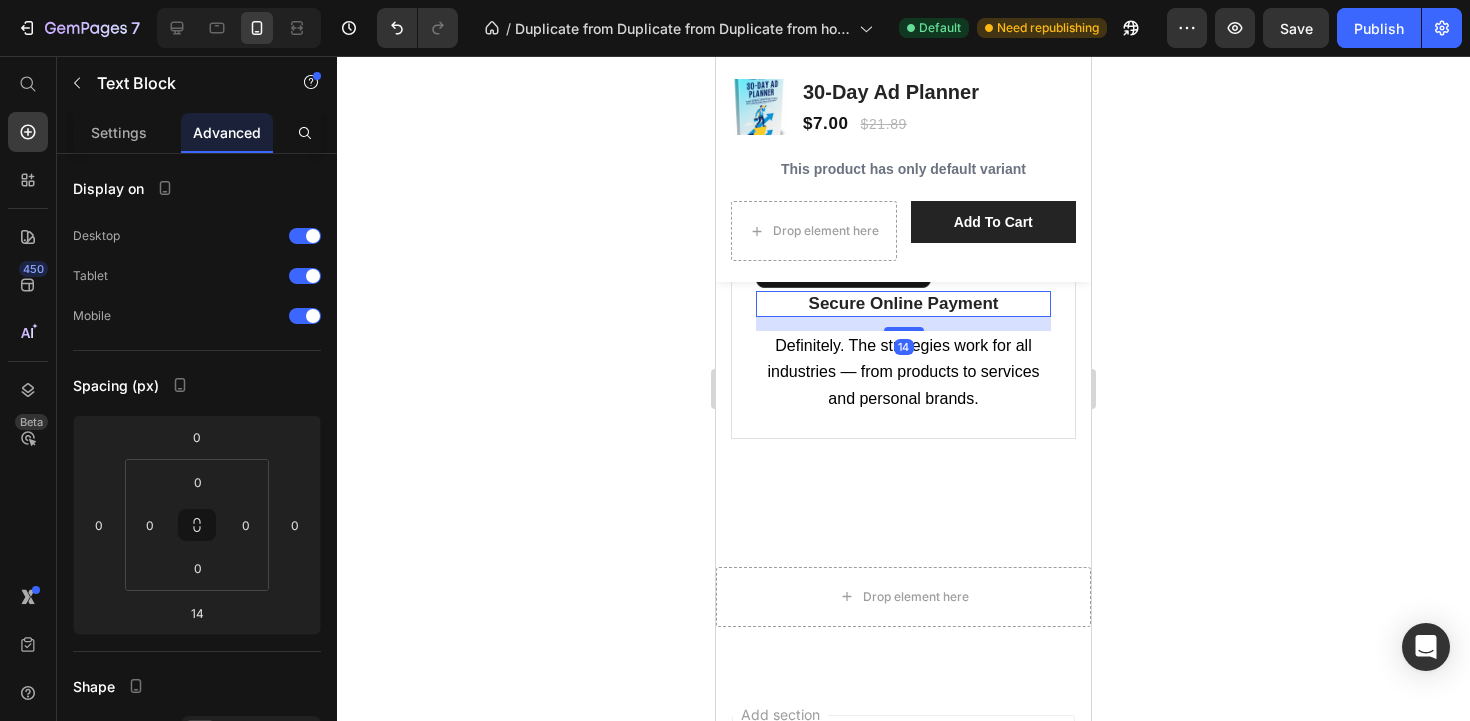 click on "Secure Online Payment" at bounding box center (903, 304) 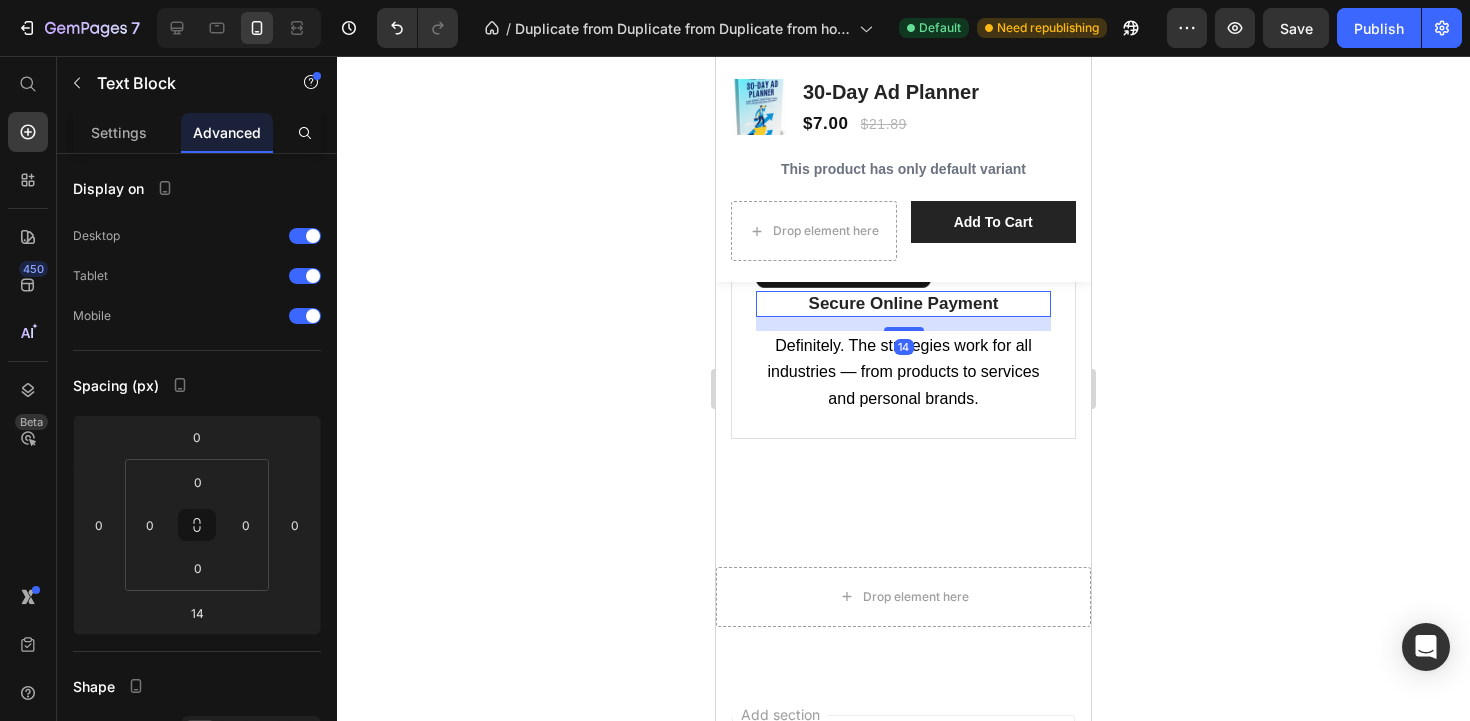 click on "Secure Online Payment" at bounding box center (903, 304) 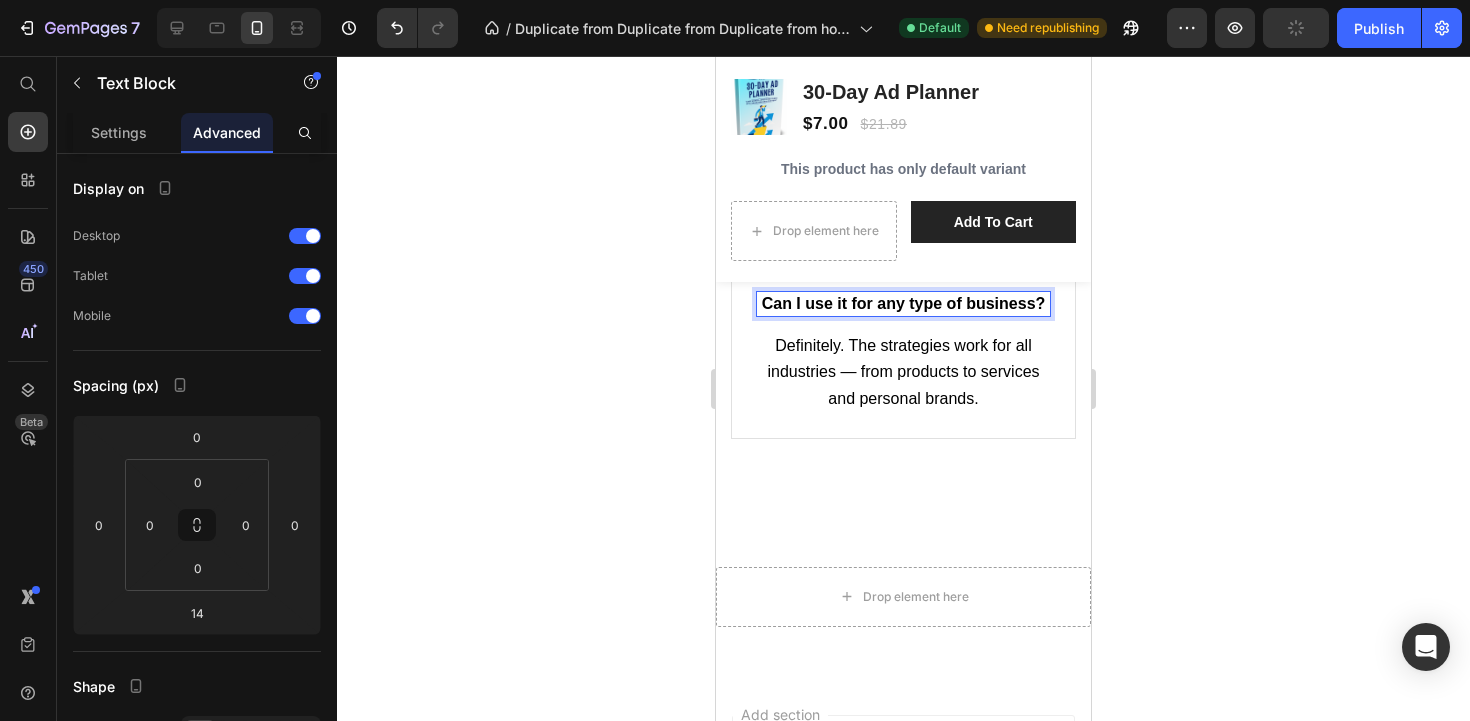 click 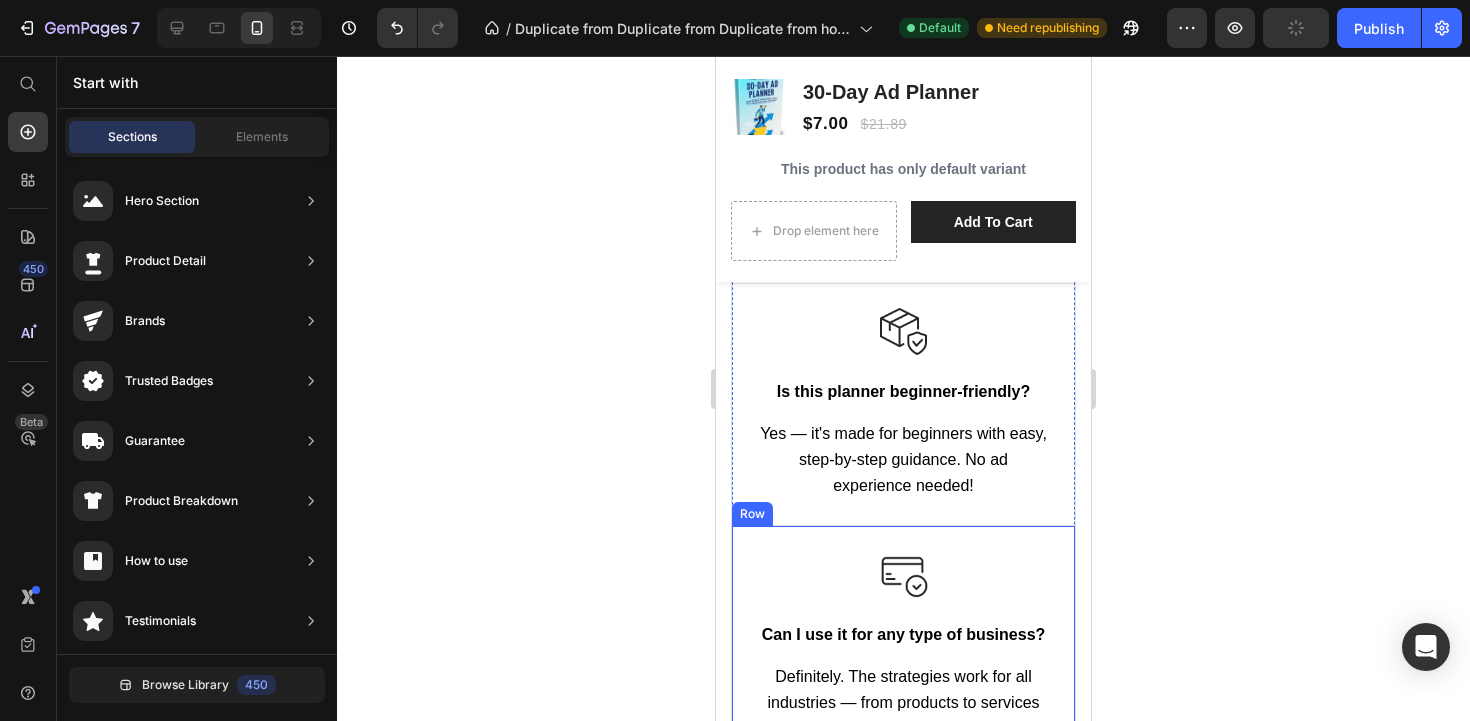 scroll, scrollTop: 3453, scrollLeft: 0, axis: vertical 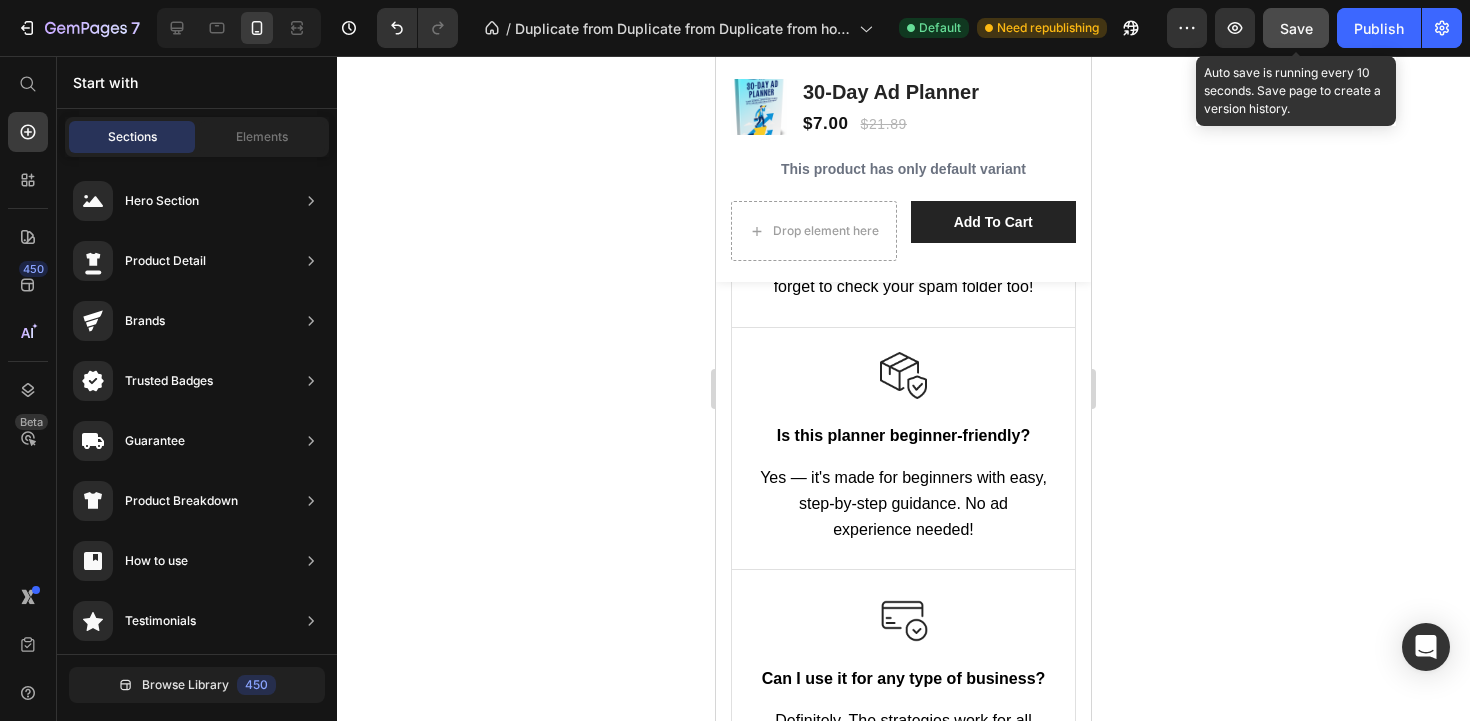 click on "Save" 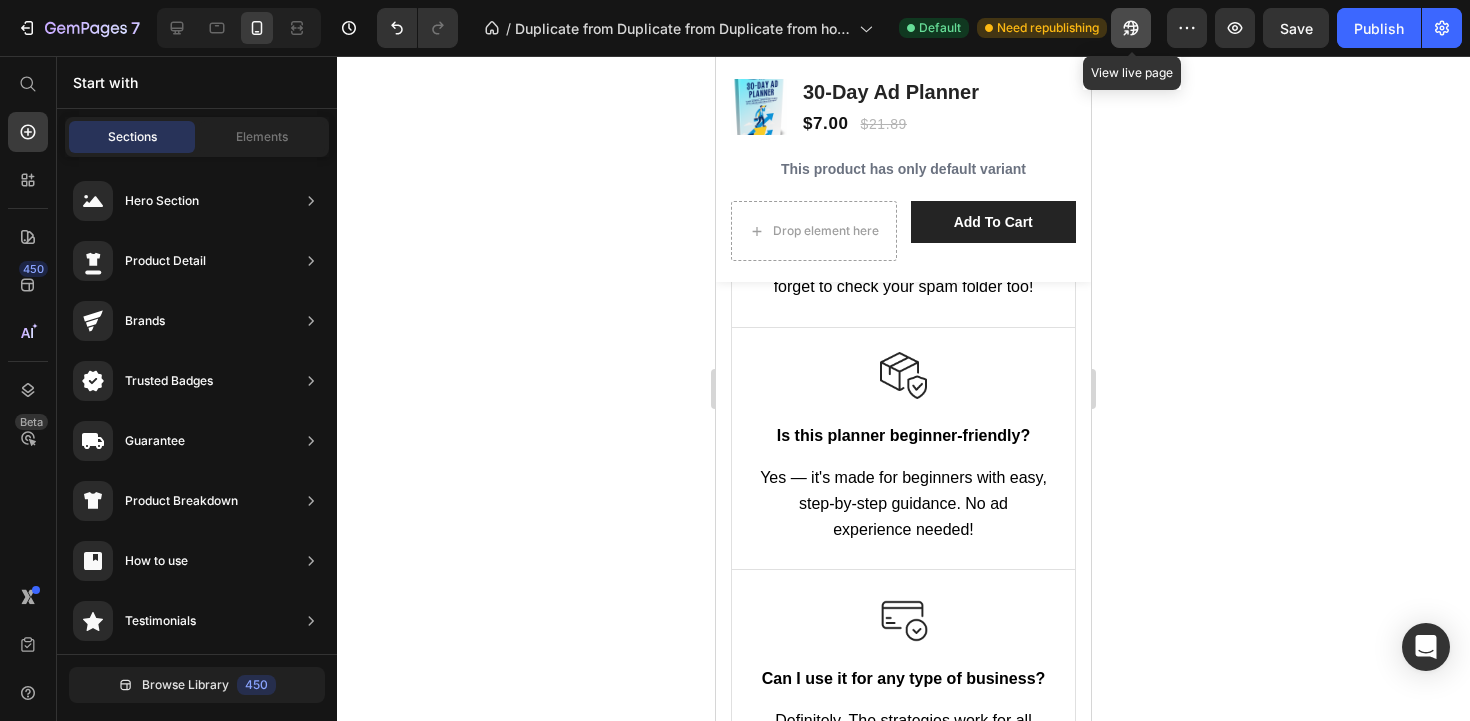 click 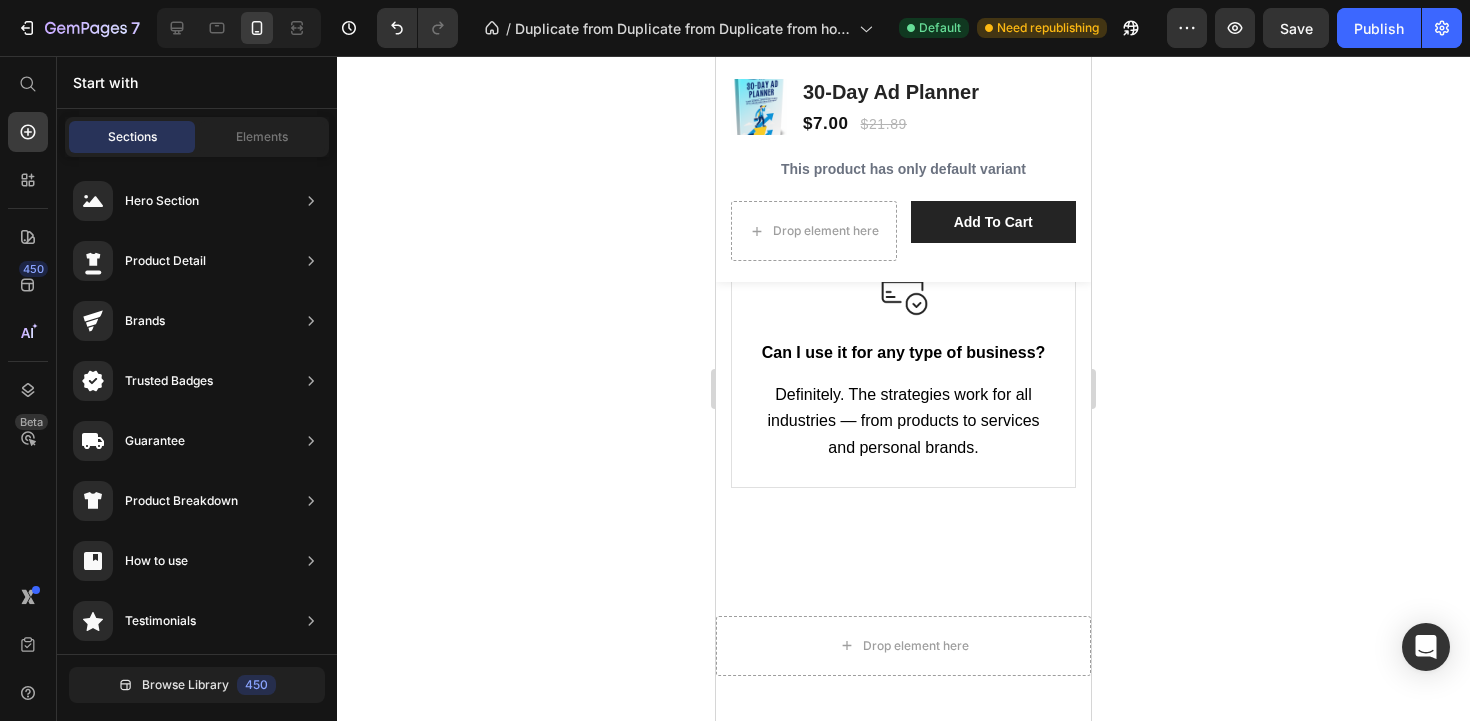 scroll, scrollTop: 3009, scrollLeft: 0, axis: vertical 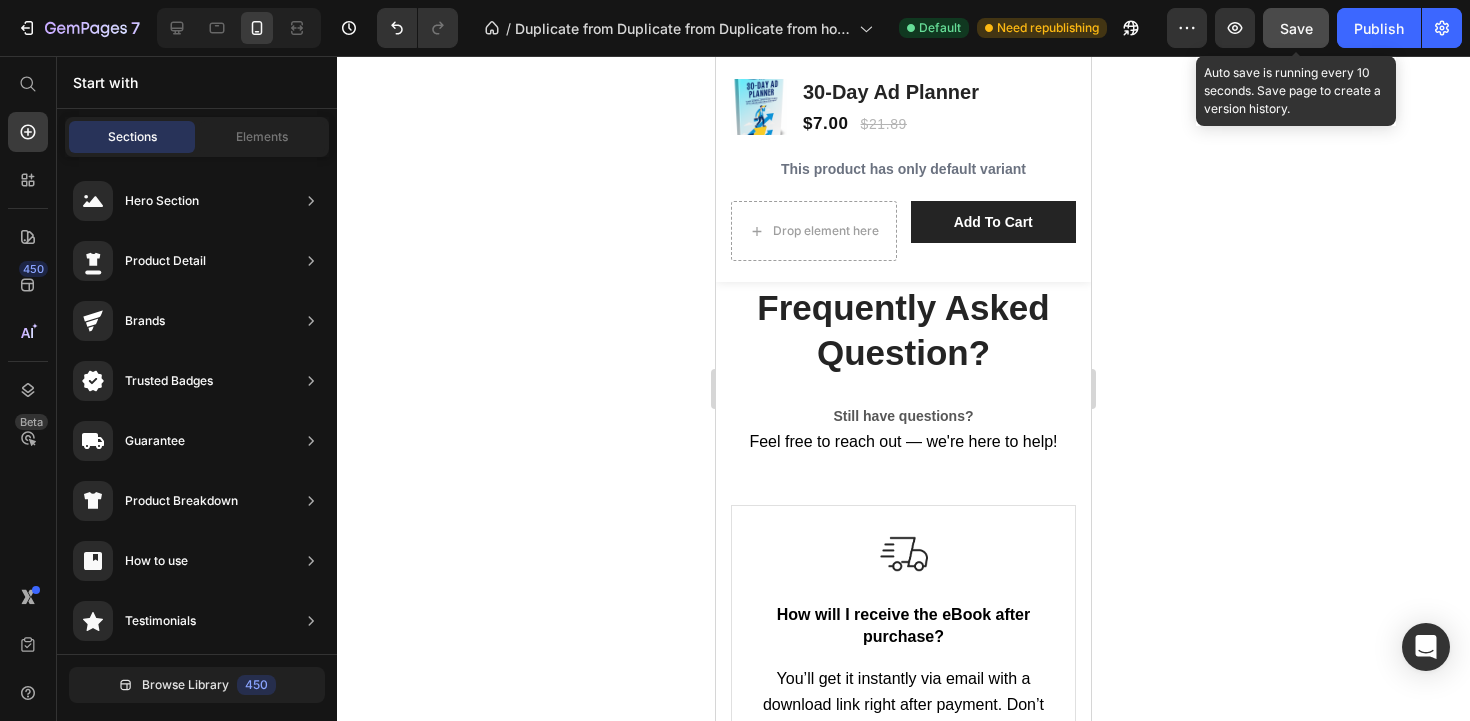 click on "Save" at bounding box center [1296, 28] 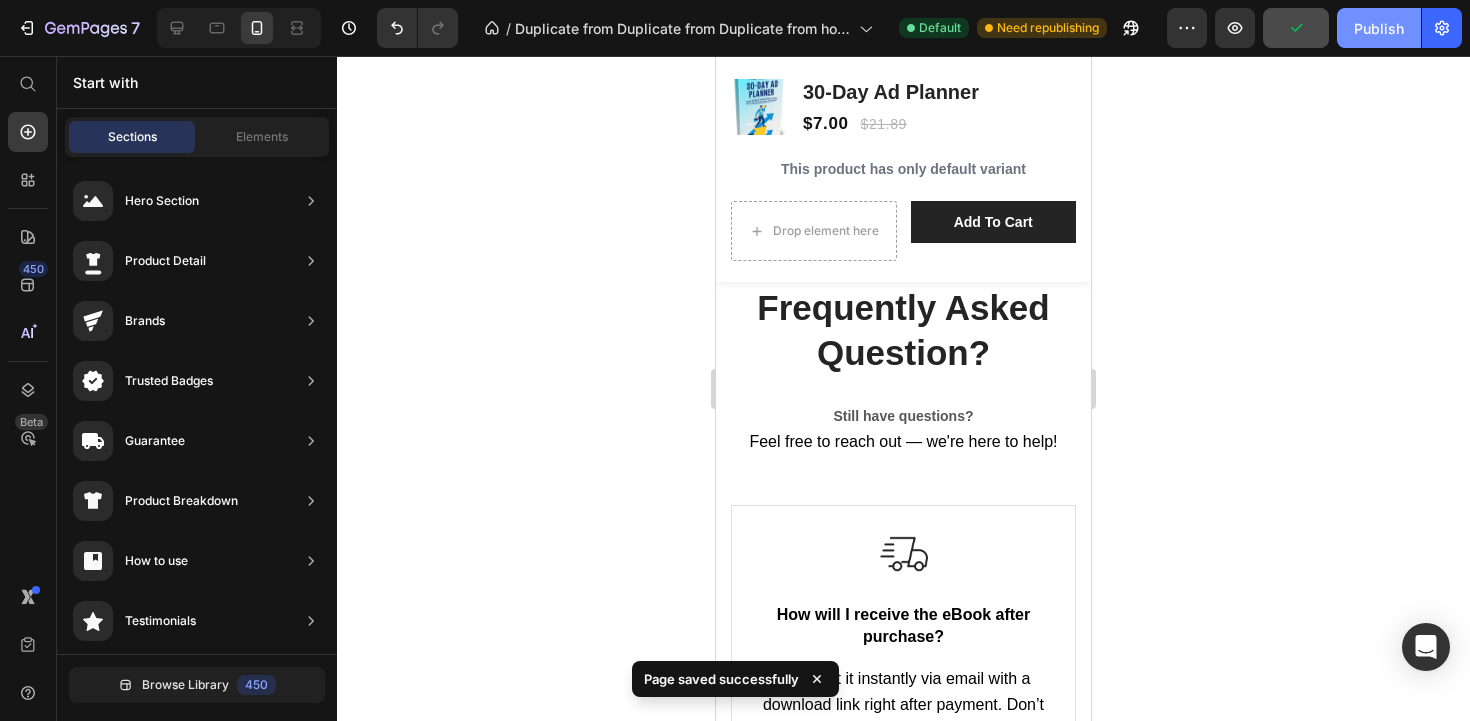 click on "Publish" at bounding box center [1379, 28] 